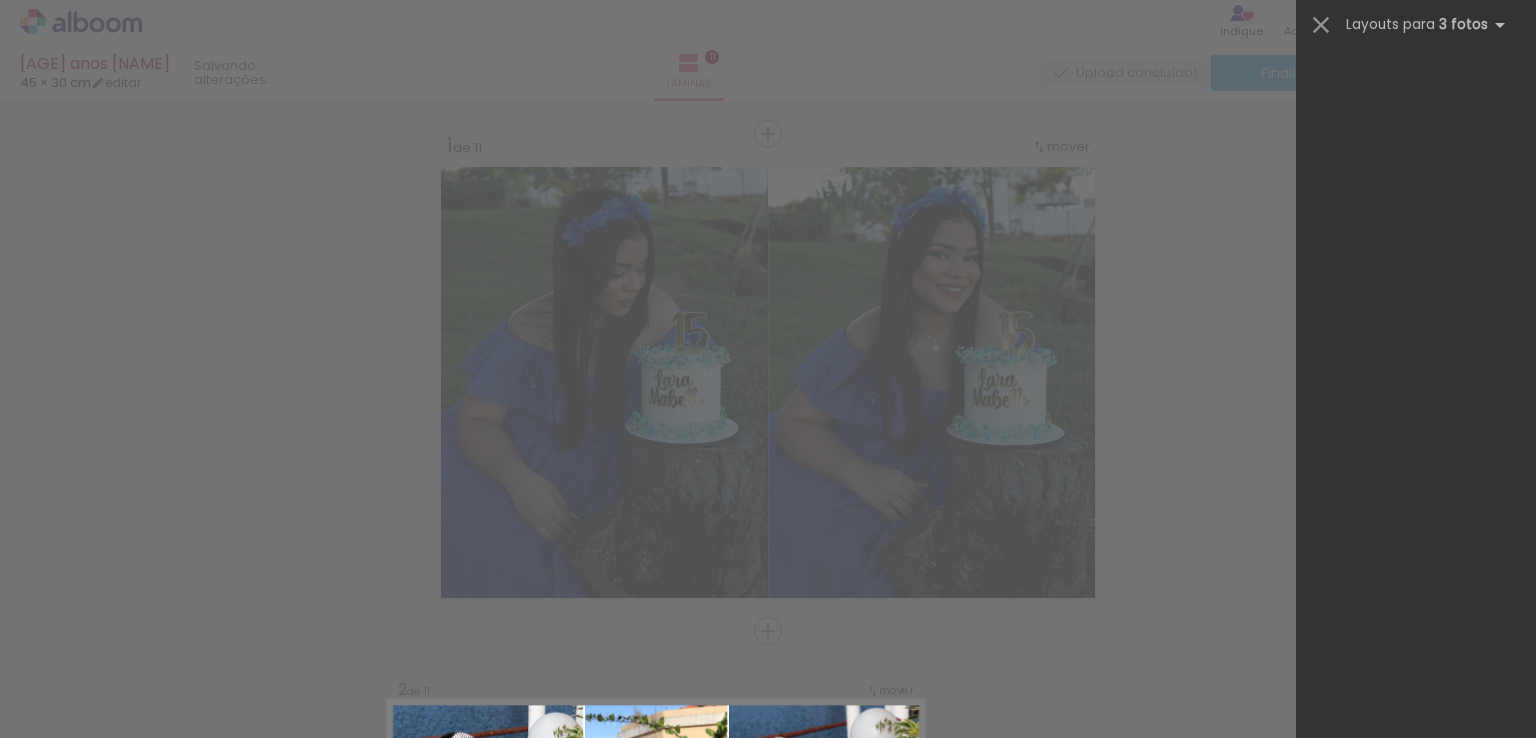 scroll, scrollTop: 0, scrollLeft: 0, axis: both 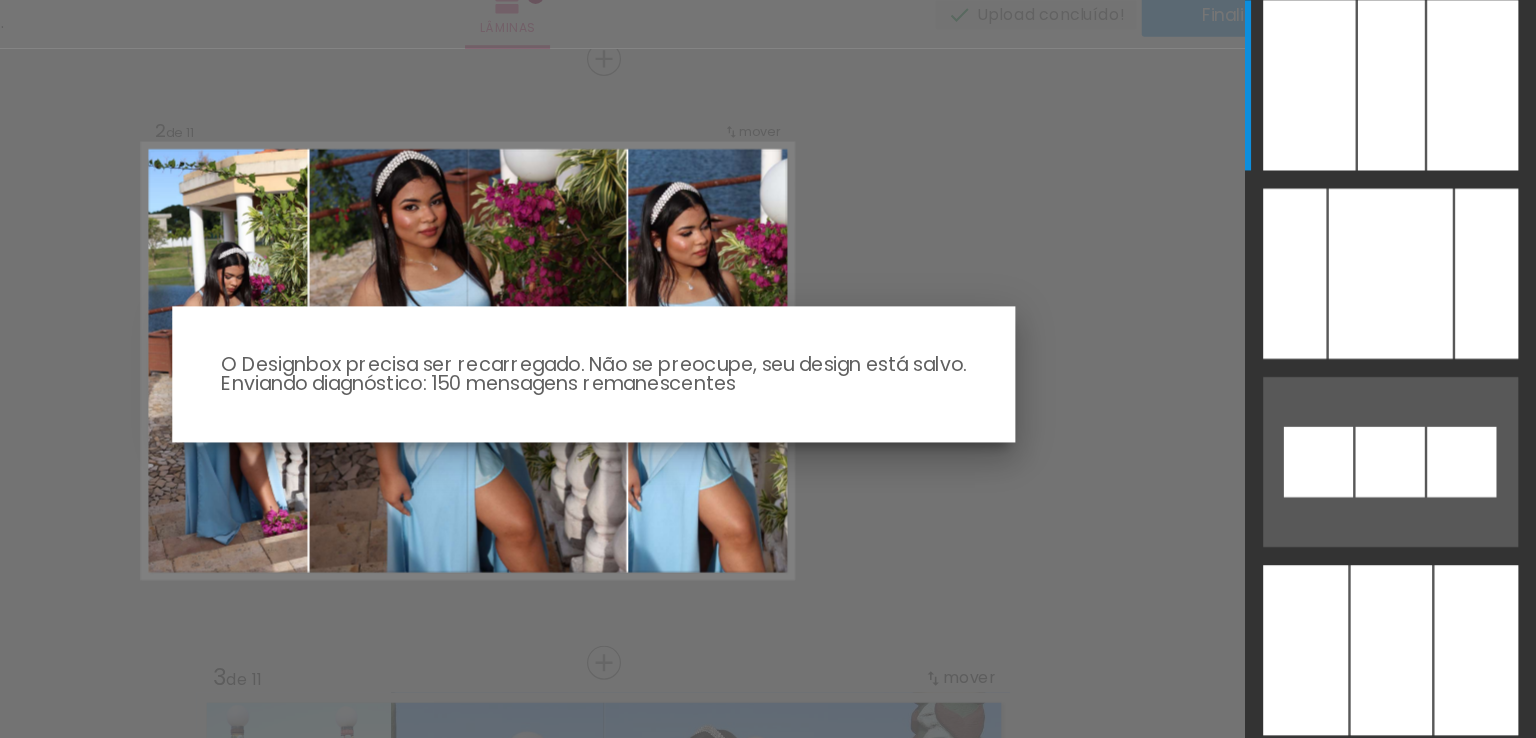 click on "link( href="../../bower_components/polymer/polymer.html" rel="import" ) picture-double-landscape" at bounding box center (768, 369) 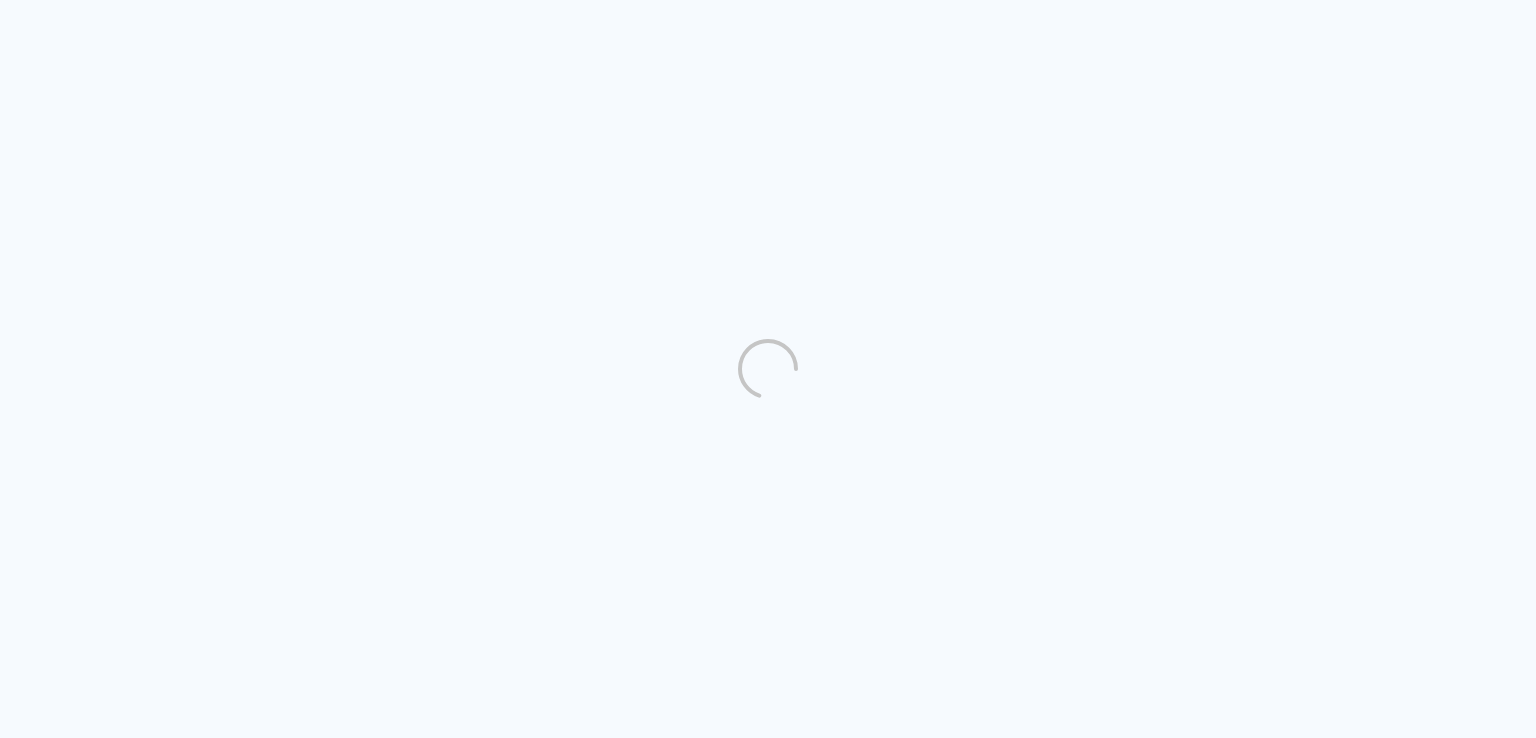 scroll, scrollTop: 0, scrollLeft: 0, axis: both 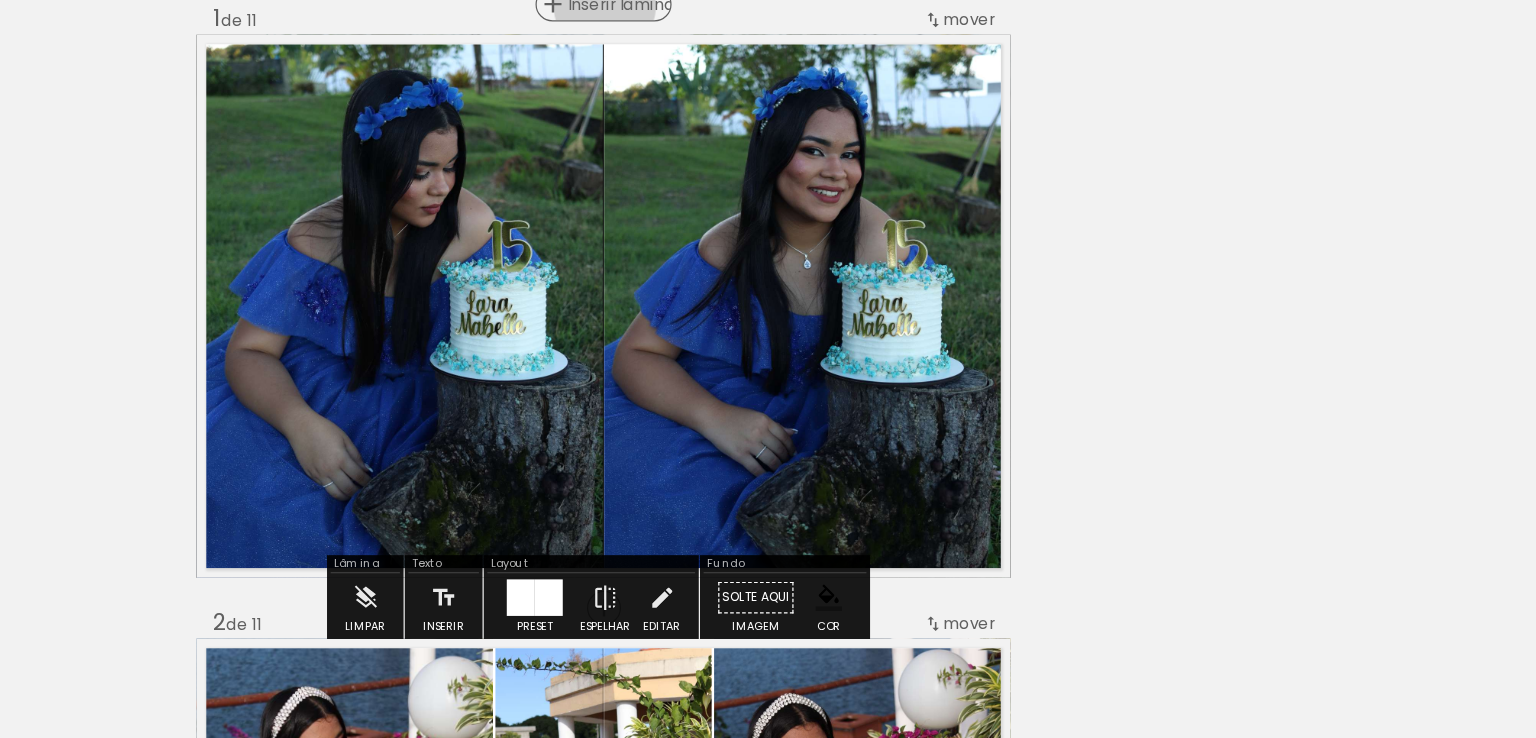 click on "Inserir lâmina" at bounding box center (777, 134) 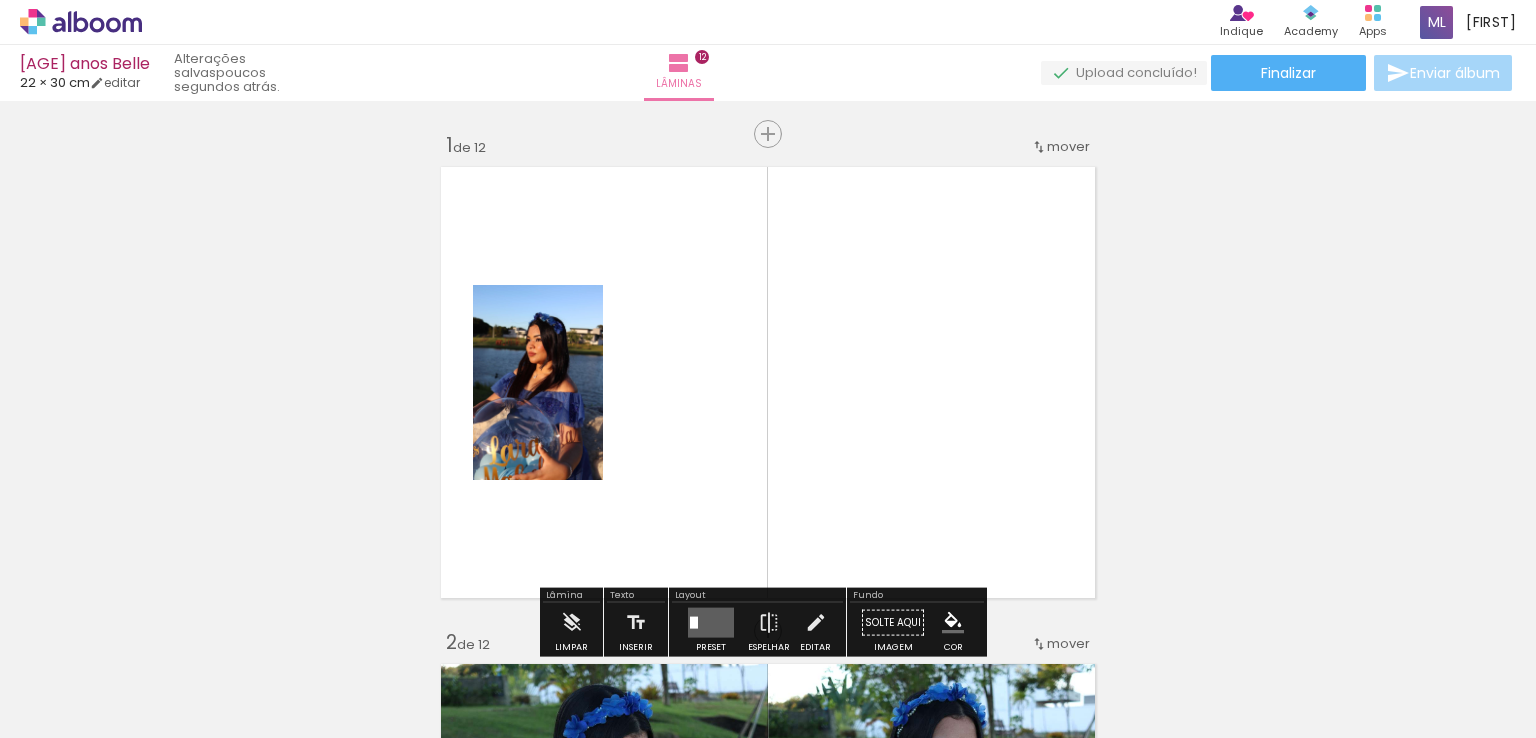 scroll, scrollTop: 0, scrollLeft: 0, axis: both 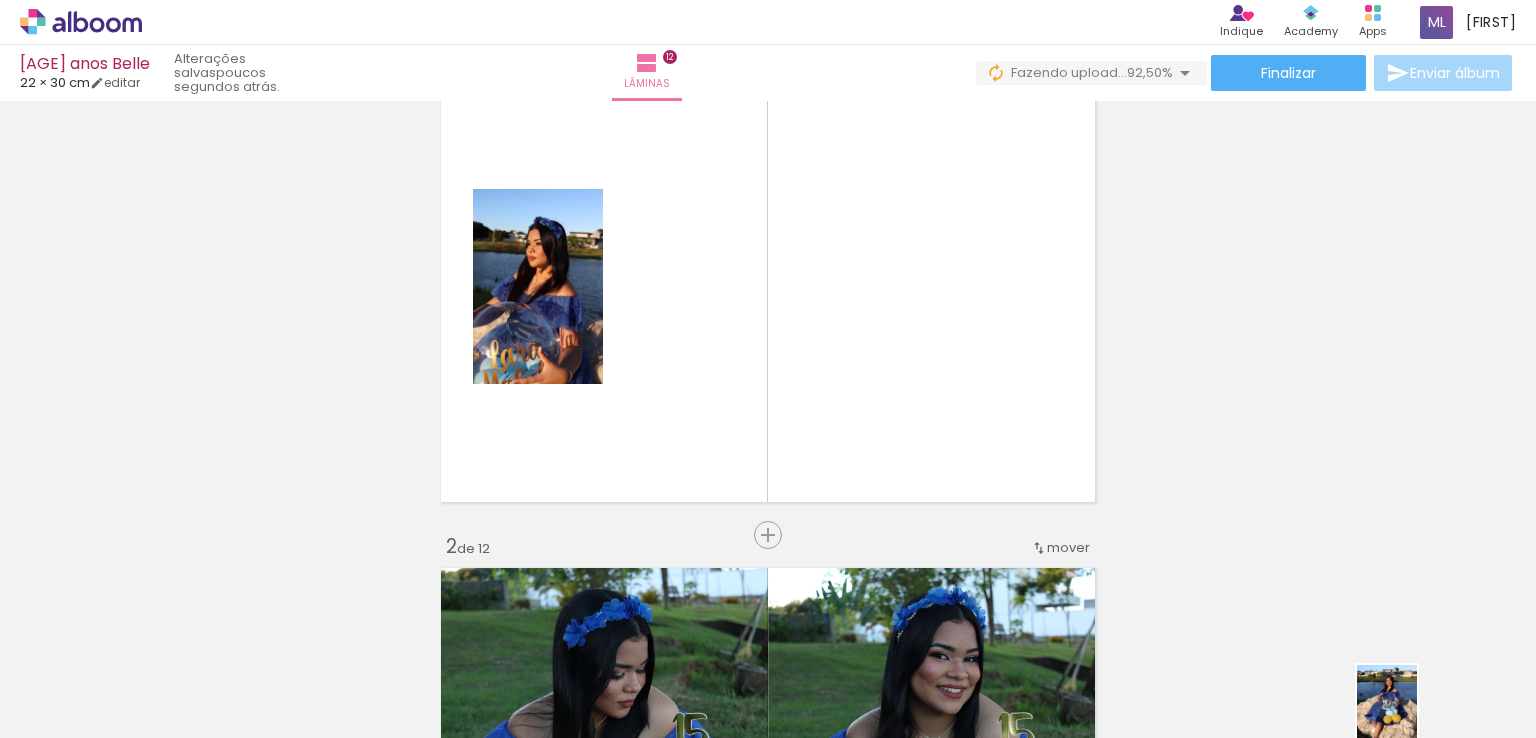 drag, startPoint x: 1420, startPoint y: 711, endPoint x: 1417, endPoint y: 725, distance: 14.3178215 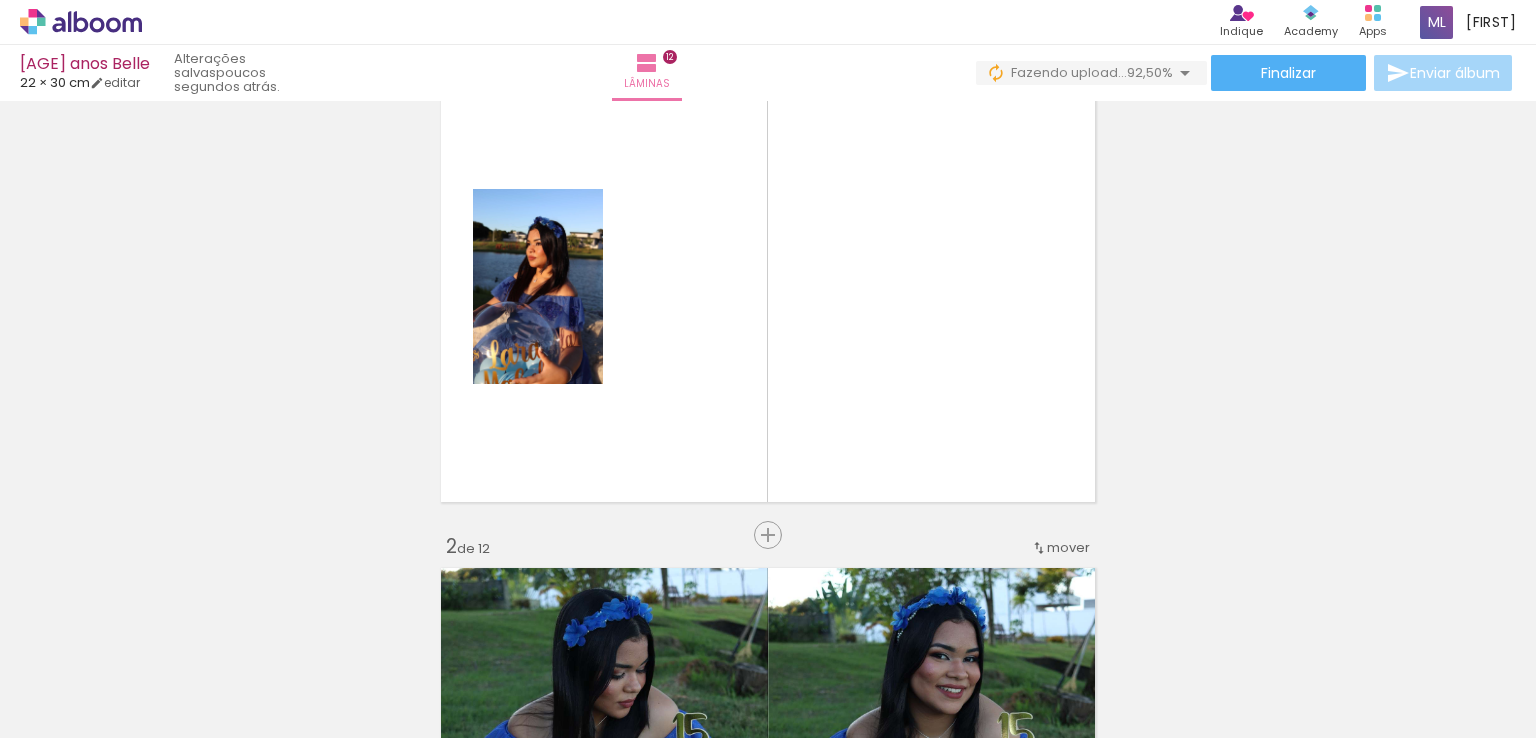 scroll, scrollTop: 0, scrollLeft: 3113, axis: horizontal 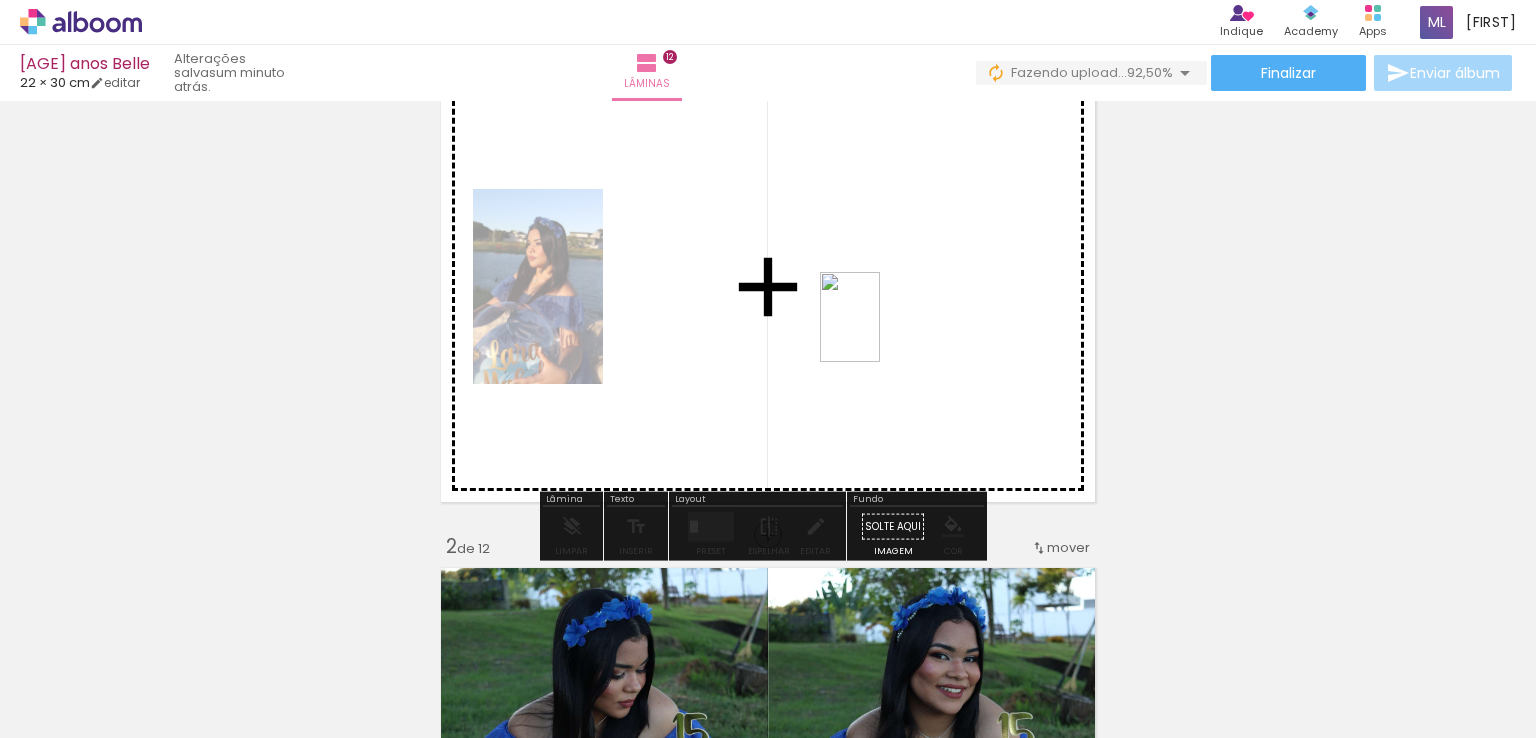 drag, startPoint x: 1472, startPoint y: 689, endPoint x: 884, endPoint y: 329, distance: 689.45197 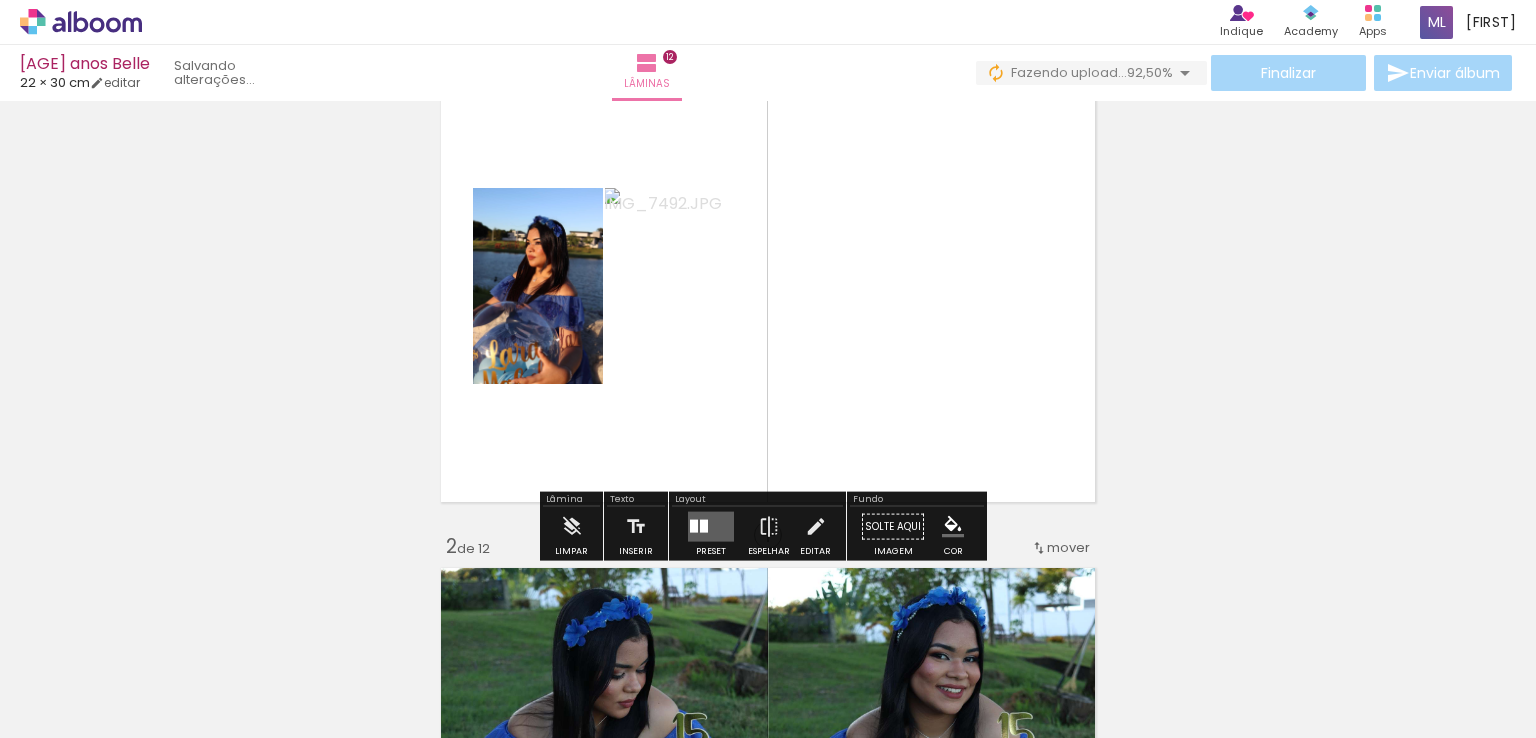 scroll, scrollTop: 0, scrollLeft: 3063, axis: horizontal 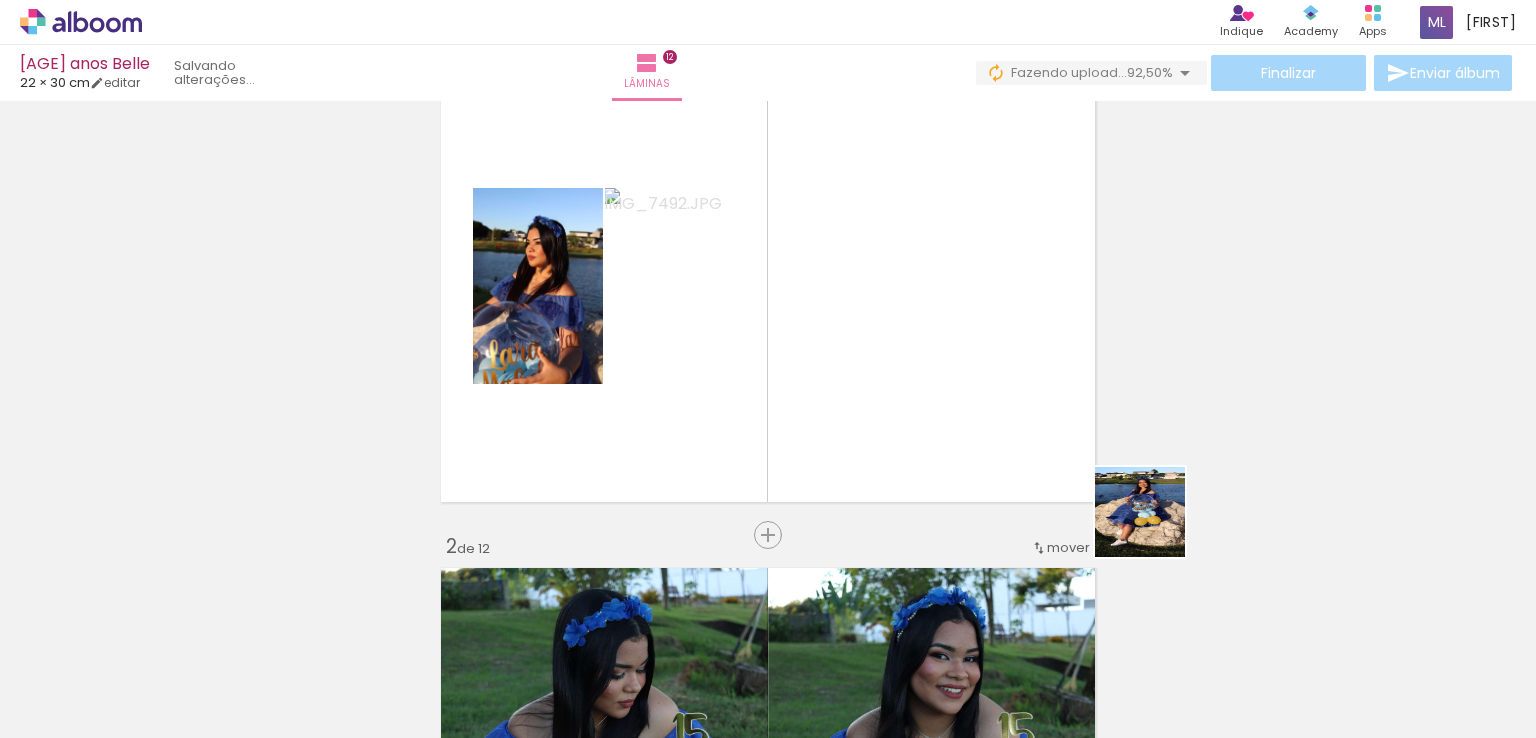 drag, startPoint x: 1289, startPoint y: 644, endPoint x: 996, endPoint y: 313, distance: 442.05203 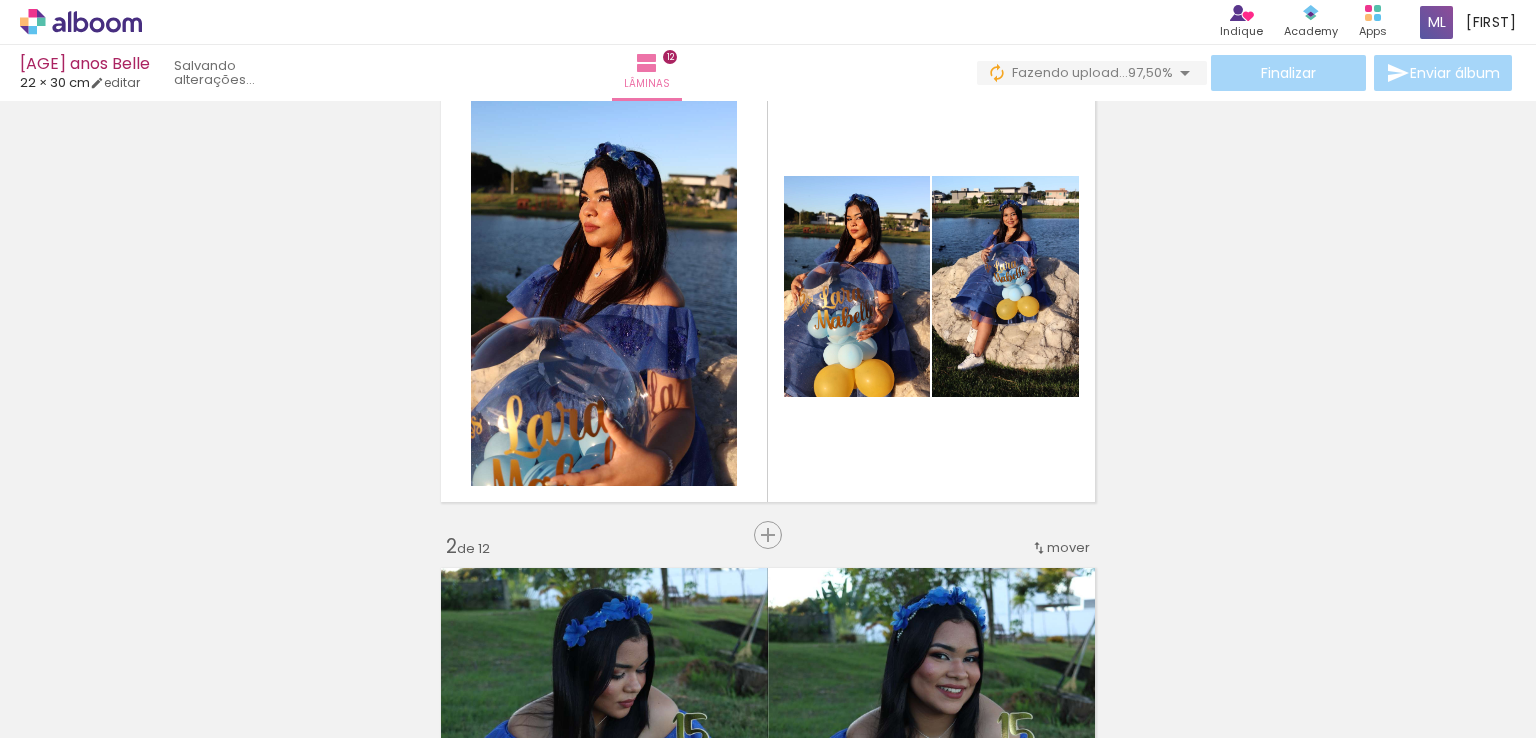 scroll, scrollTop: 0, scrollLeft: 3113, axis: horizontal 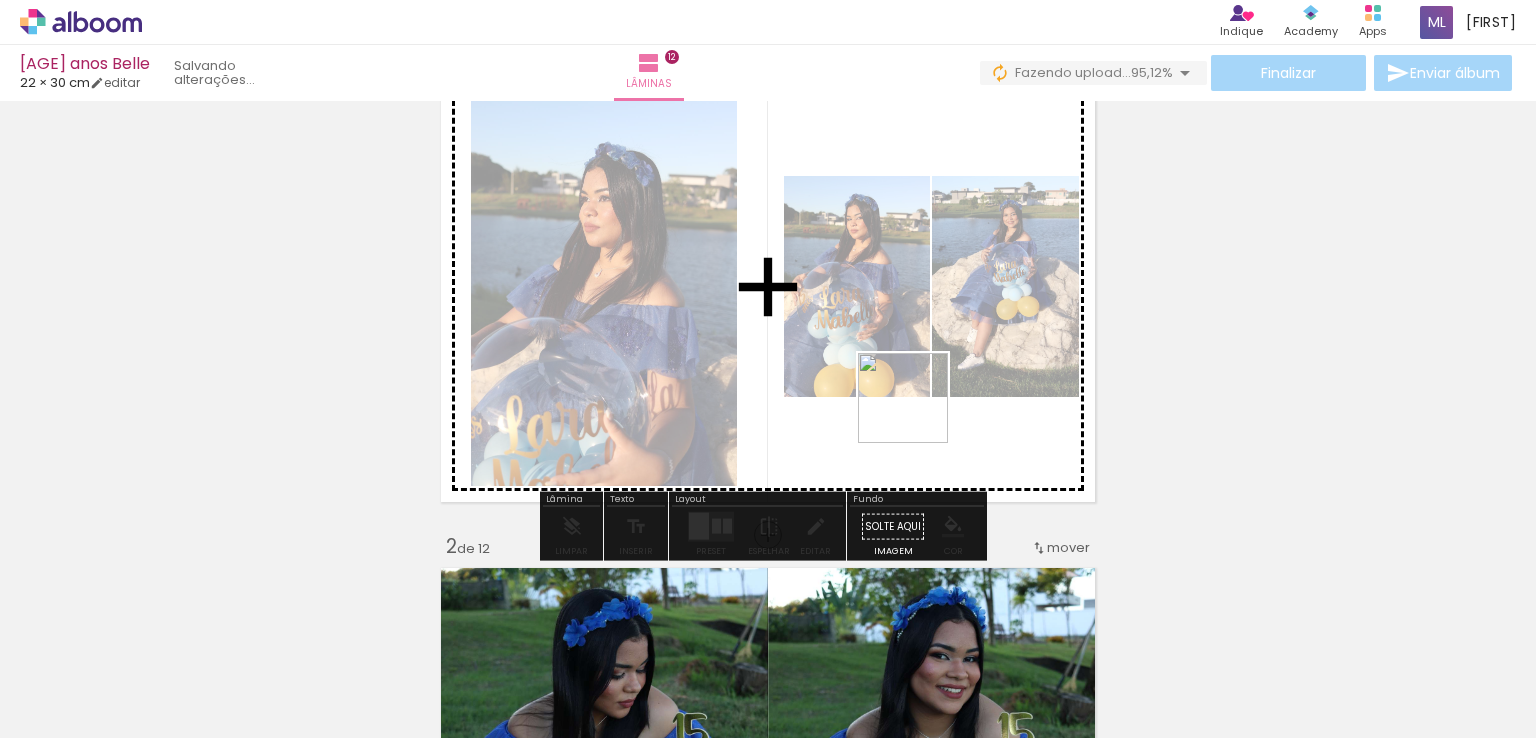 drag, startPoint x: 1455, startPoint y: 685, endPoint x: 861, endPoint y: 381, distance: 667.27203 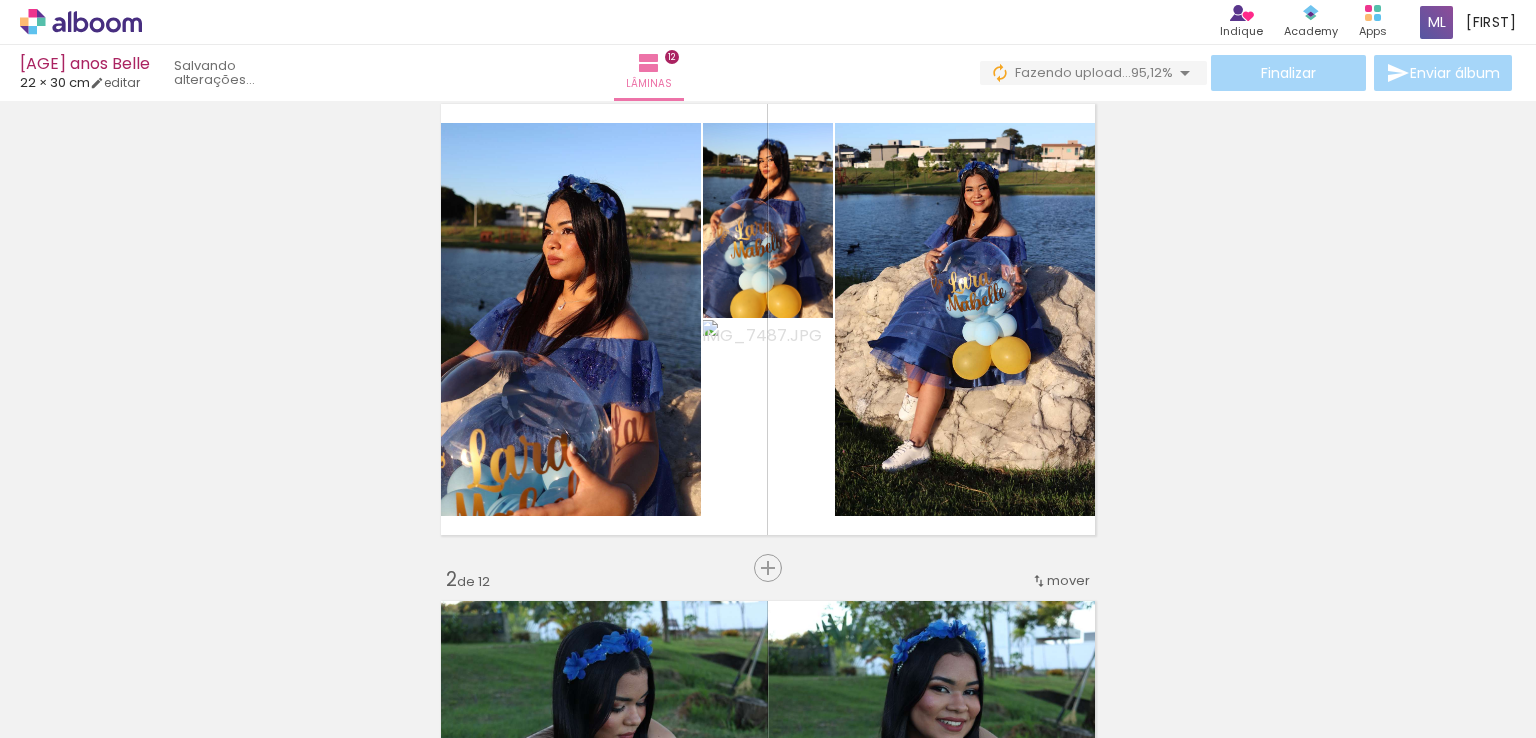 scroll, scrollTop: 59, scrollLeft: 0, axis: vertical 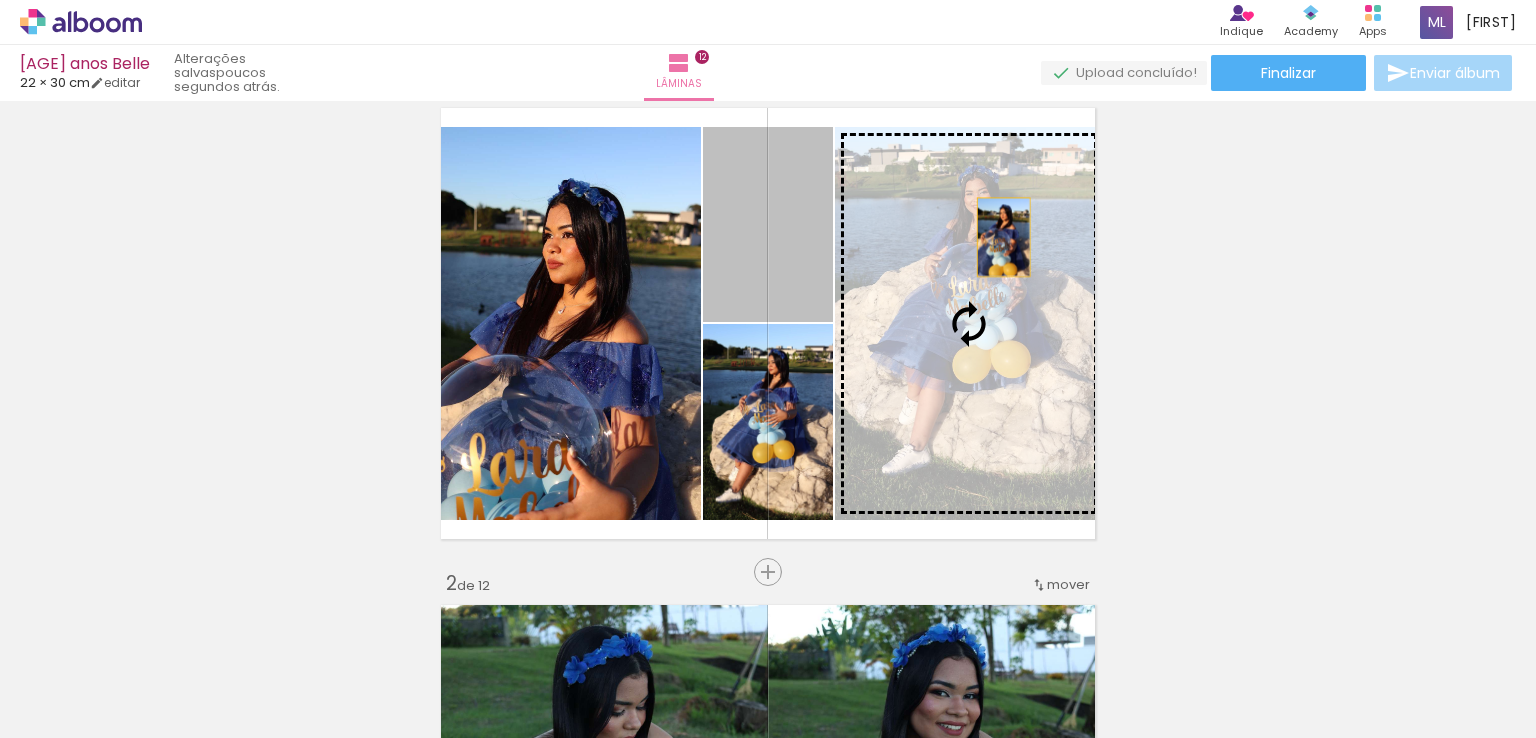 drag, startPoint x: 780, startPoint y: 207, endPoint x: 996, endPoint y: 237, distance: 218.07338 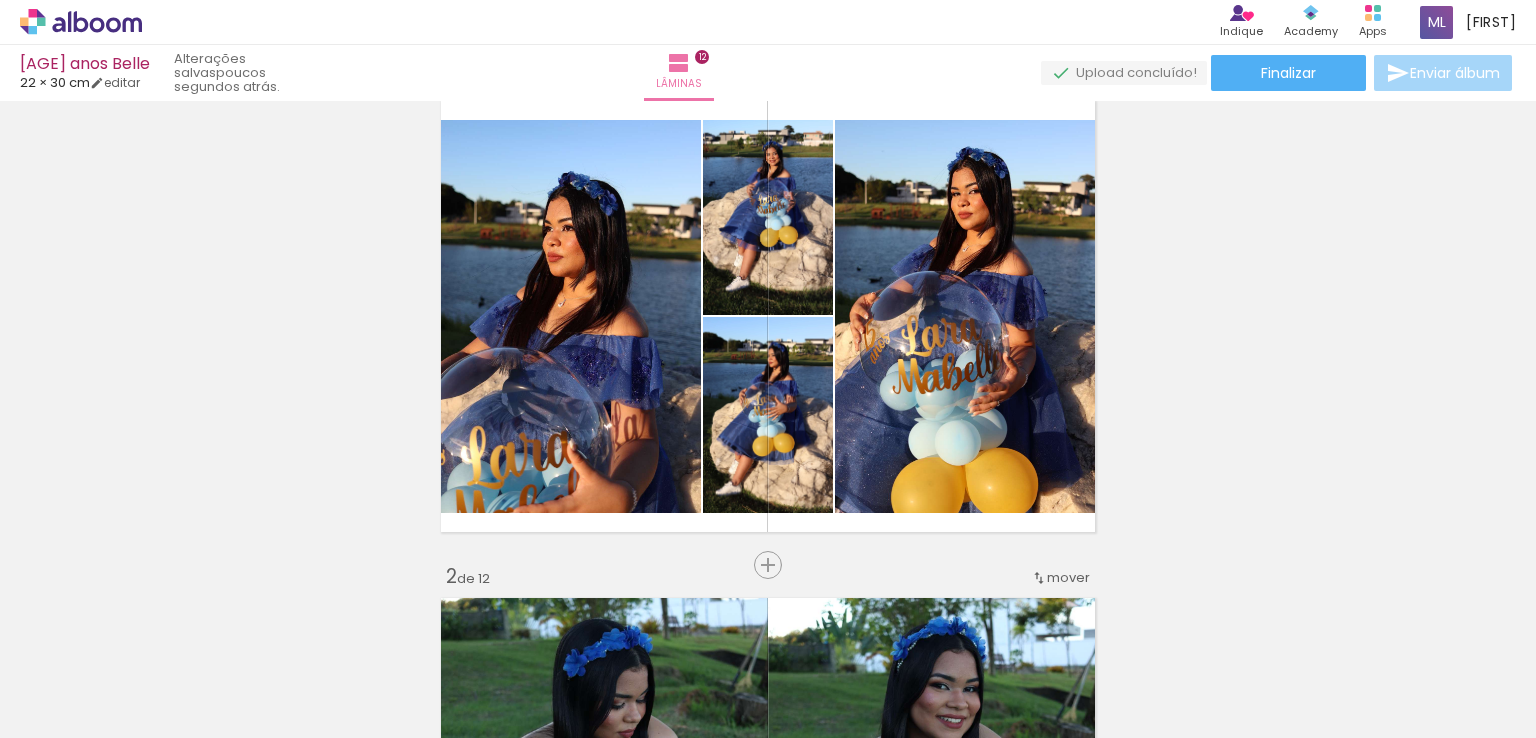 scroll, scrollTop: 60, scrollLeft: 0, axis: vertical 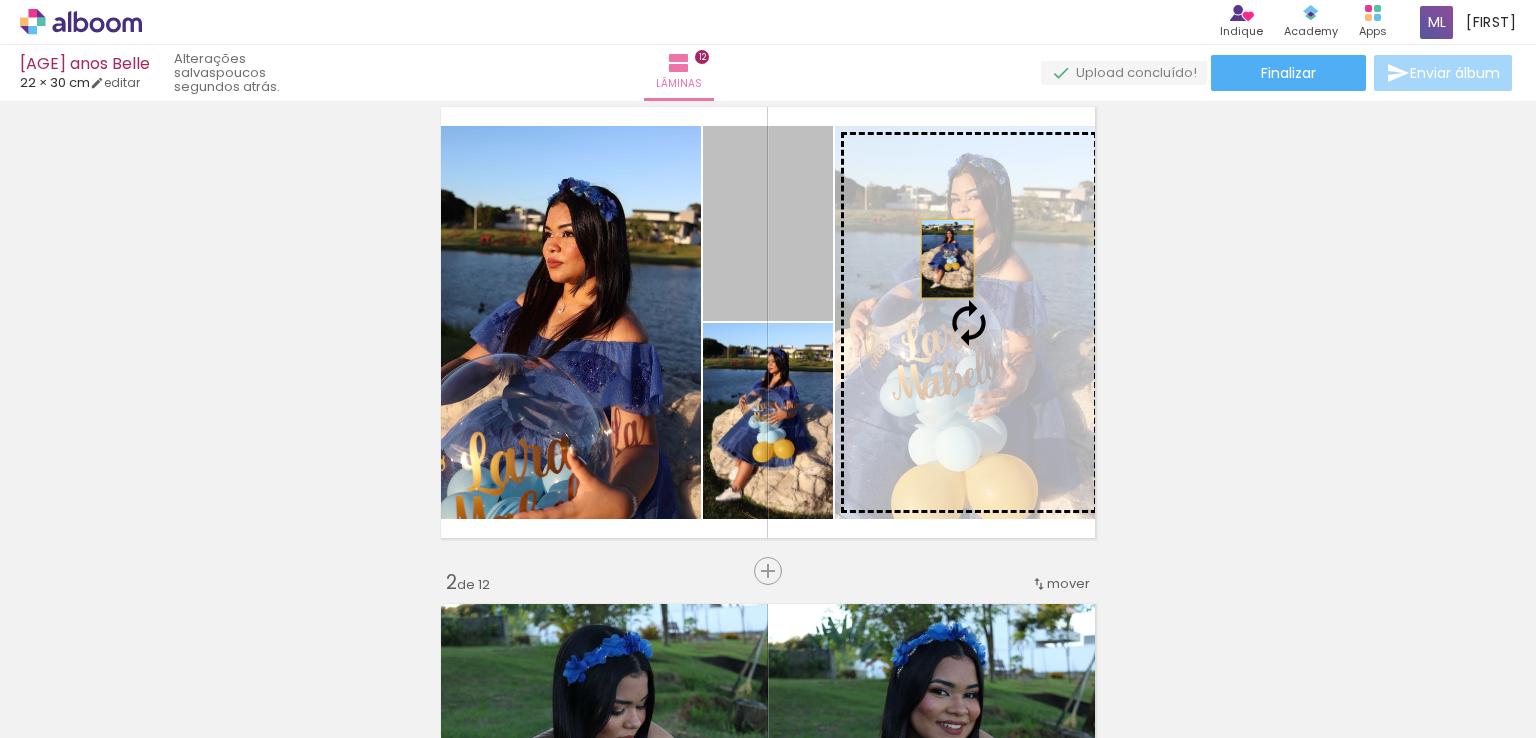 drag, startPoint x: 792, startPoint y: 209, endPoint x: 1017, endPoint y: 281, distance: 236.23929 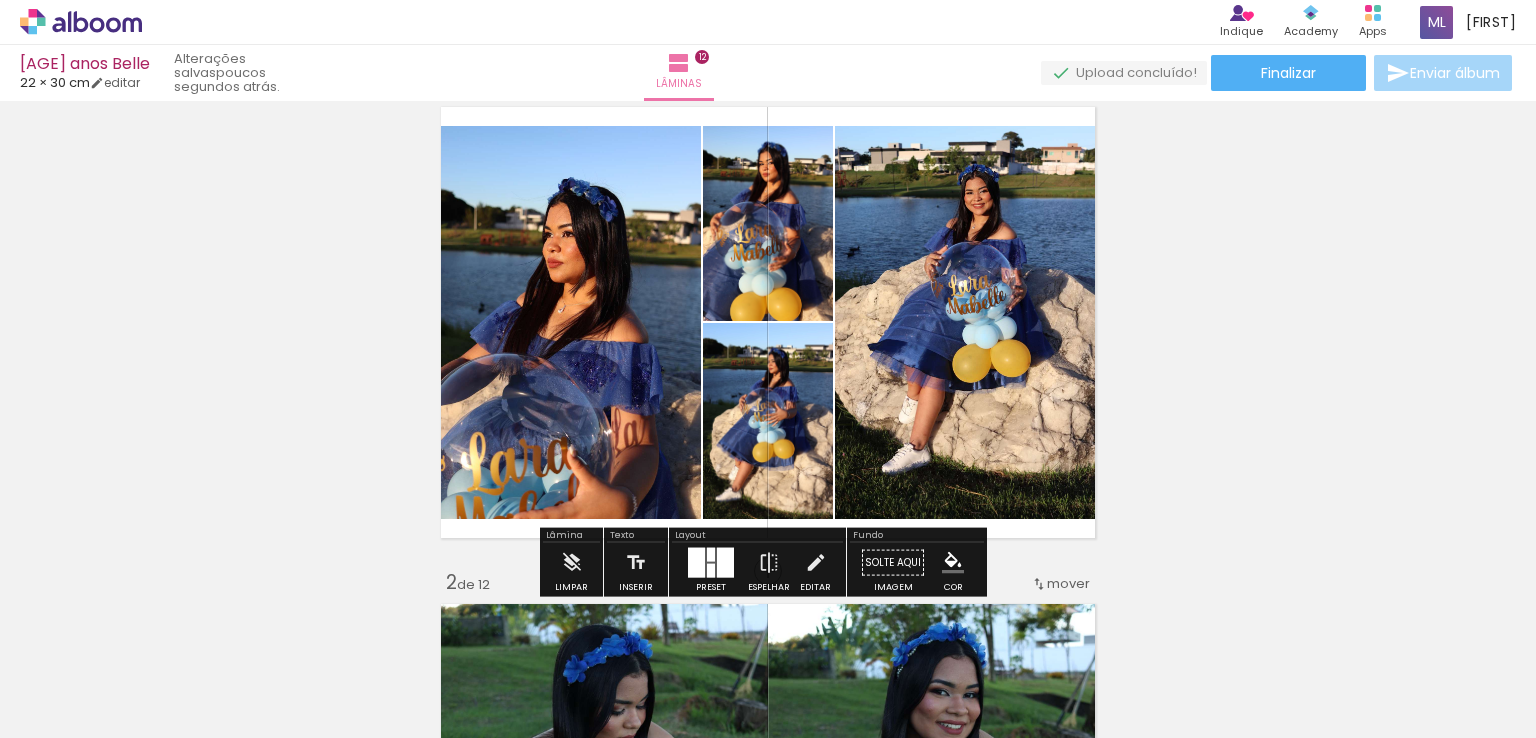 click at bounding box center (767, 437) 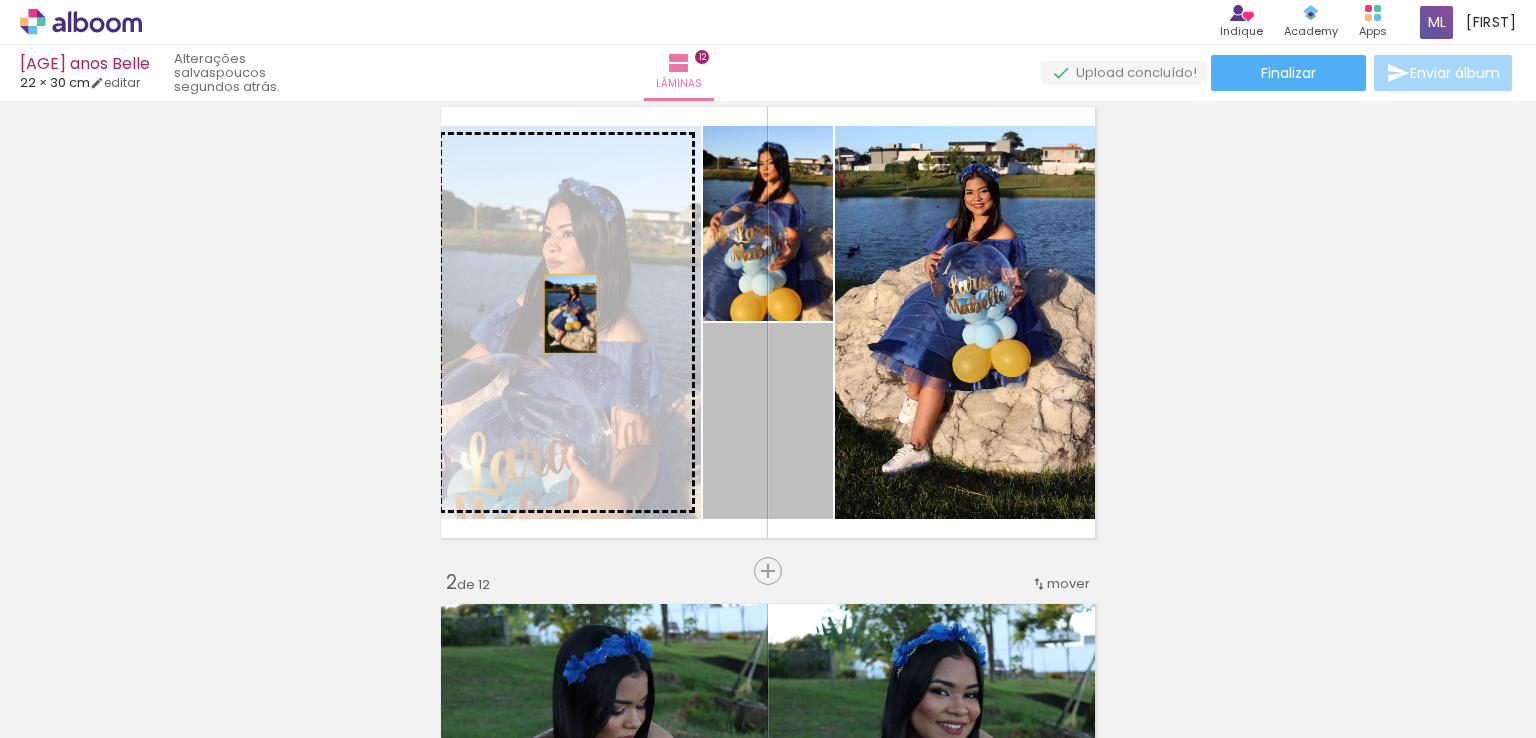 drag, startPoint x: 788, startPoint y: 404, endPoint x: 531, endPoint y: 298, distance: 278.0018 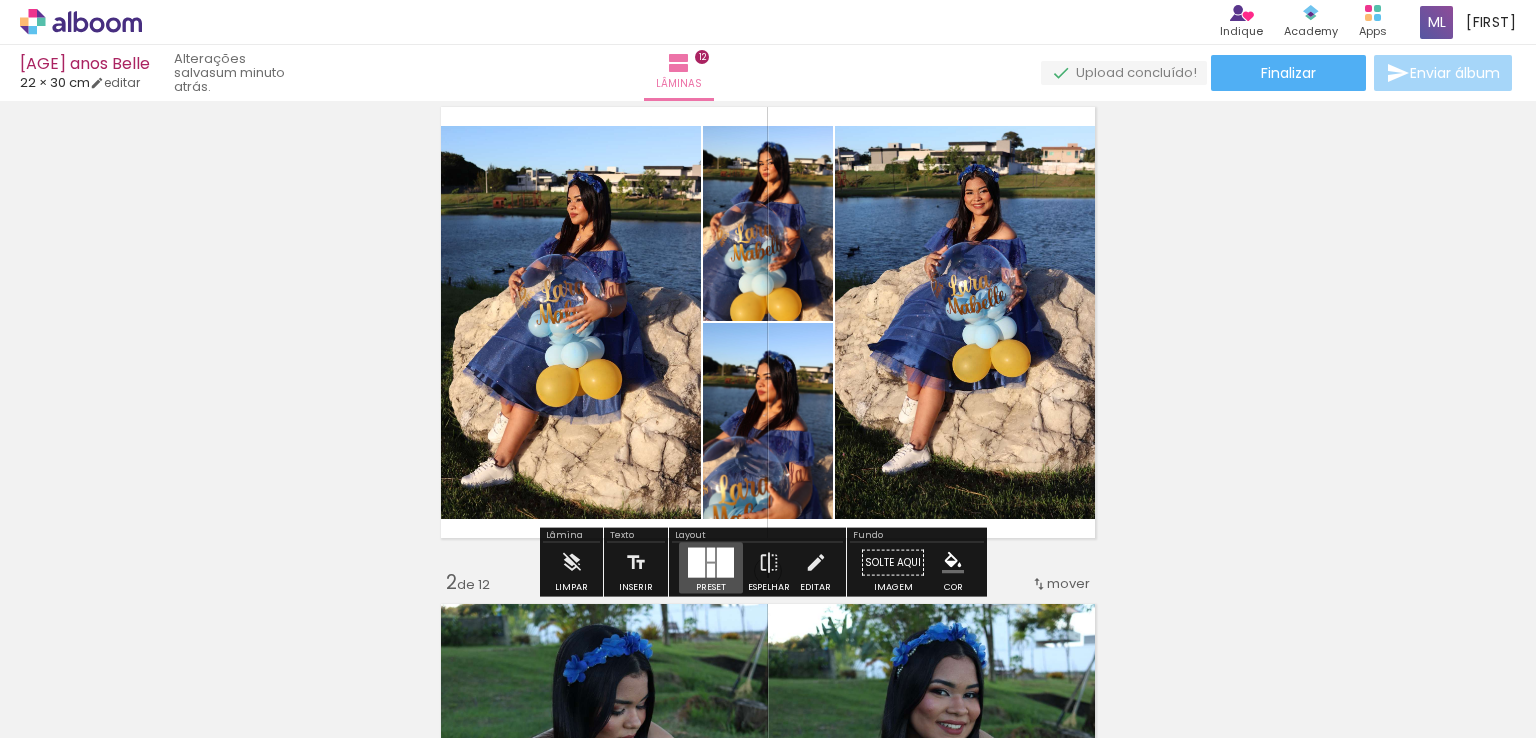 click at bounding box center (725, 563) 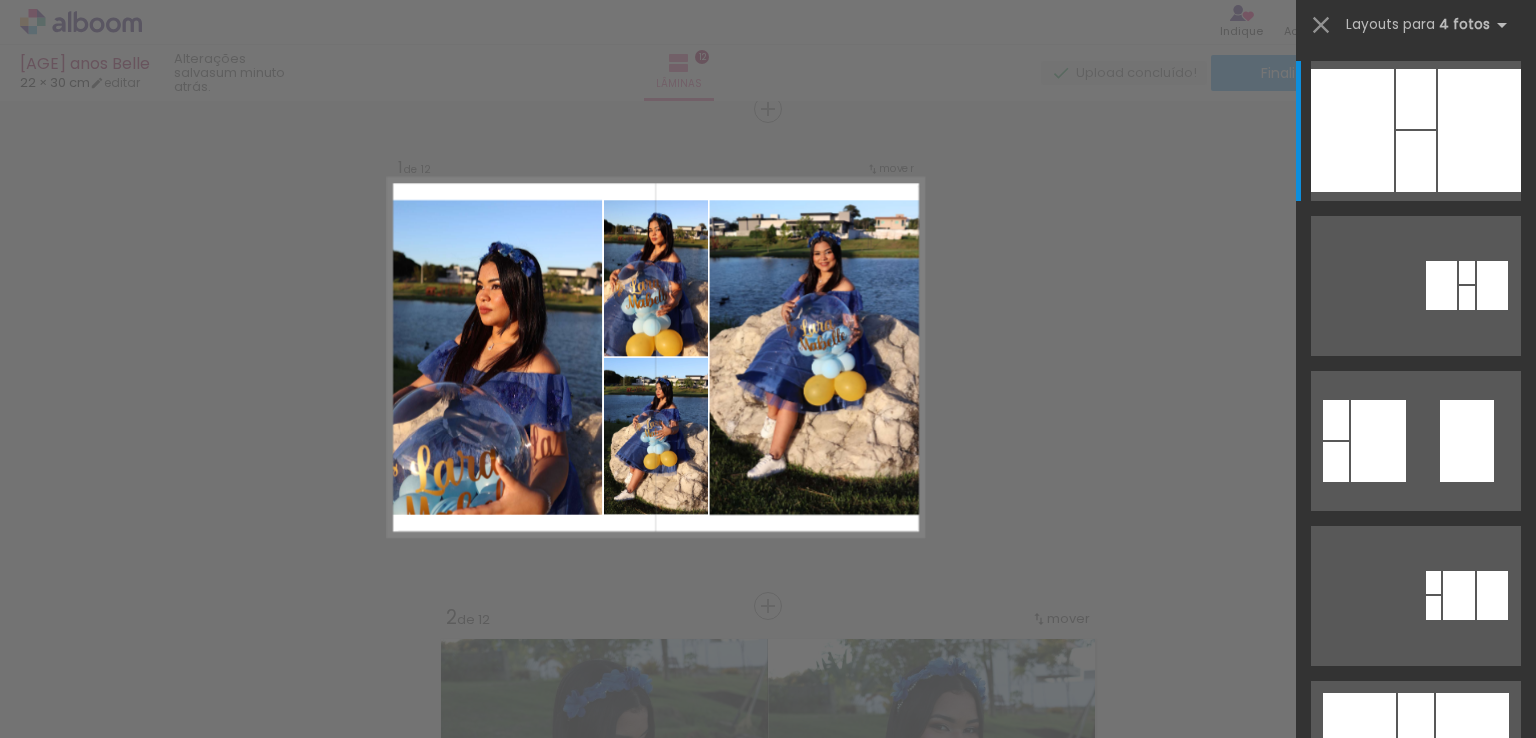 scroll, scrollTop: 25, scrollLeft: 0, axis: vertical 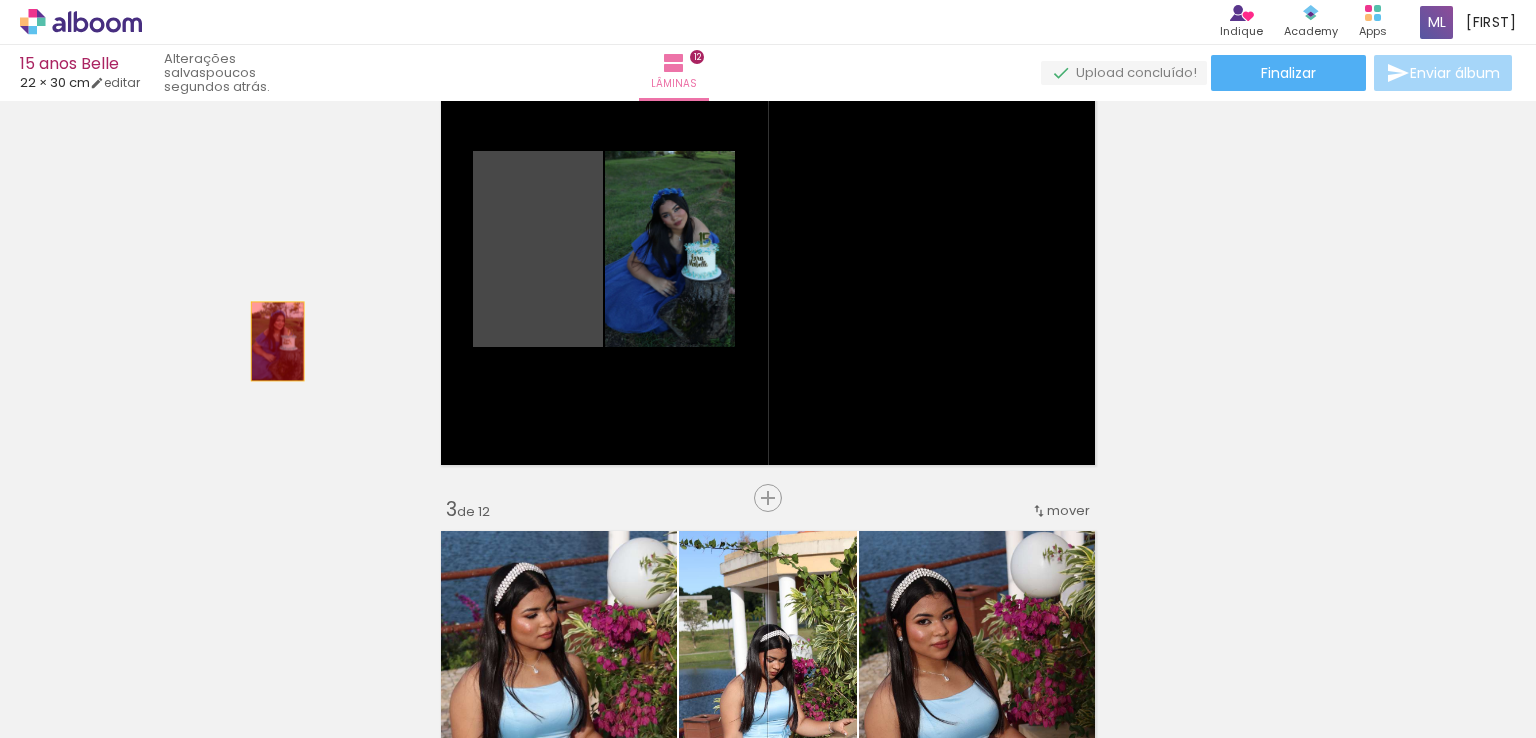 drag, startPoint x: 516, startPoint y: 233, endPoint x: 162, endPoint y: 366, distance: 378.16003 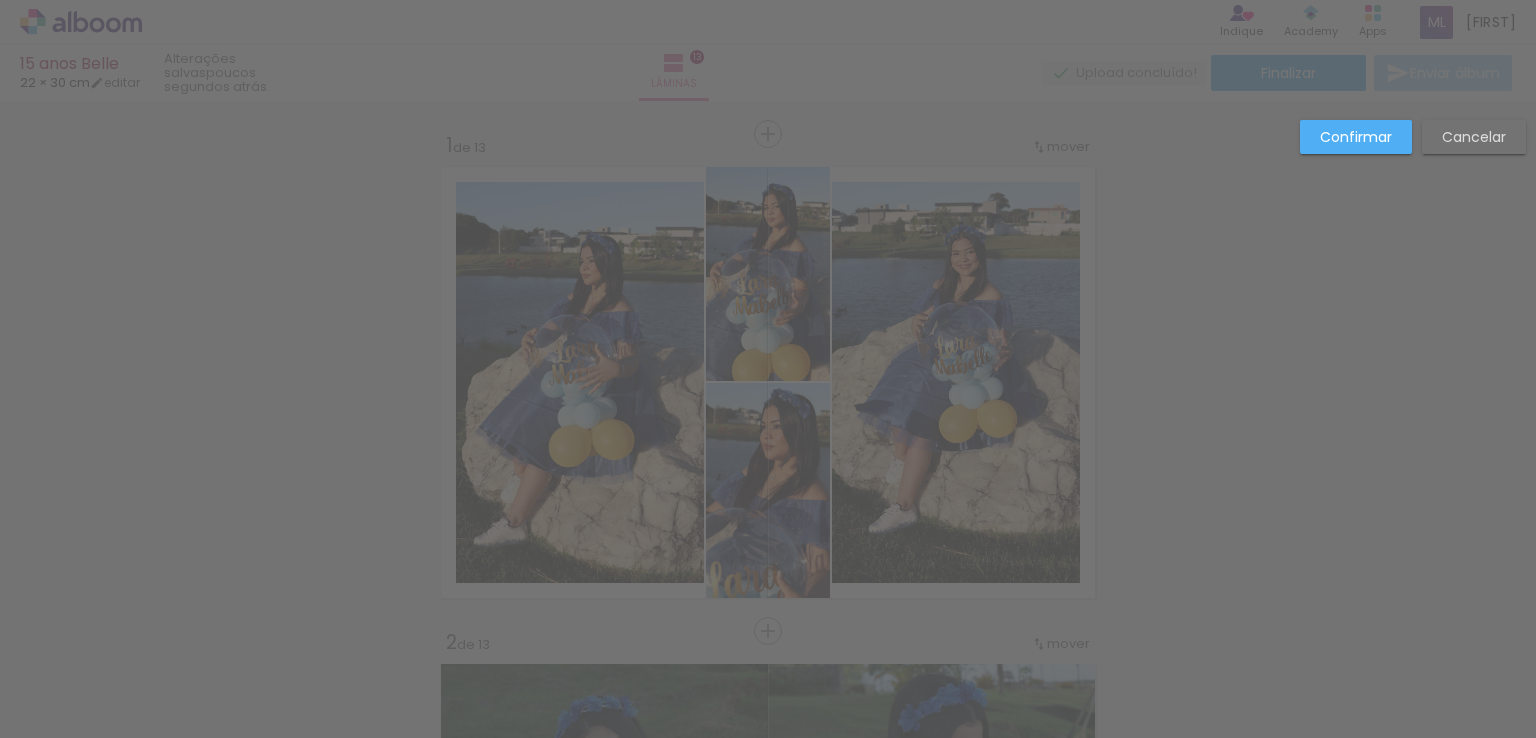 scroll, scrollTop: 0, scrollLeft: 0, axis: both 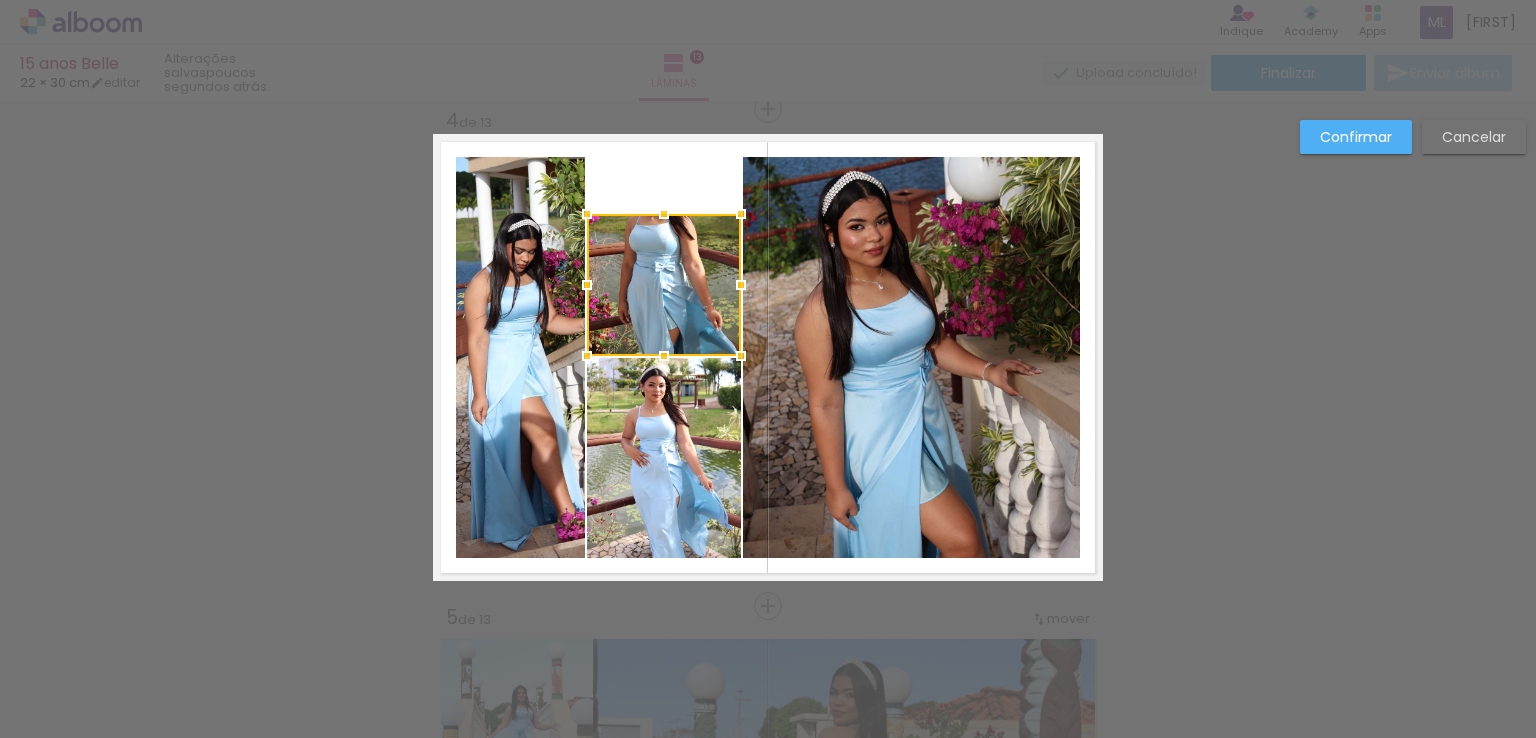 drag, startPoint x: 656, startPoint y: 157, endPoint x: 661, endPoint y: 49, distance: 108.11568 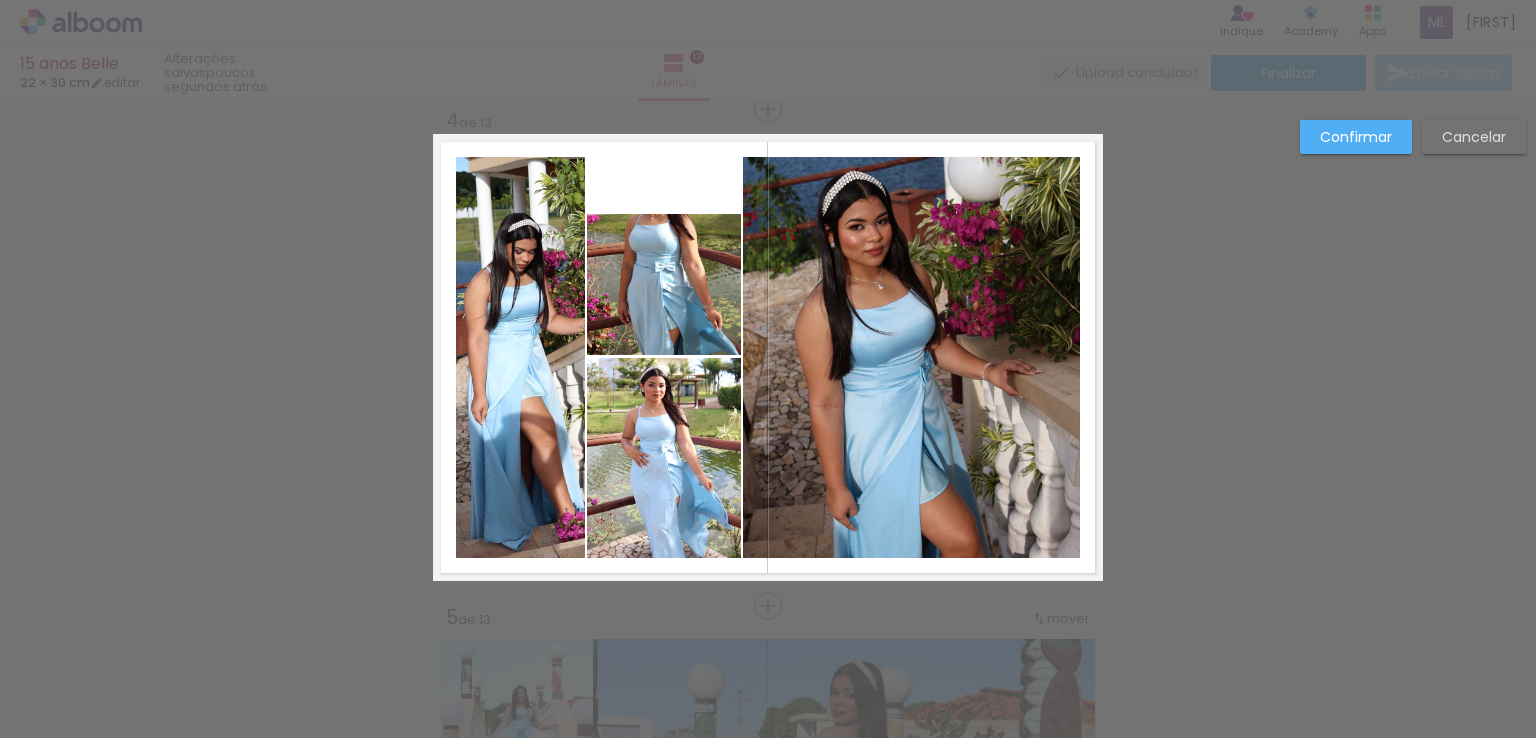 click 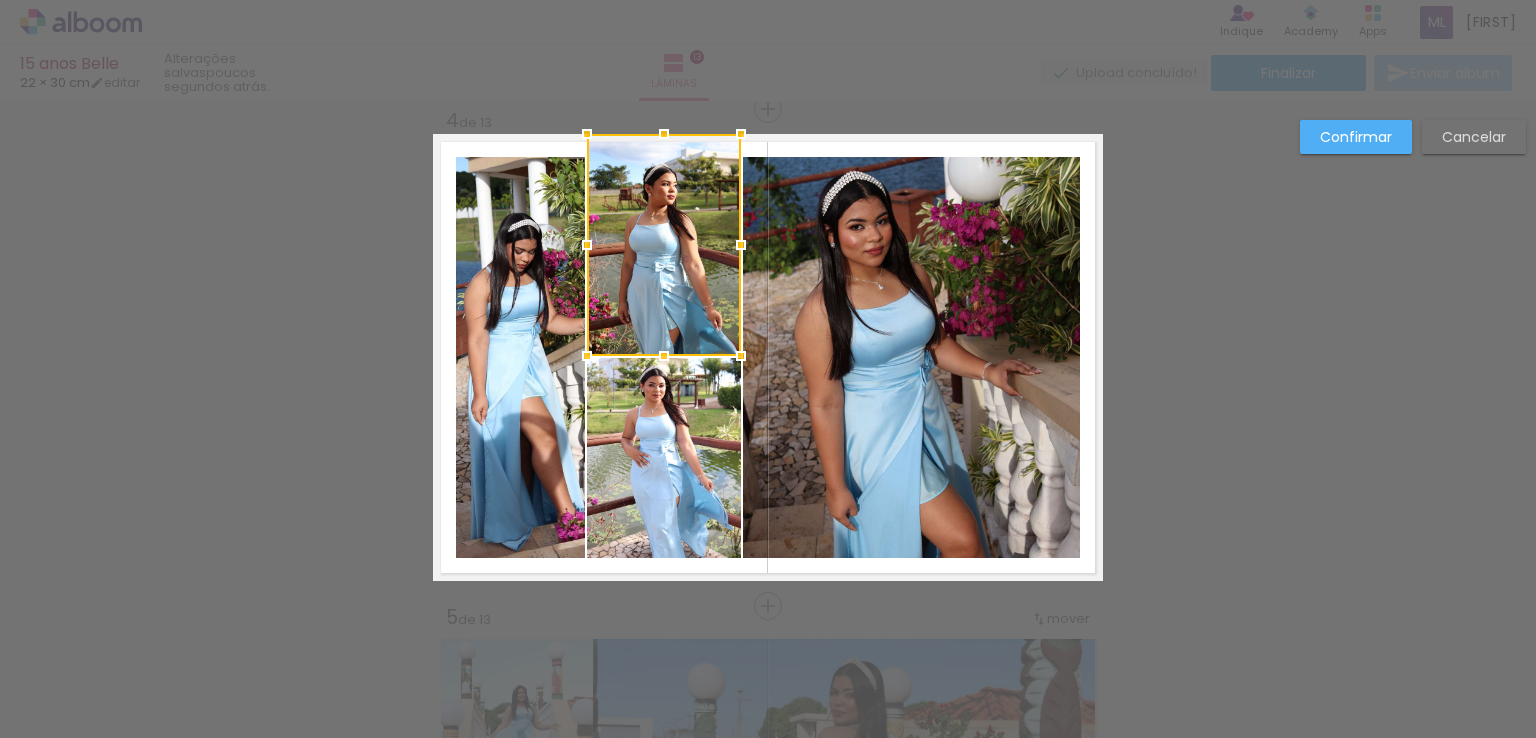 click at bounding box center (664, 245) 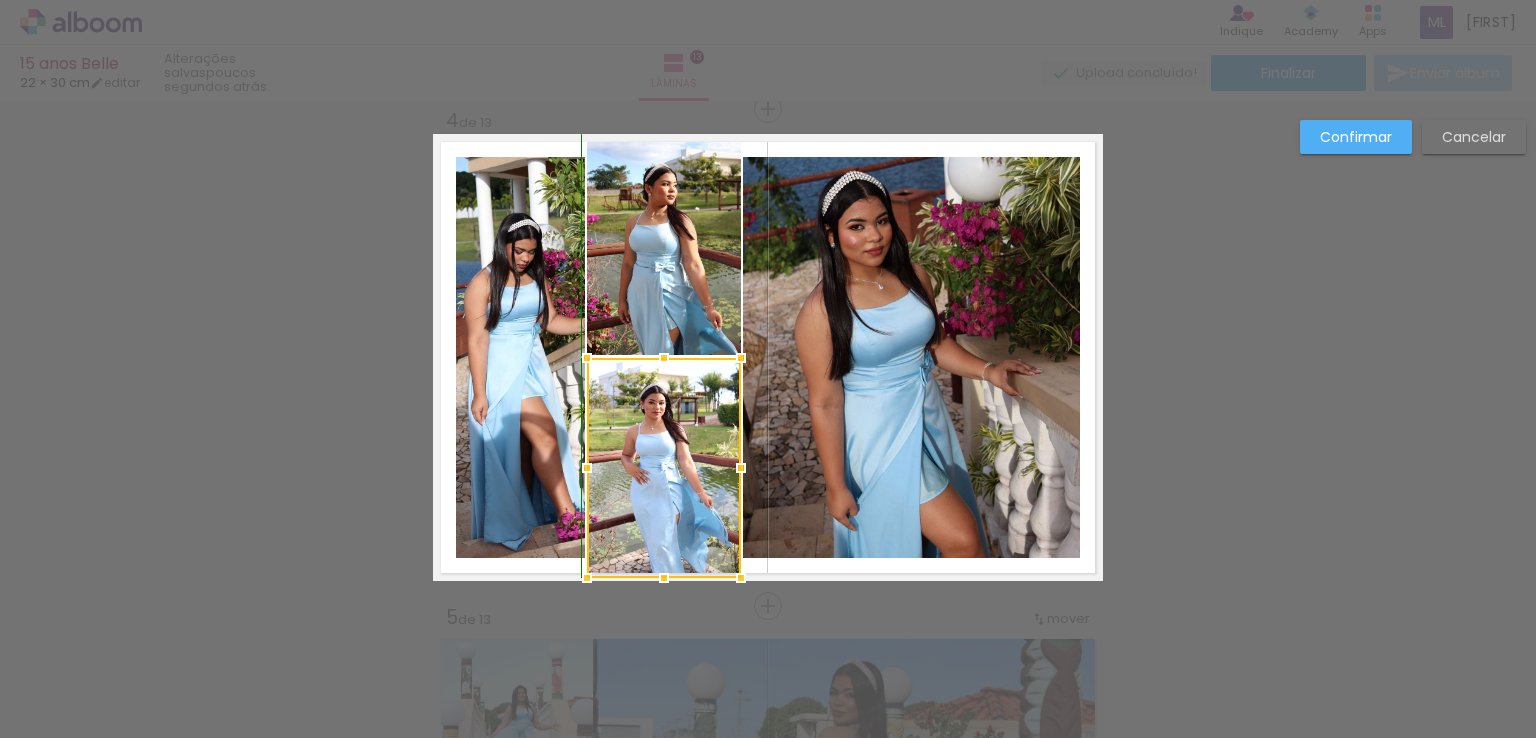 drag, startPoint x: 654, startPoint y: 560, endPoint x: 655, endPoint y: 576, distance: 16.03122 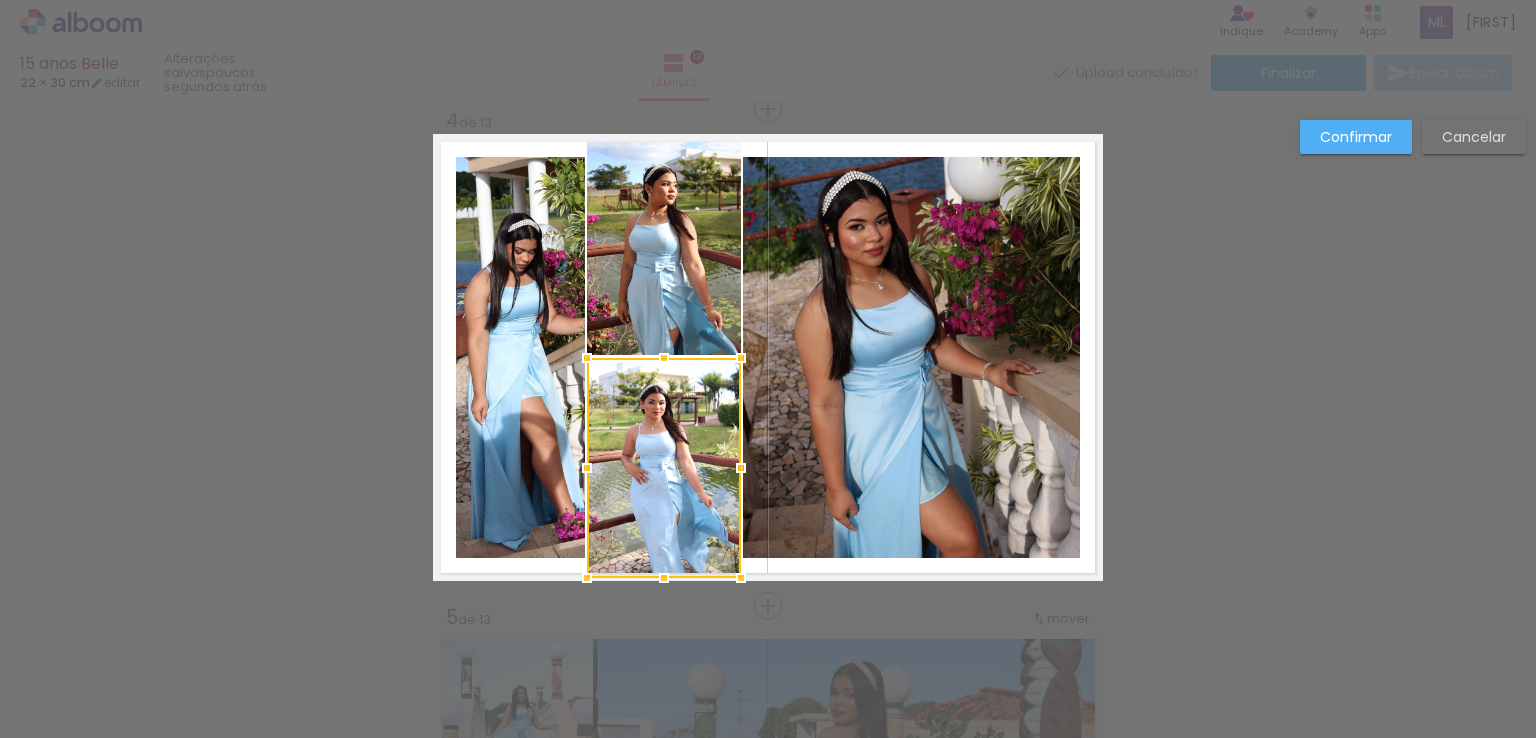 click on "Confirmar" at bounding box center [0, 0] 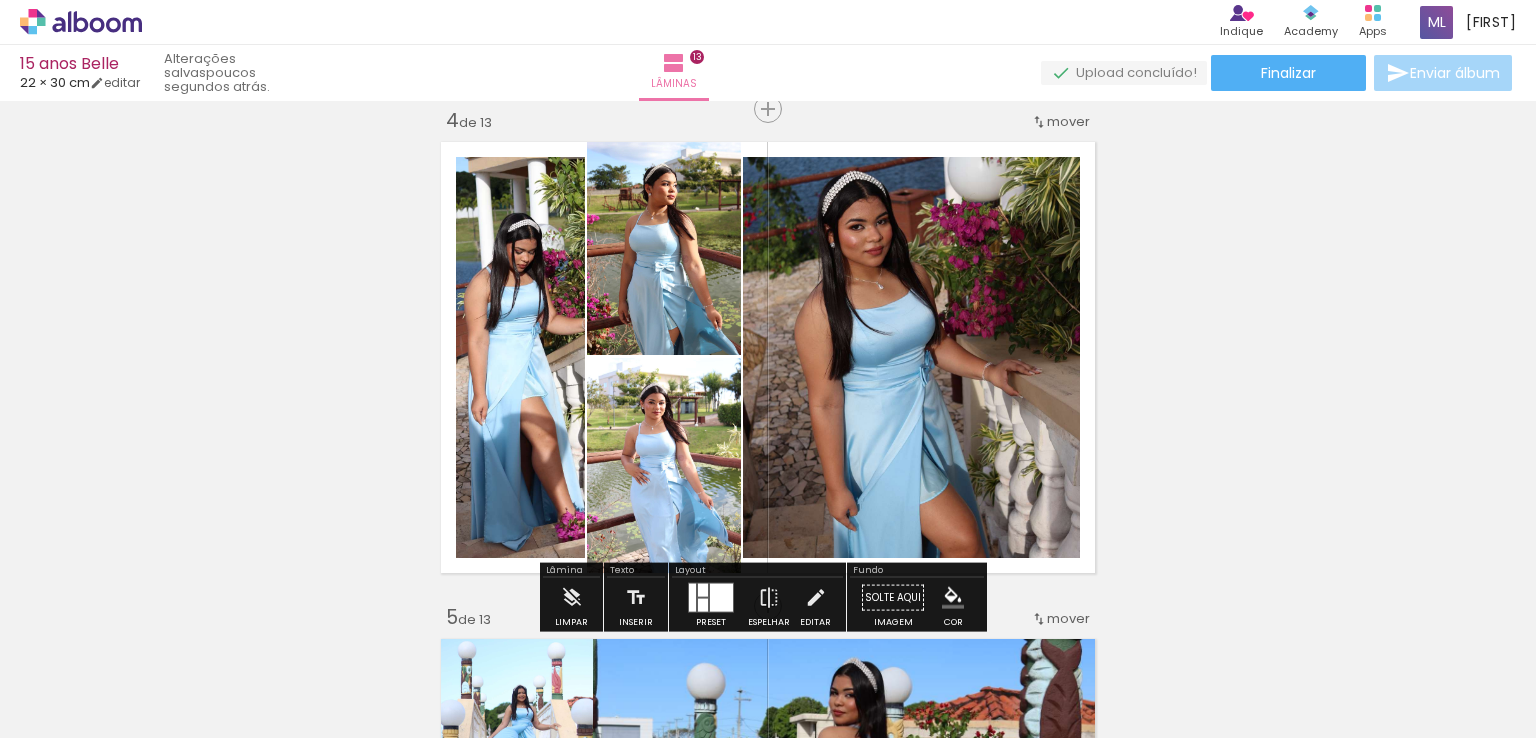 click 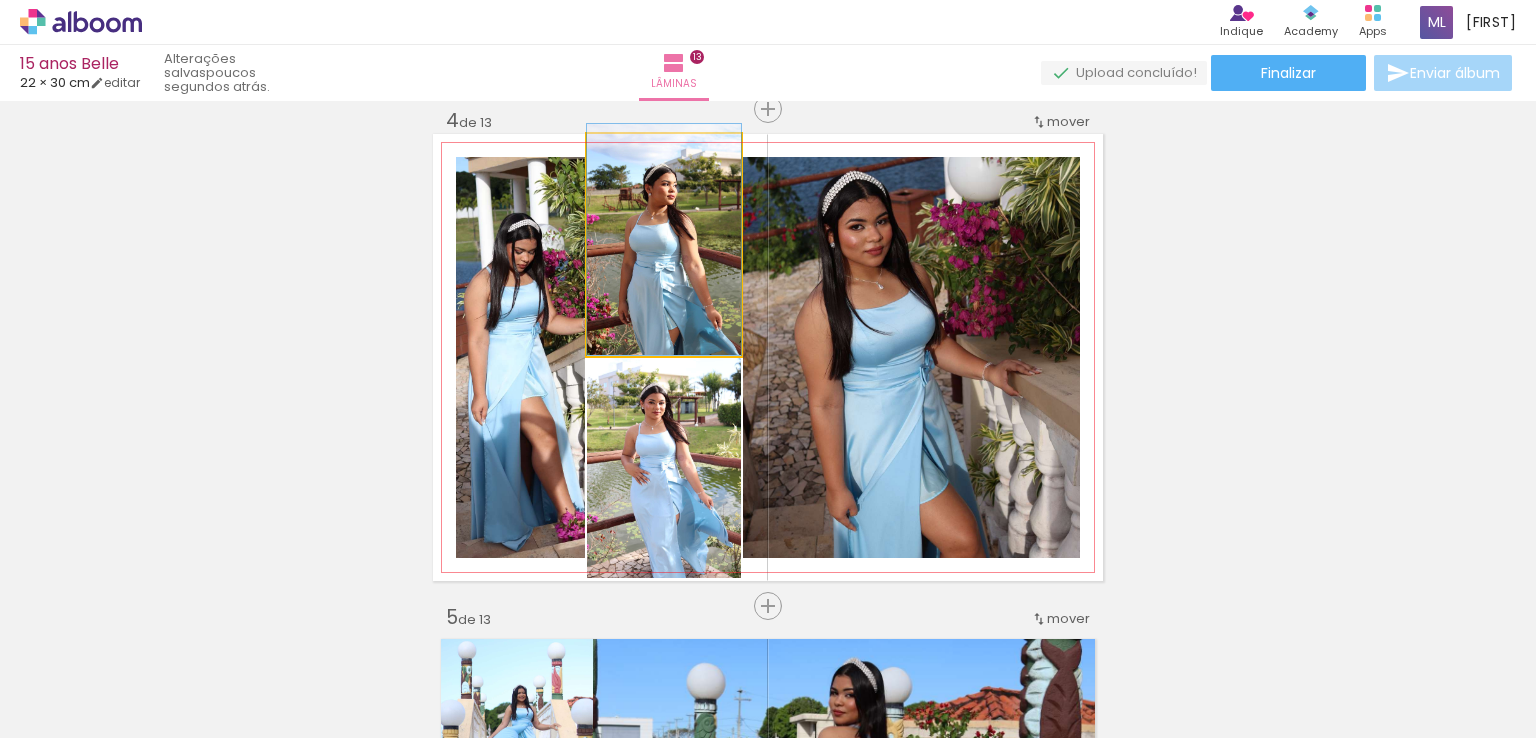 click 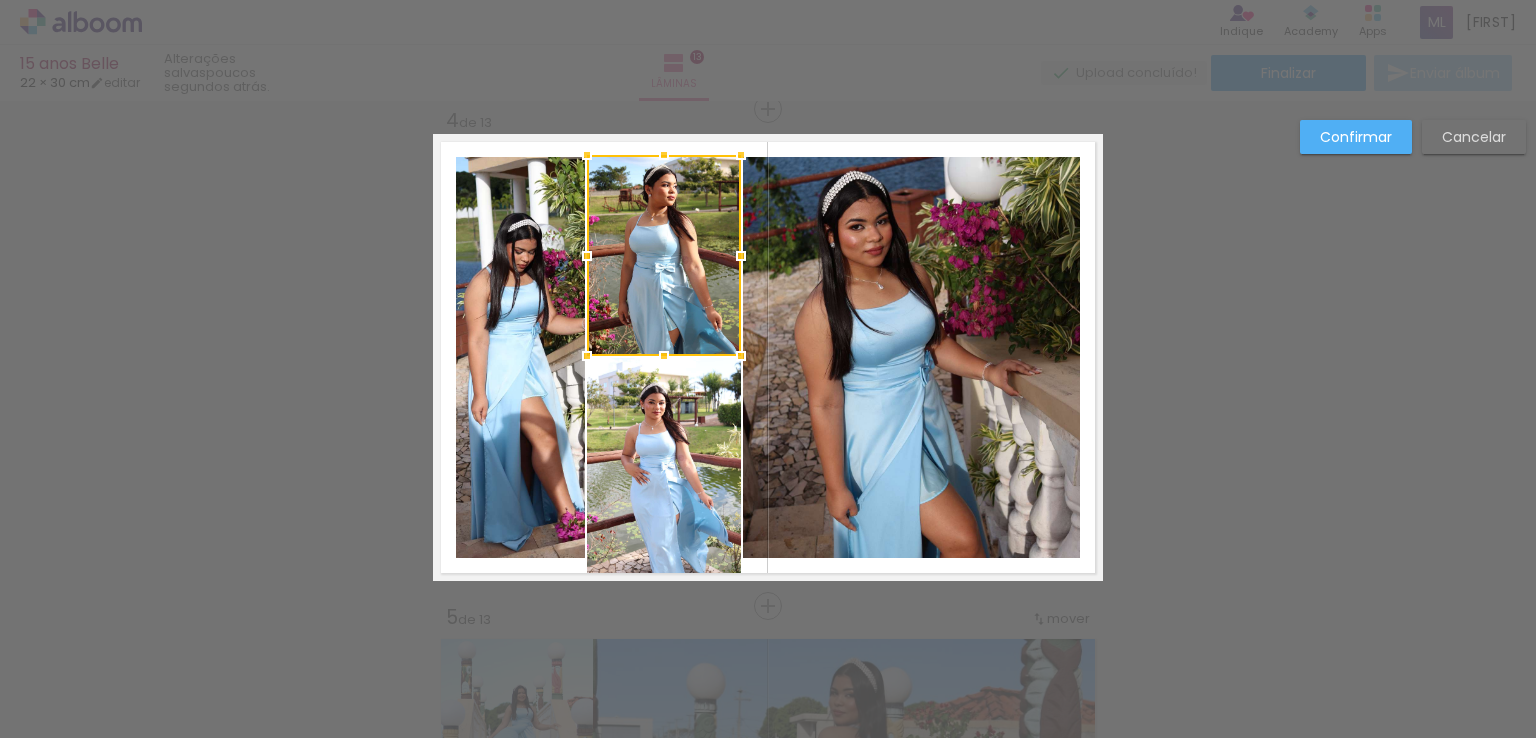 drag, startPoint x: 656, startPoint y: 132, endPoint x: 658, endPoint y: 157, distance: 25.079872 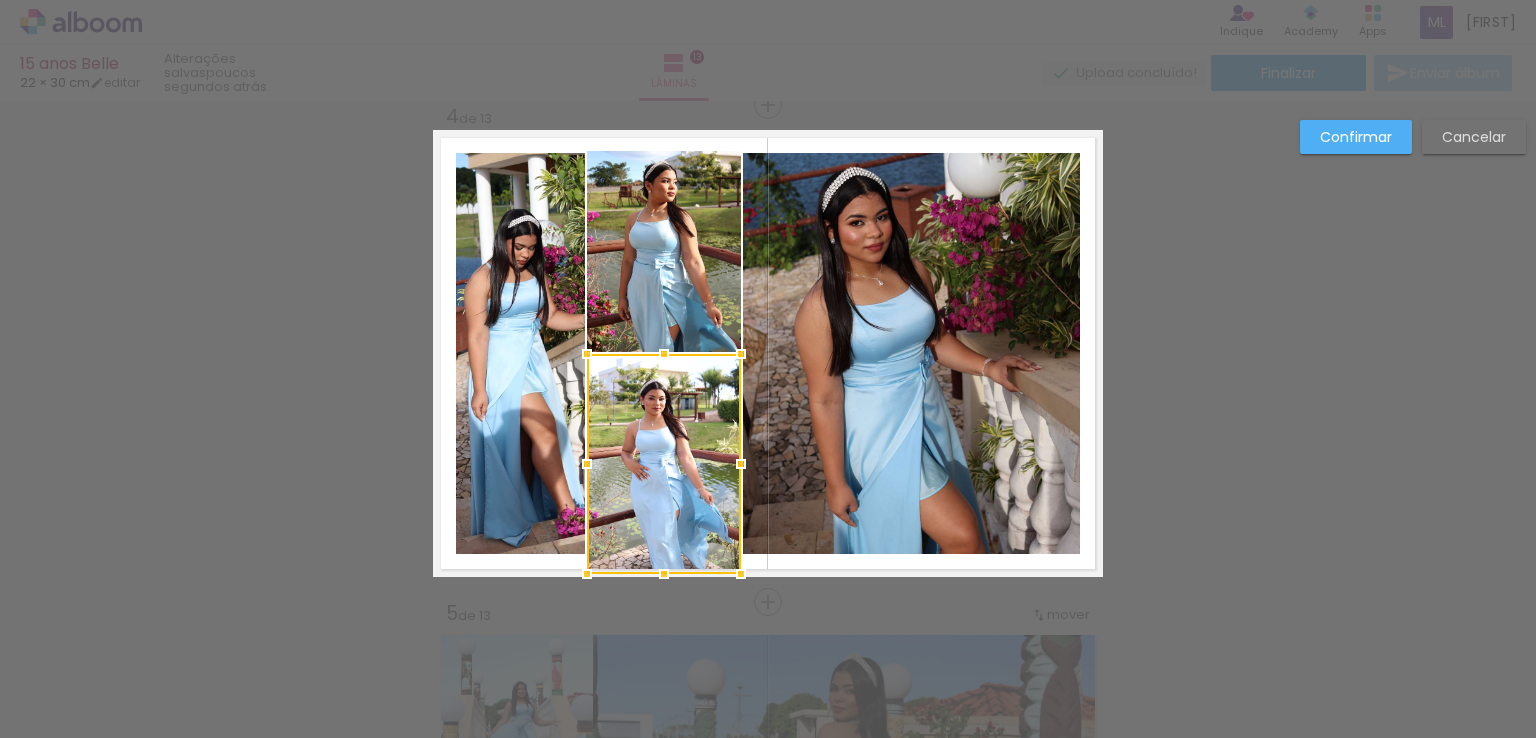 scroll, scrollTop: 1520, scrollLeft: 0, axis: vertical 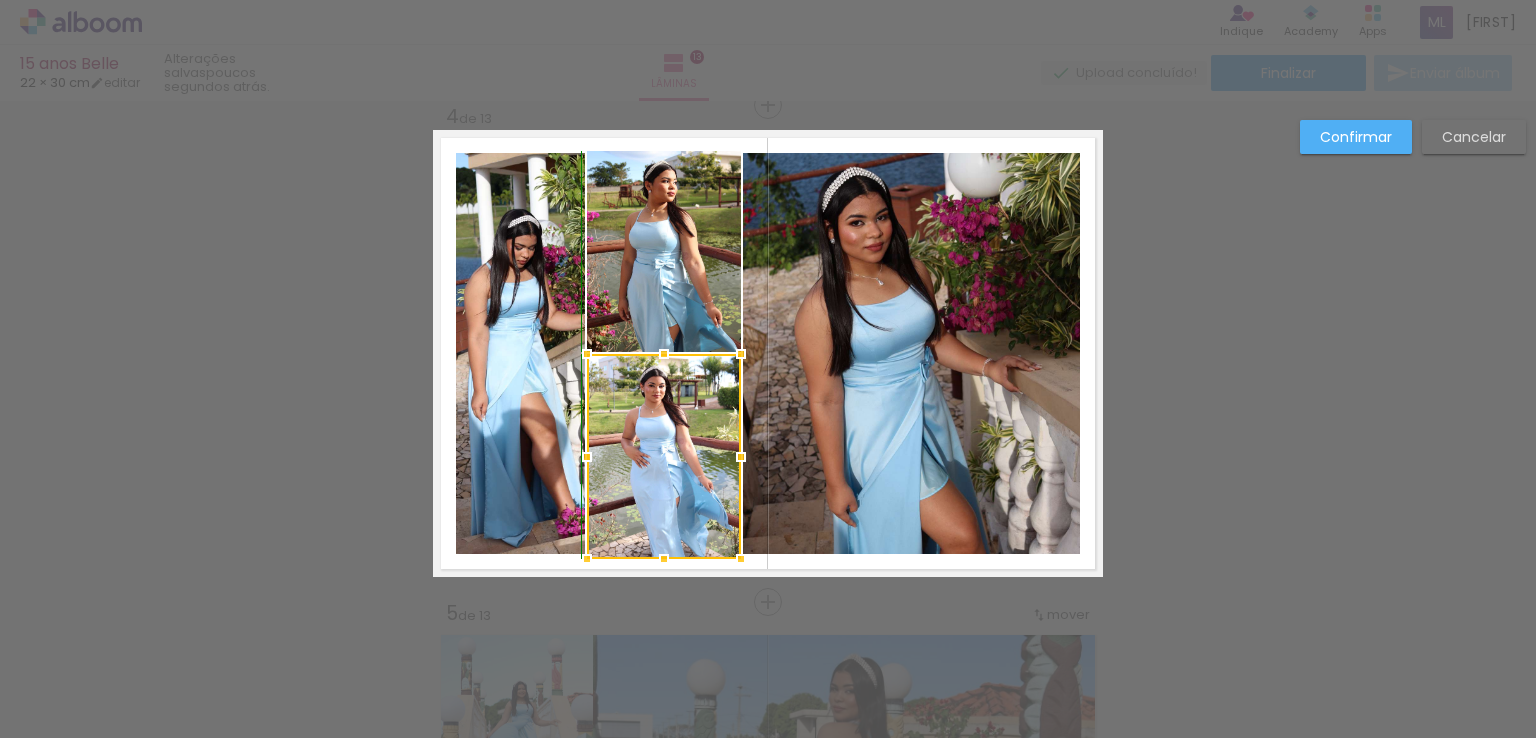 drag, startPoint x: 656, startPoint y: 575, endPoint x: 661, endPoint y: 561, distance: 14.866069 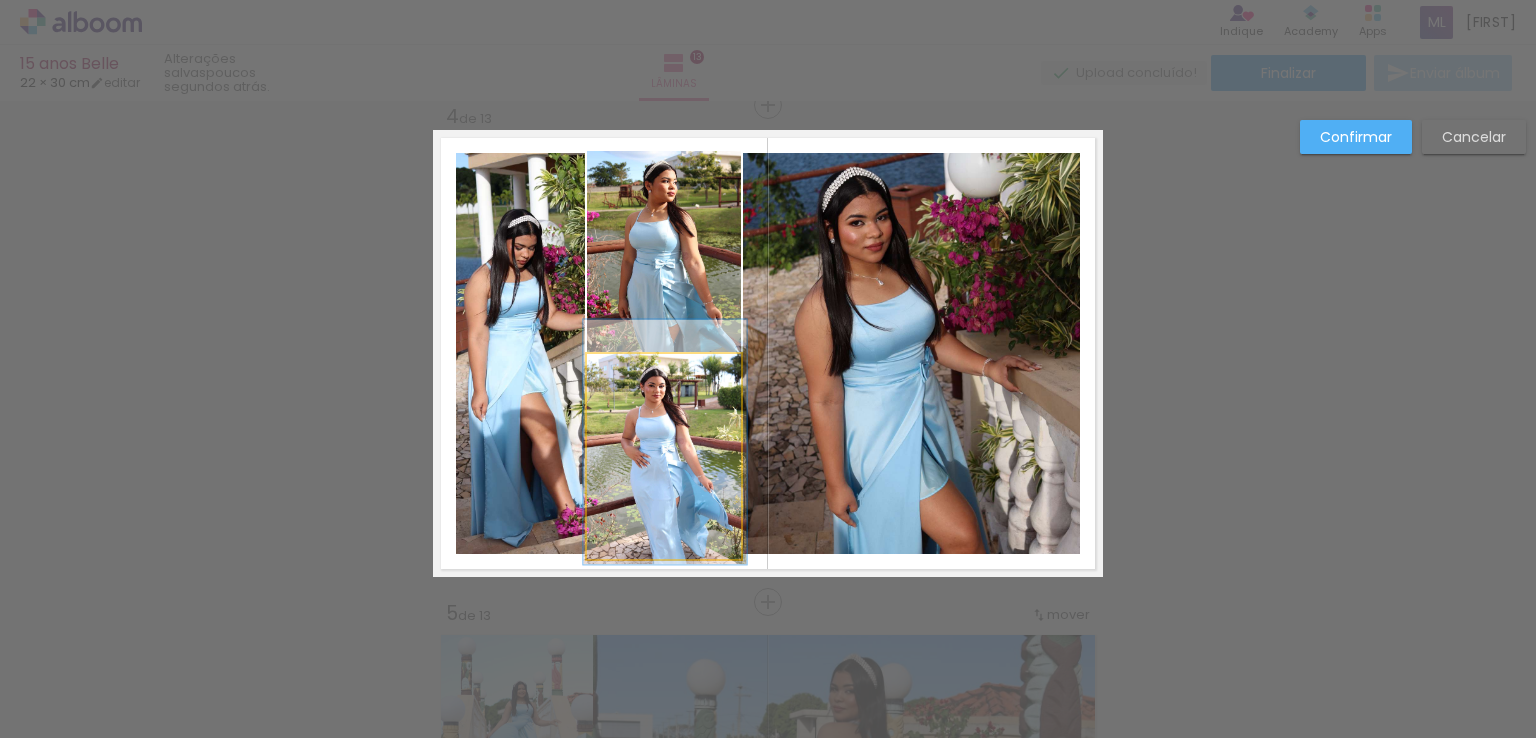 click 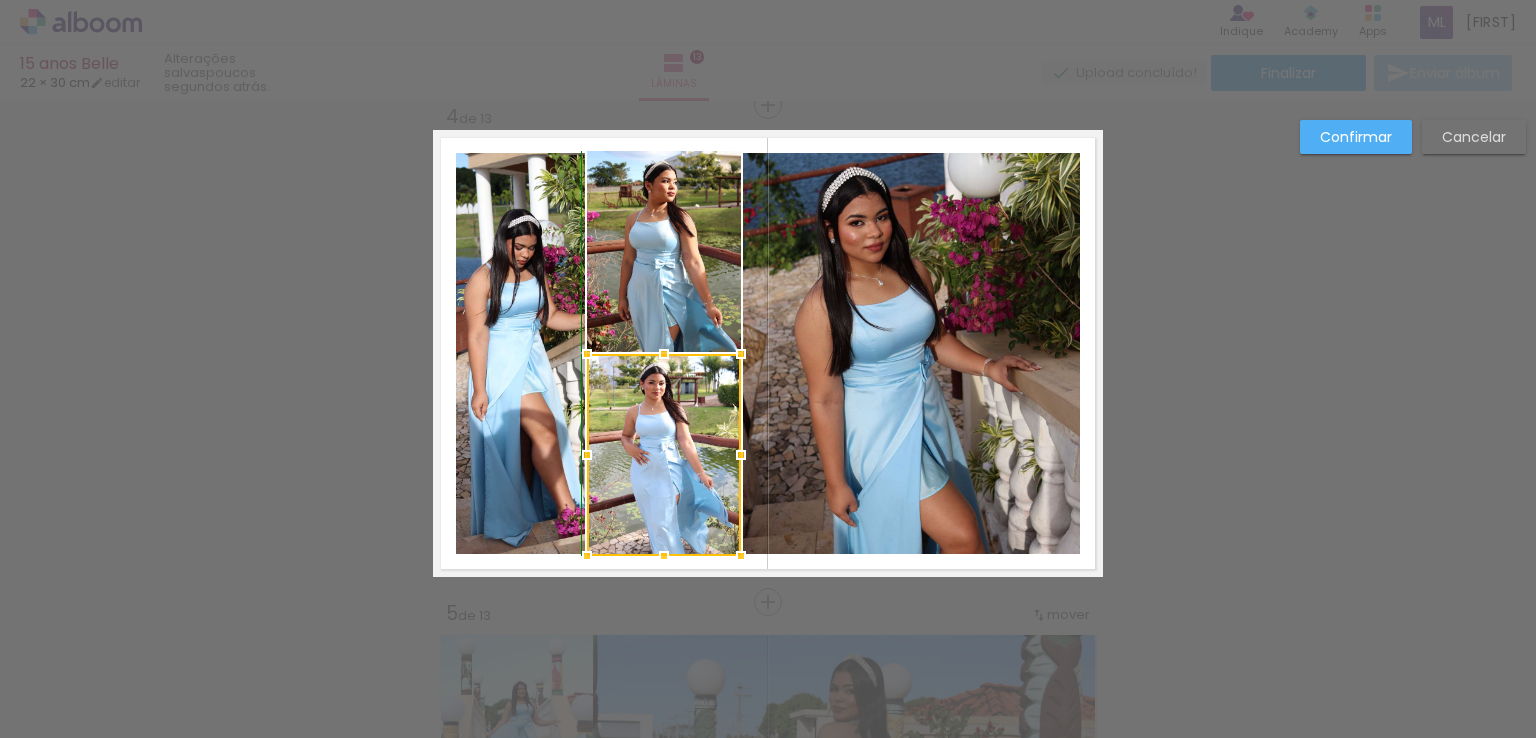 click at bounding box center [664, 556] 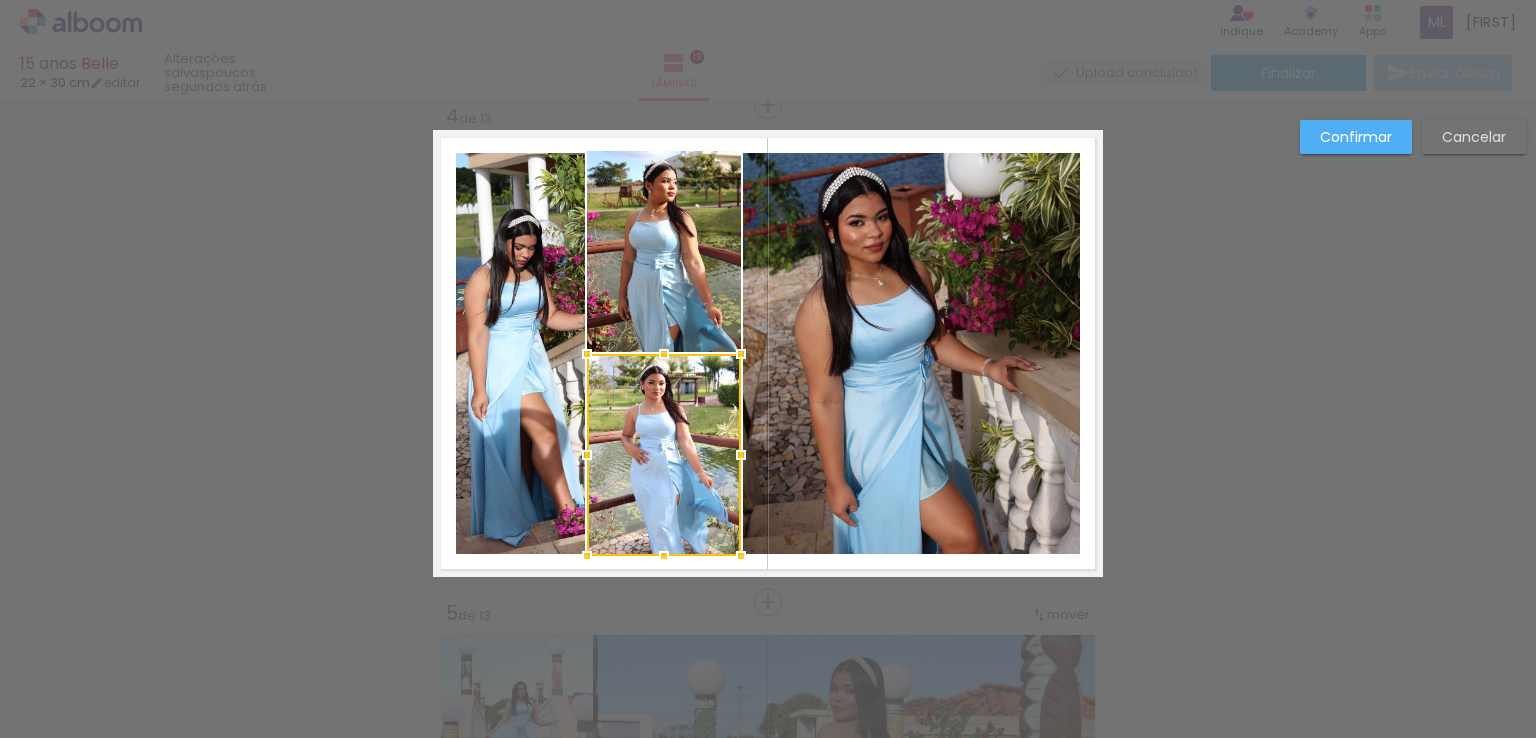 click on "Confirmar" at bounding box center (1356, 137) 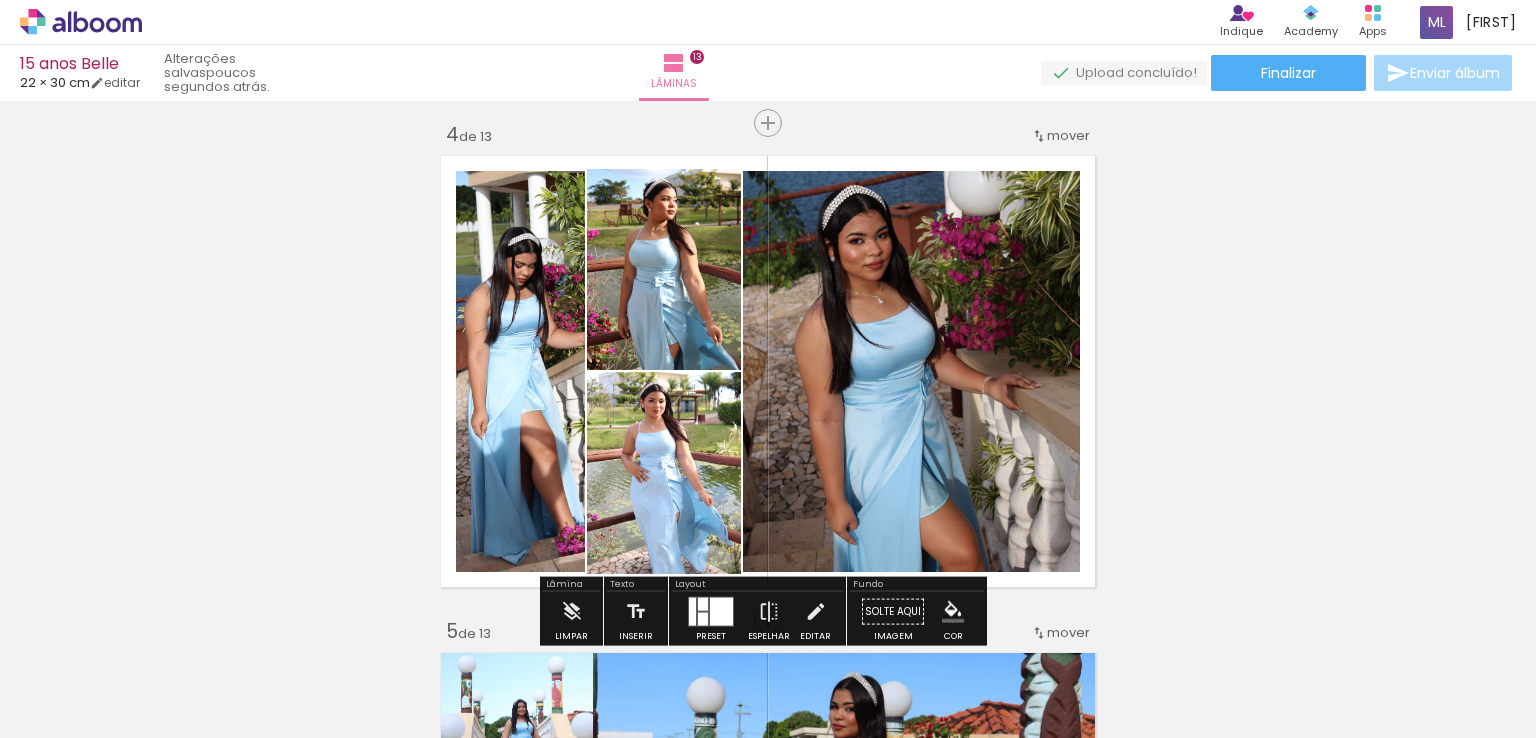 scroll, scrollTop: 1460, scrollLeft: 0, axis: vertical 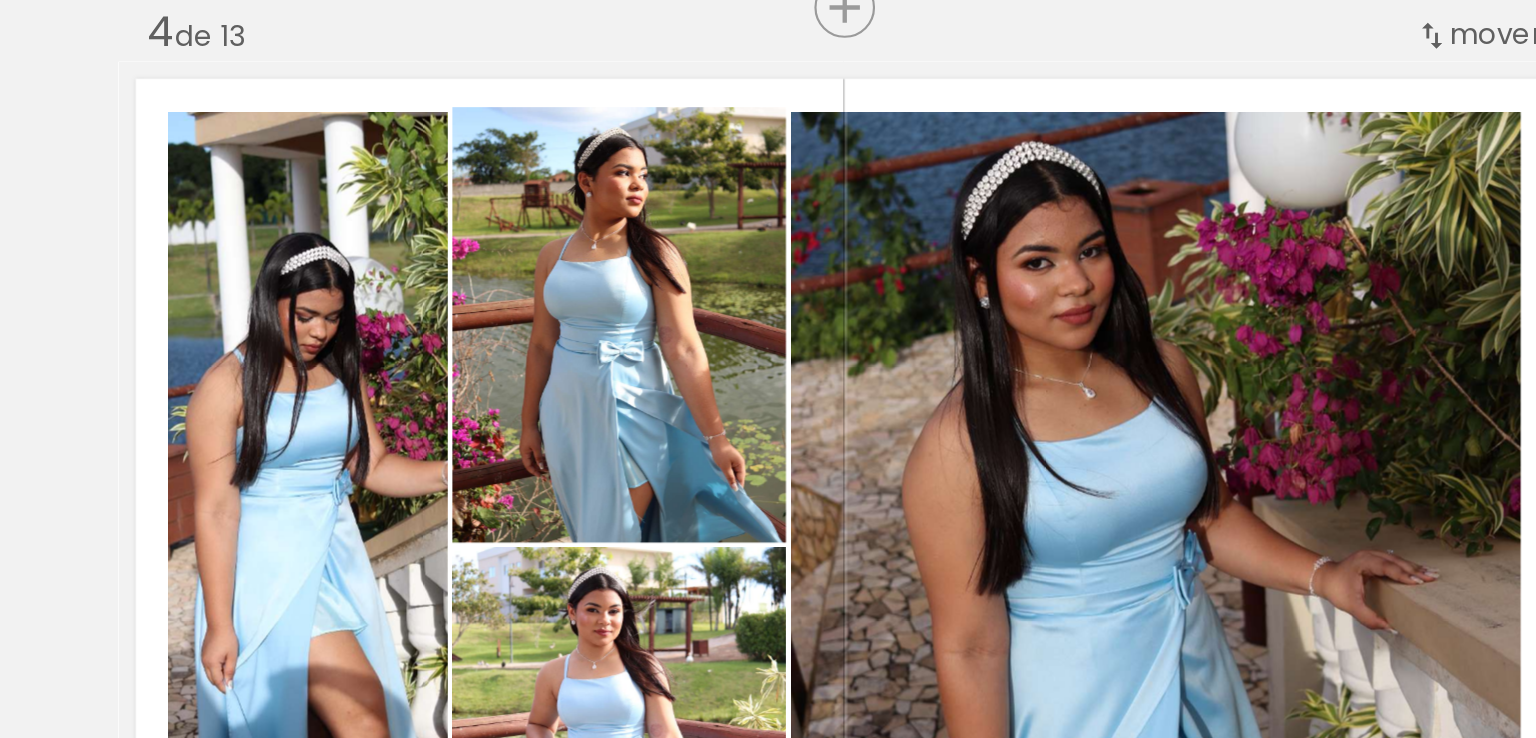 click 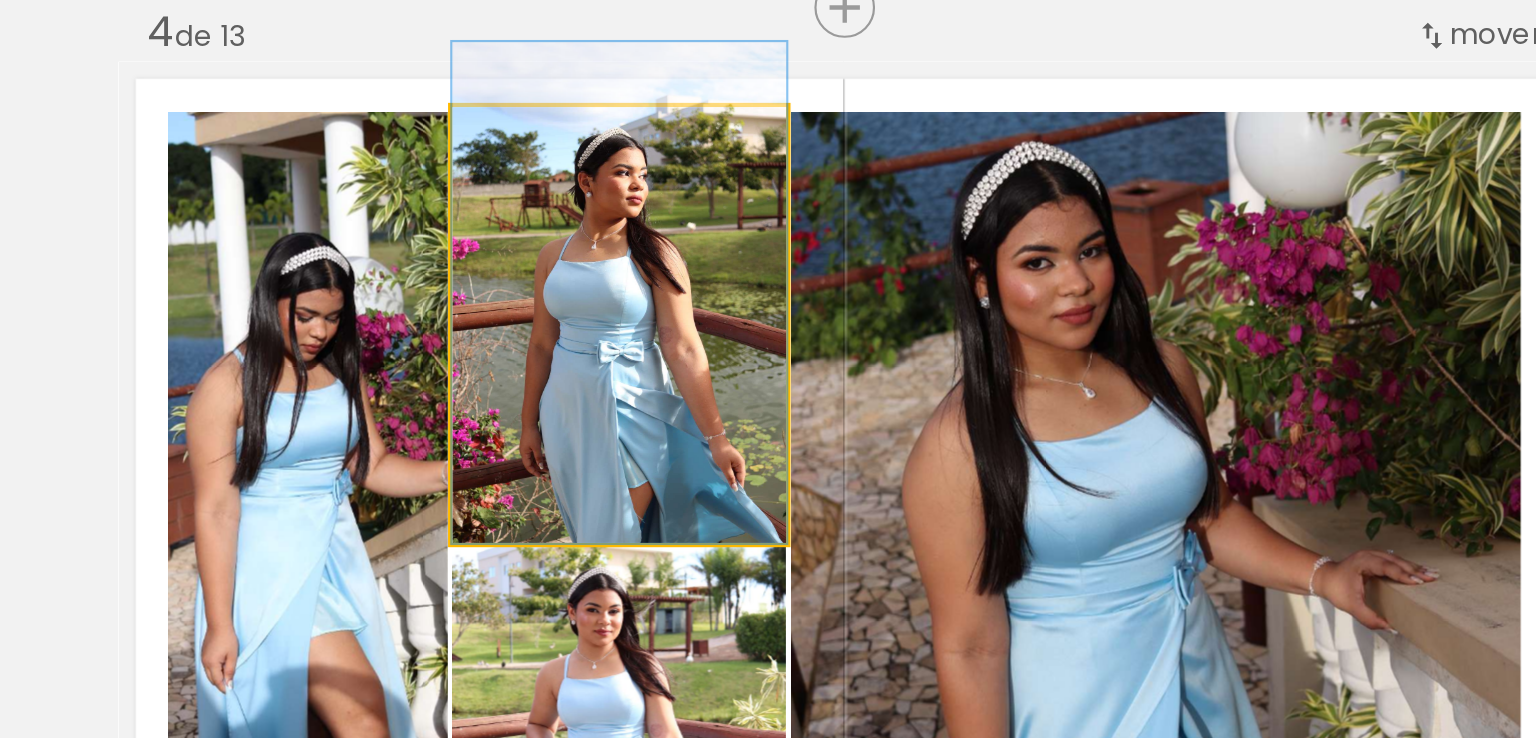 click 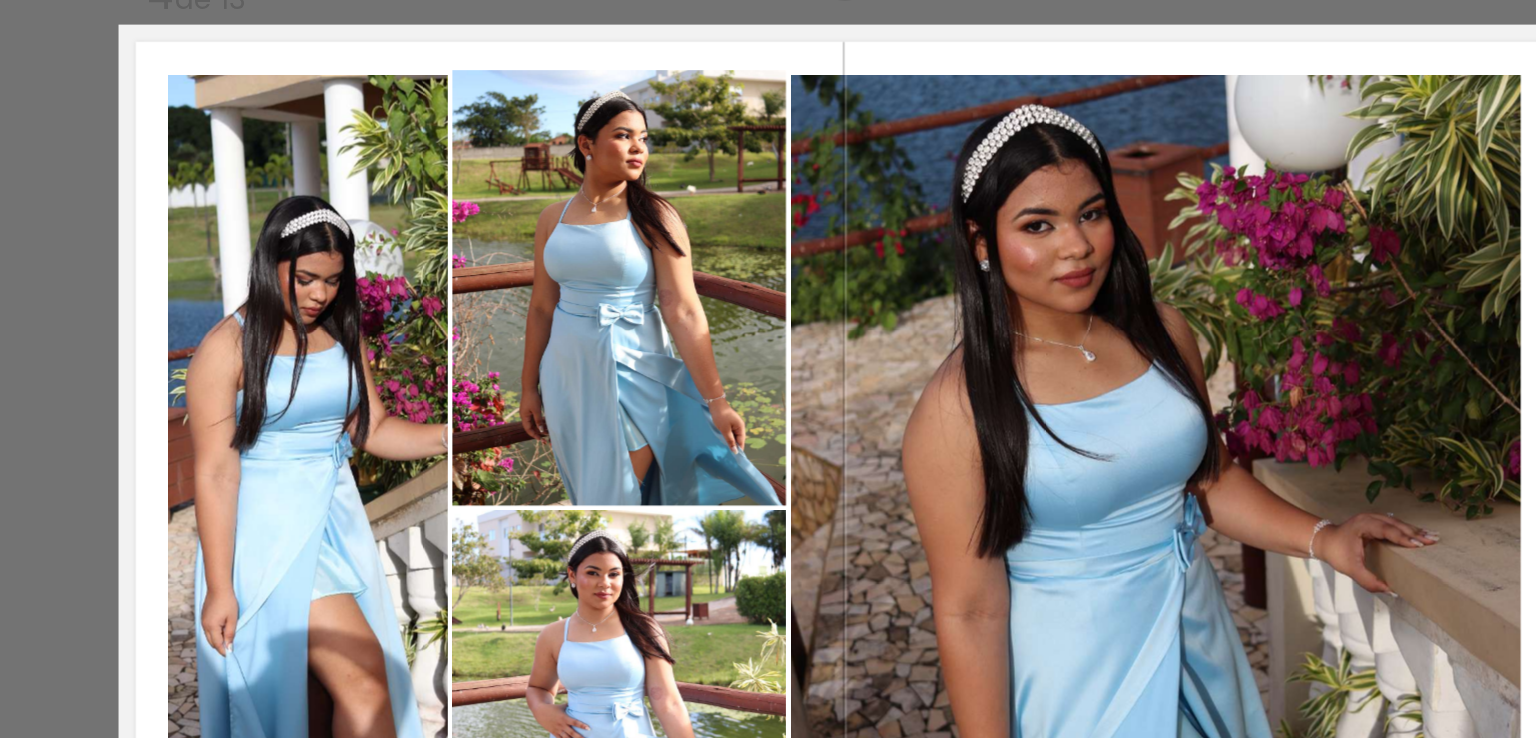 scroll, scrollTop: 1459, scrollLeft: 0, axis: vertical 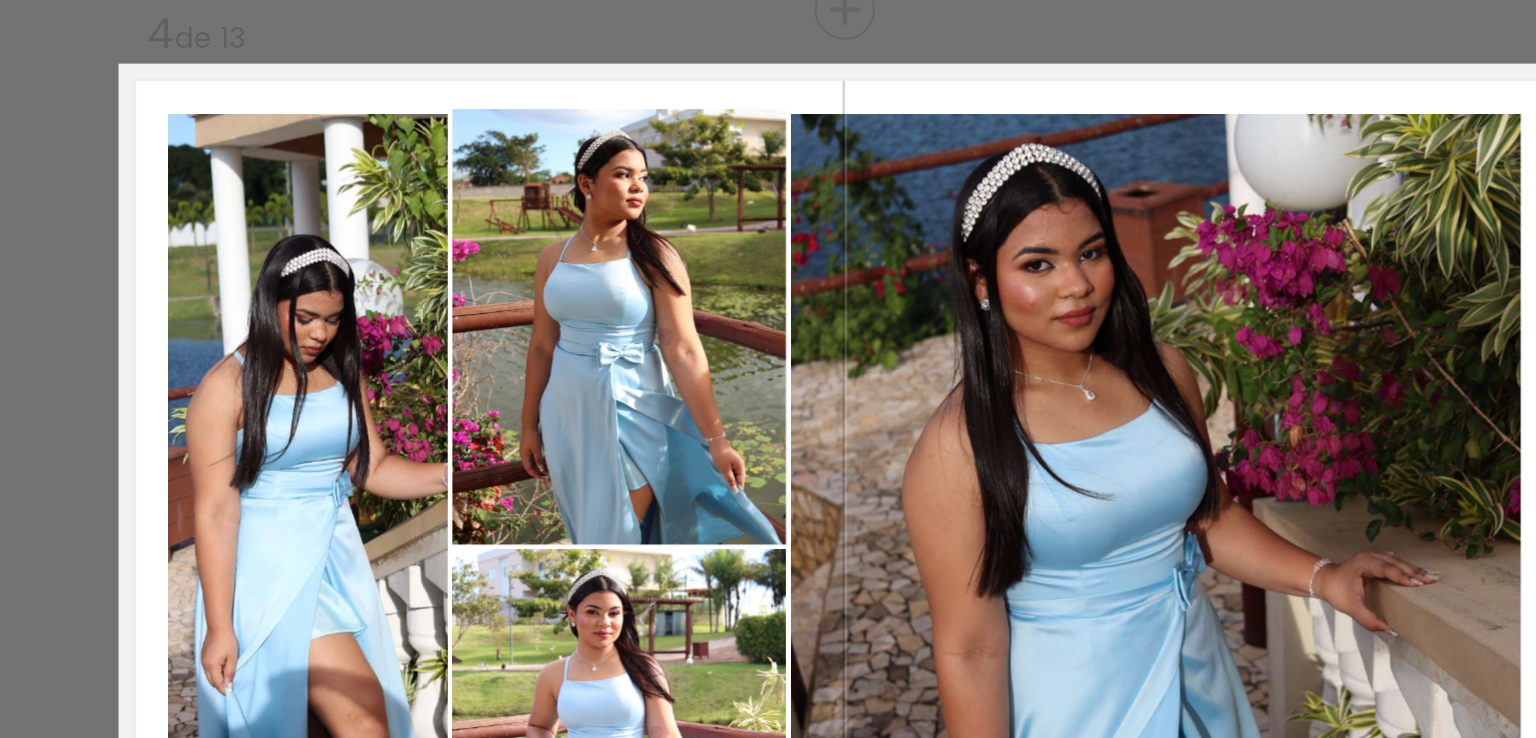 click 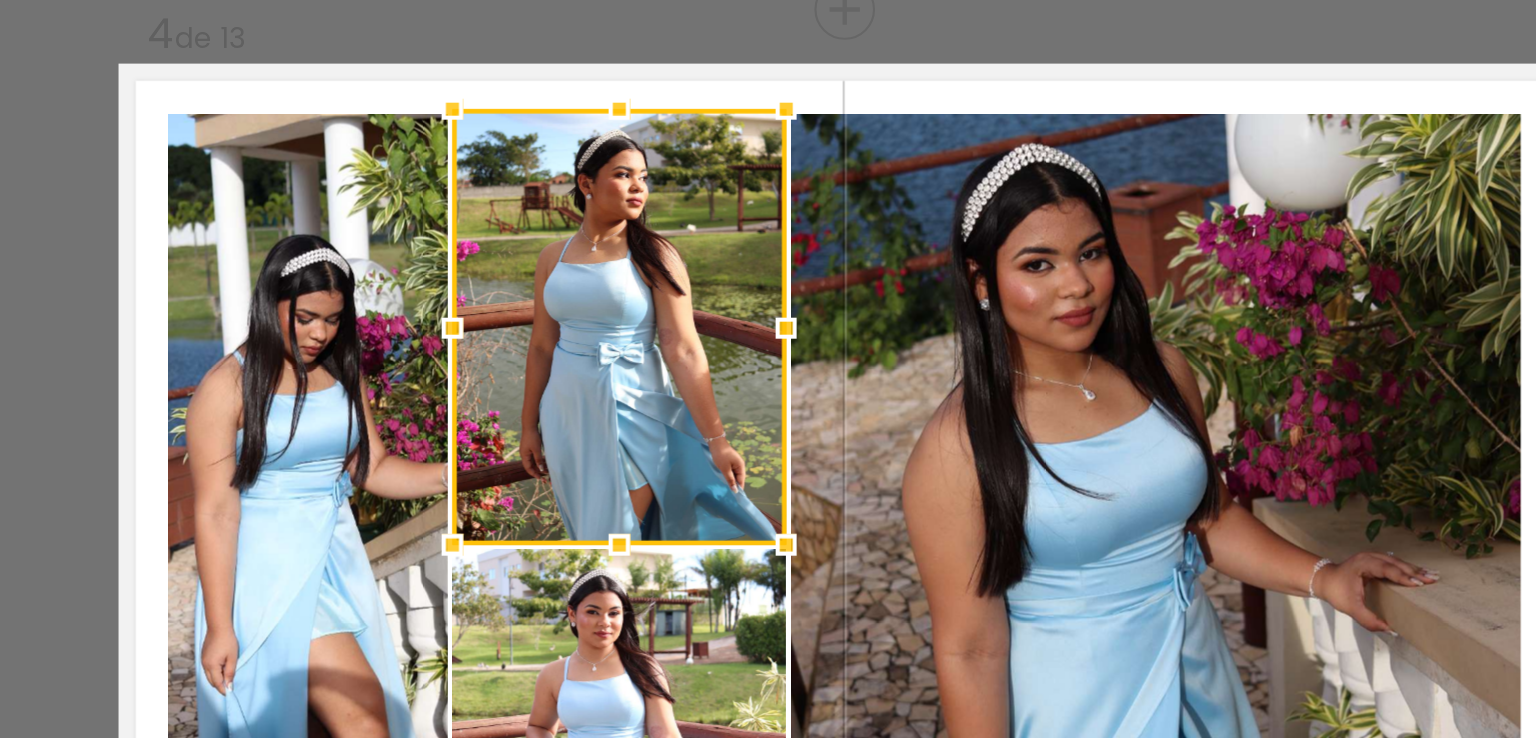 click at bounding box center (664, 312) 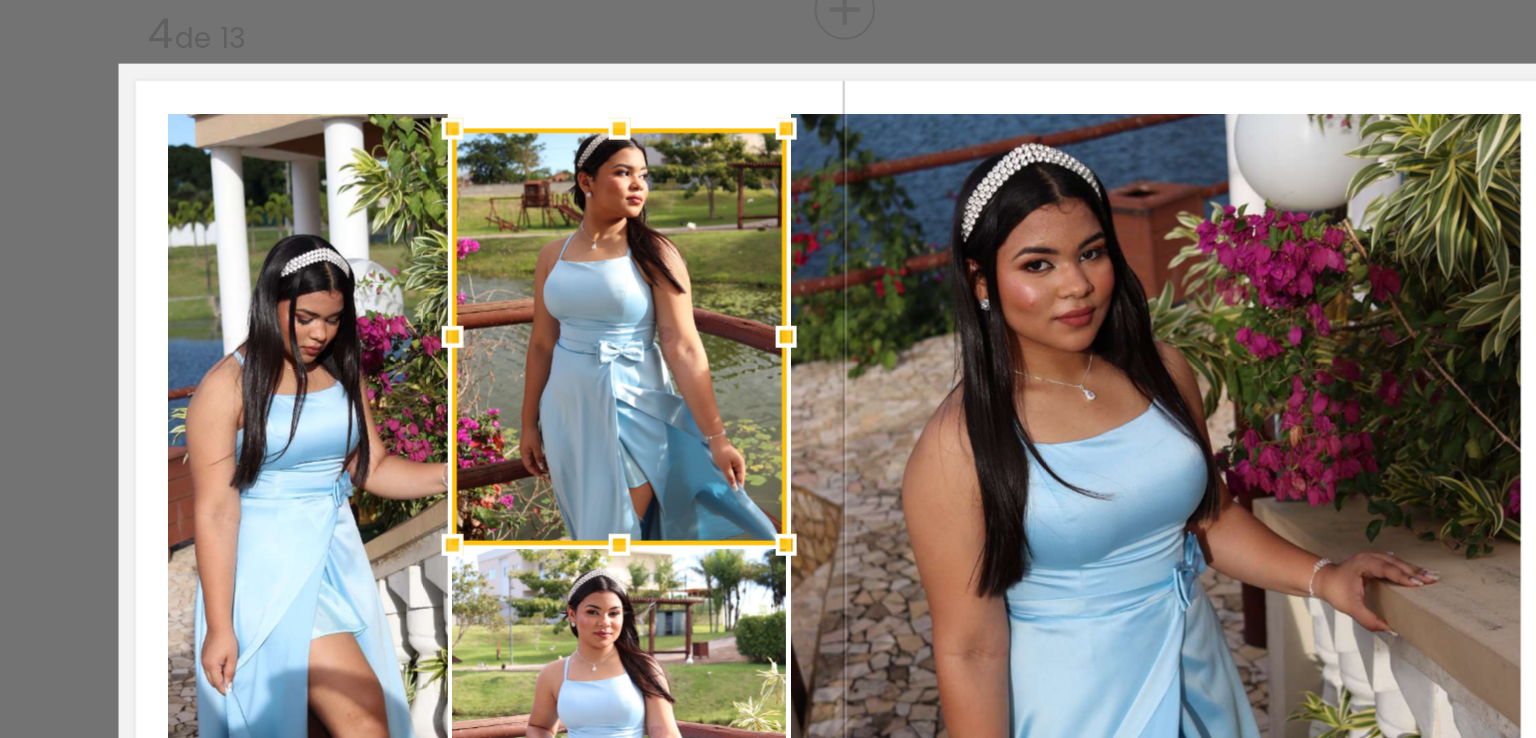 click at bounding box center (664, 221) 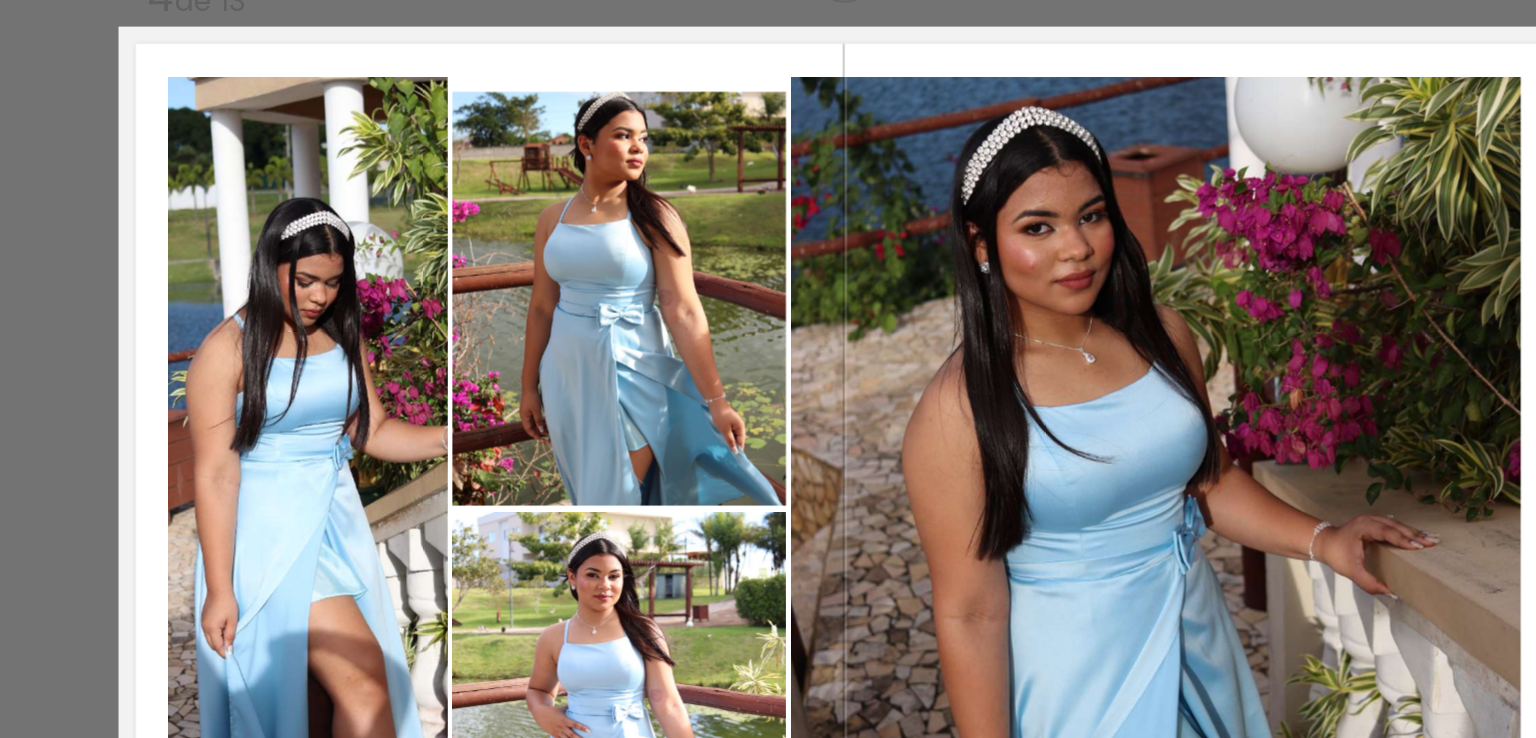 scroll, scrollTop: 1491, scrollLeft: 0, axis: vertical 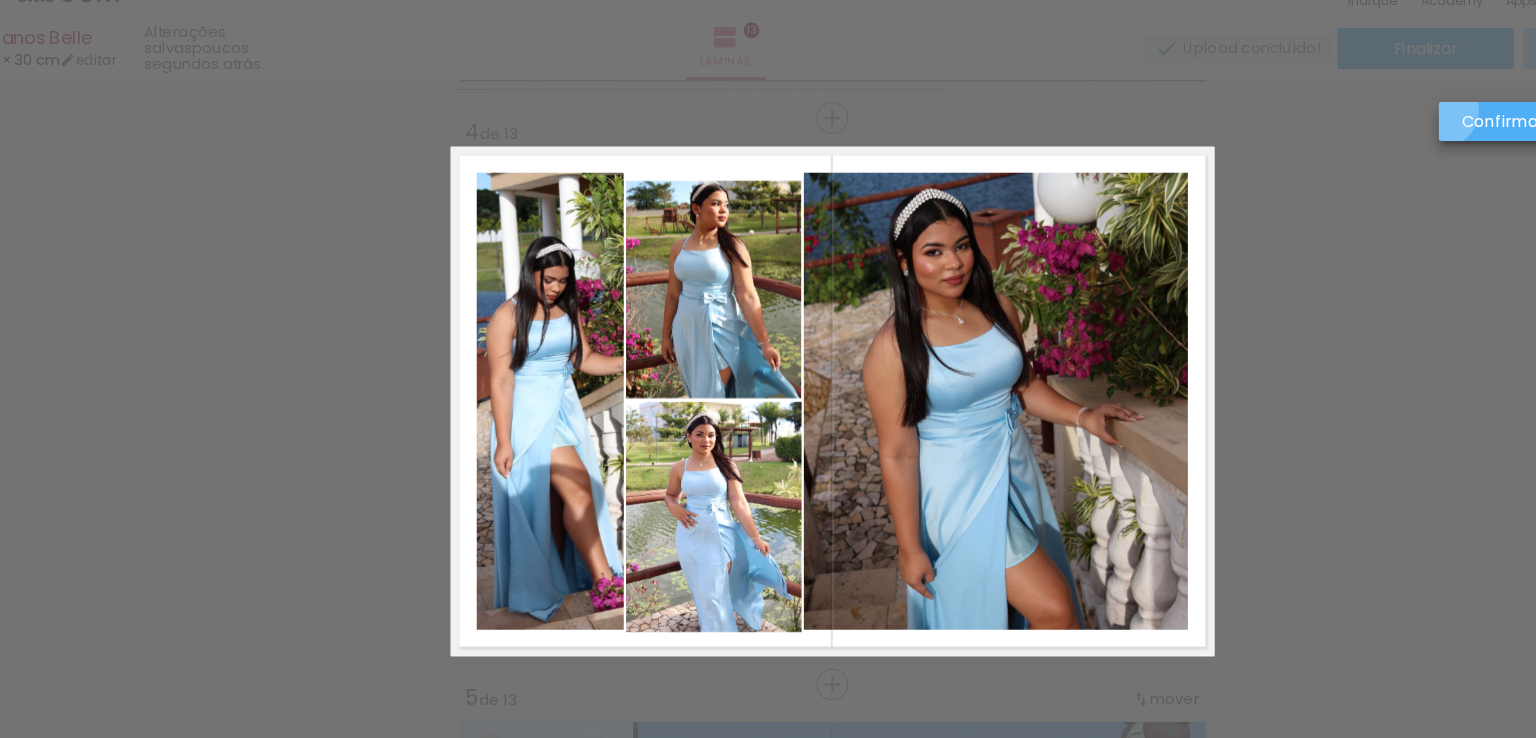 click on "Confirmar" at bounding box center [1356, 137] 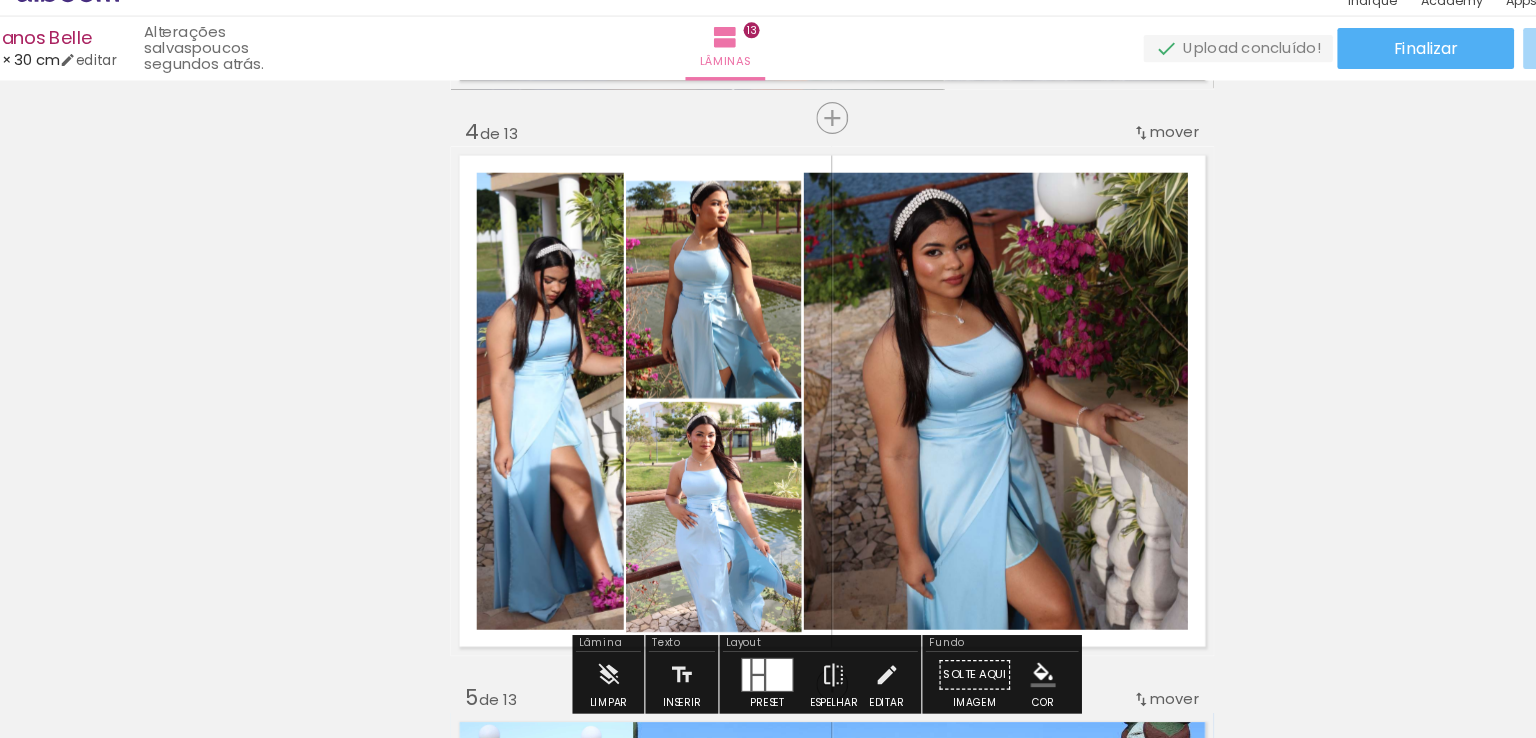 click at bounding box center [721, 623] 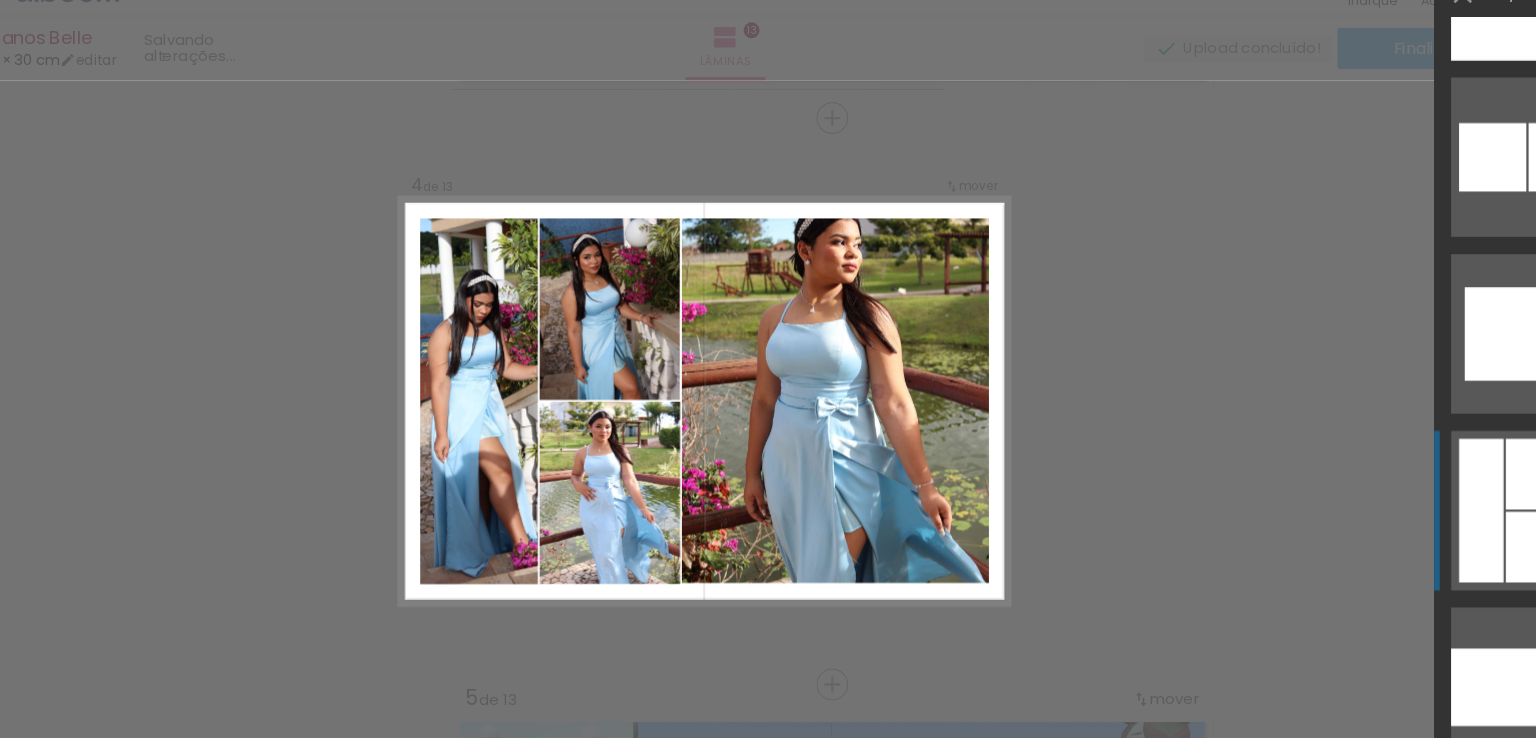 scroll, scrollTop: 38595, scrollLeft: 0, axis: vertical 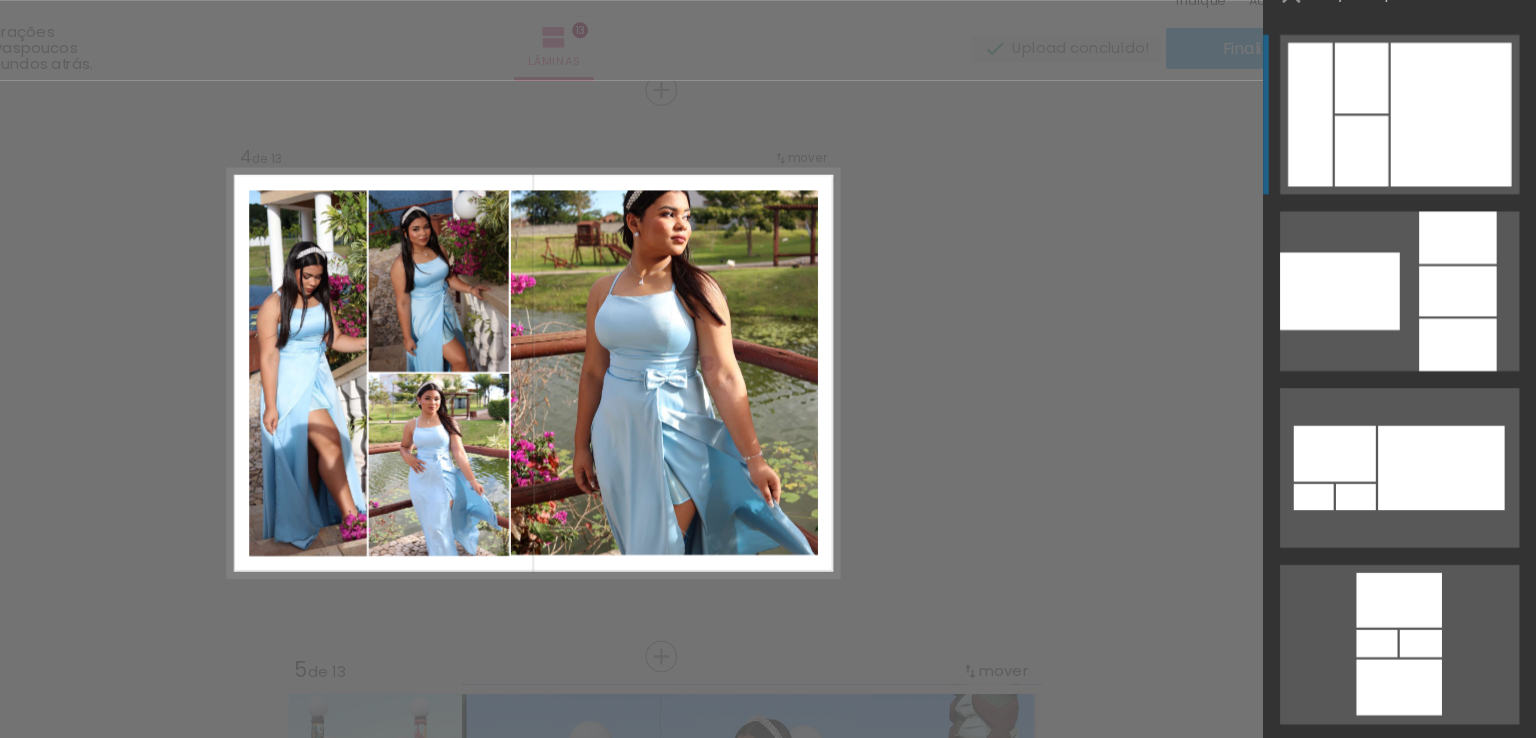 click at bounding box center (1415, 633) 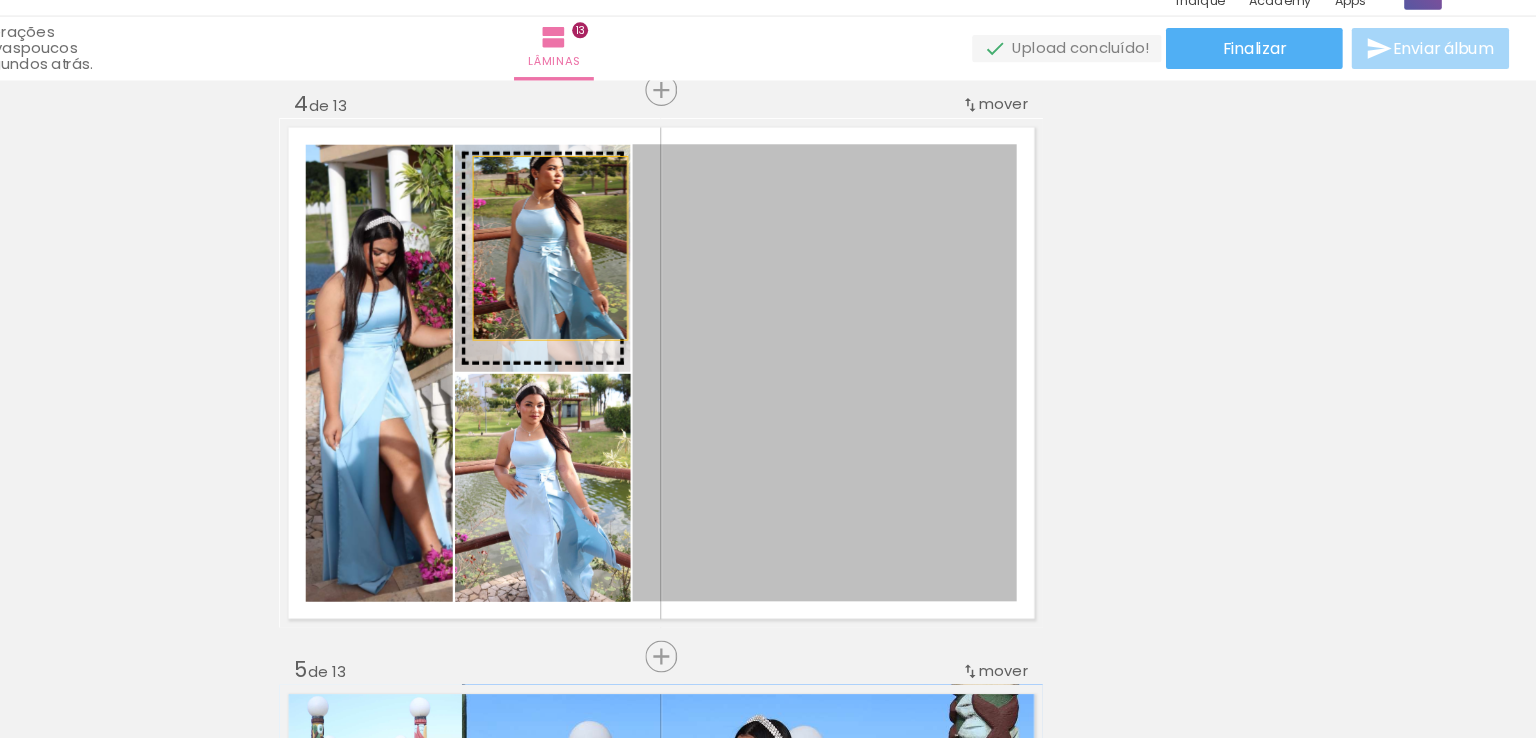 drag, startPoint x: 818, startPoint y: 352, endPoint x: 642, endPoint y: 236, distance: 210.789 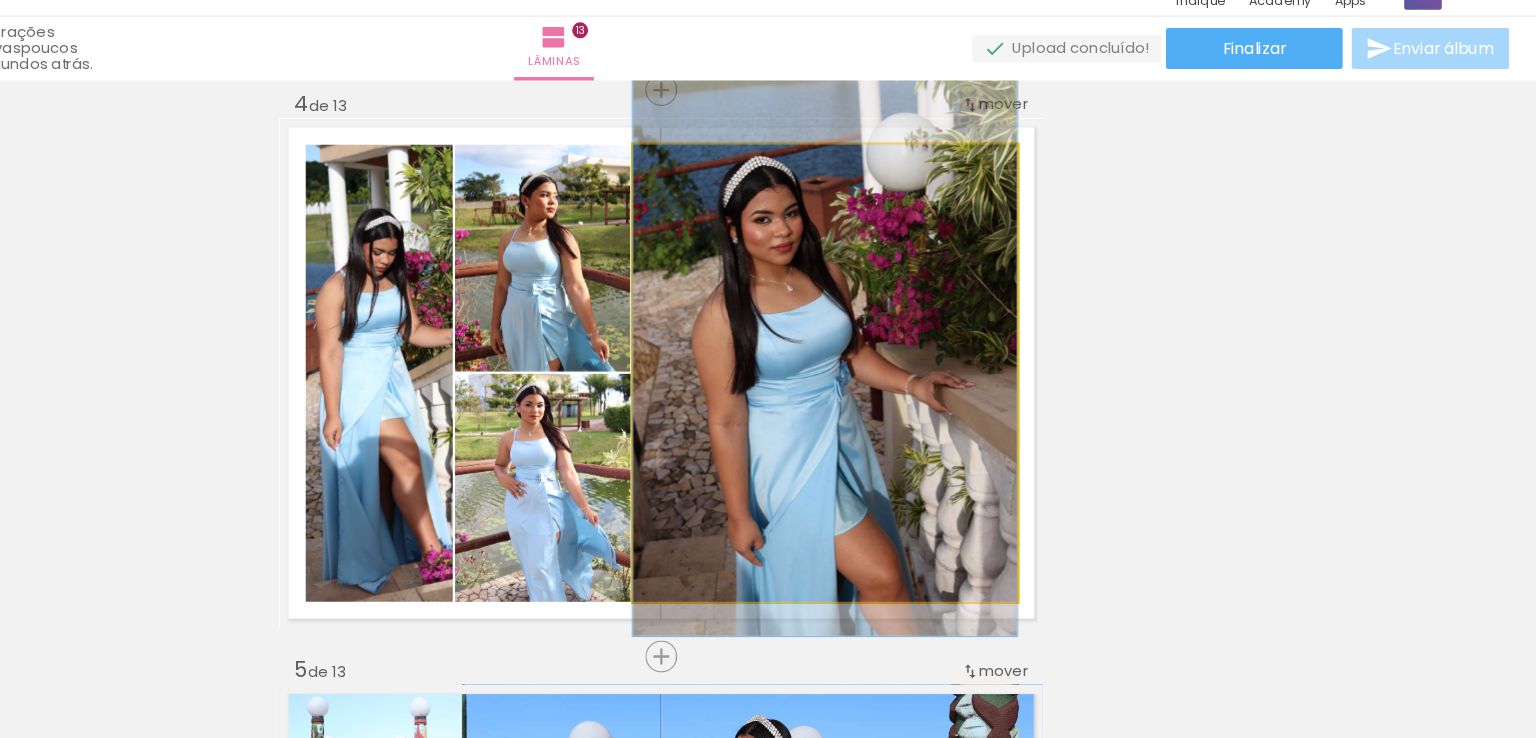 drag, startPoint x: 836, startPoint y: 293, endPoint x: 837, endPoint y: 271, distance: 22.022715 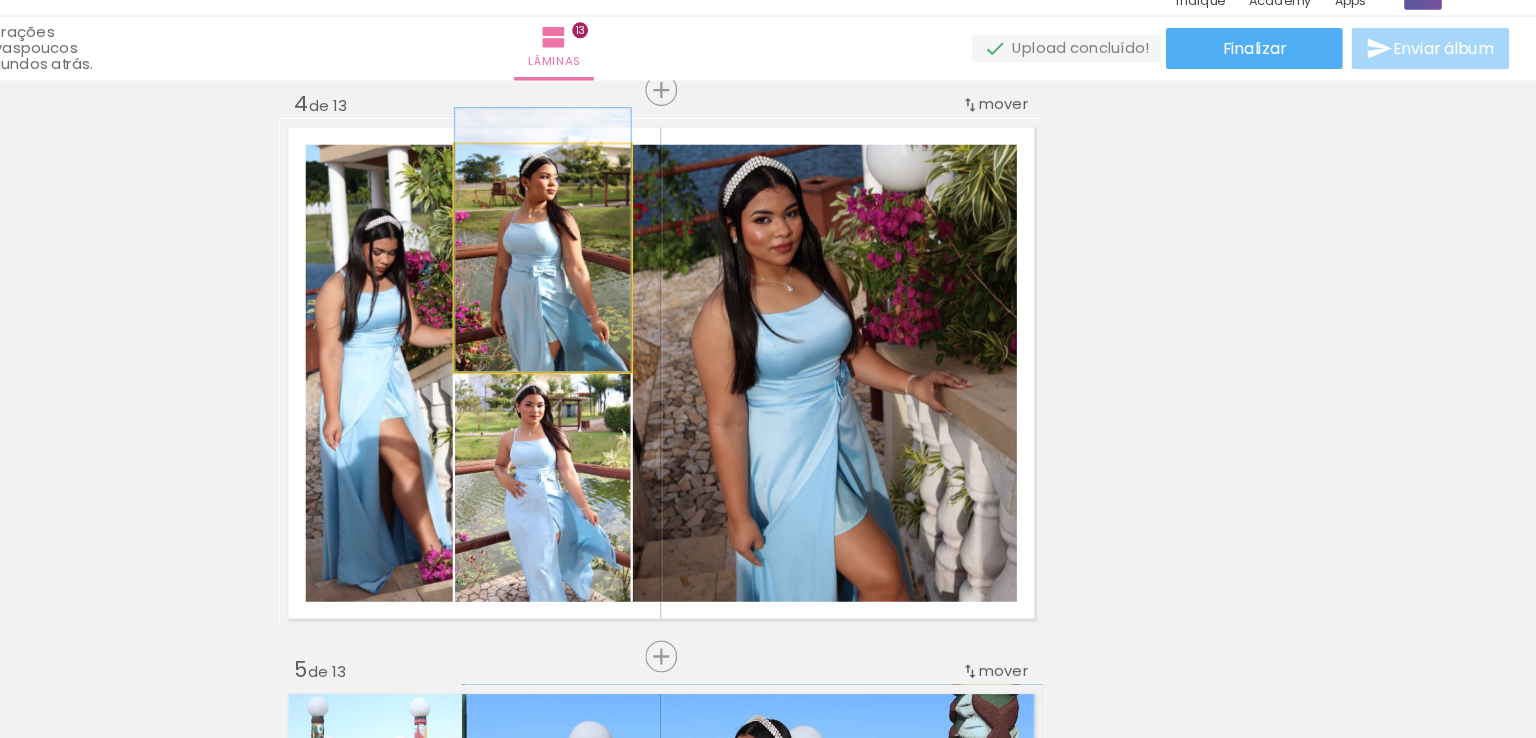 drag, startPoint x: 673, startPoint y: 298, endPoint x: 674, endPoint y: 279, distance: 19.026299 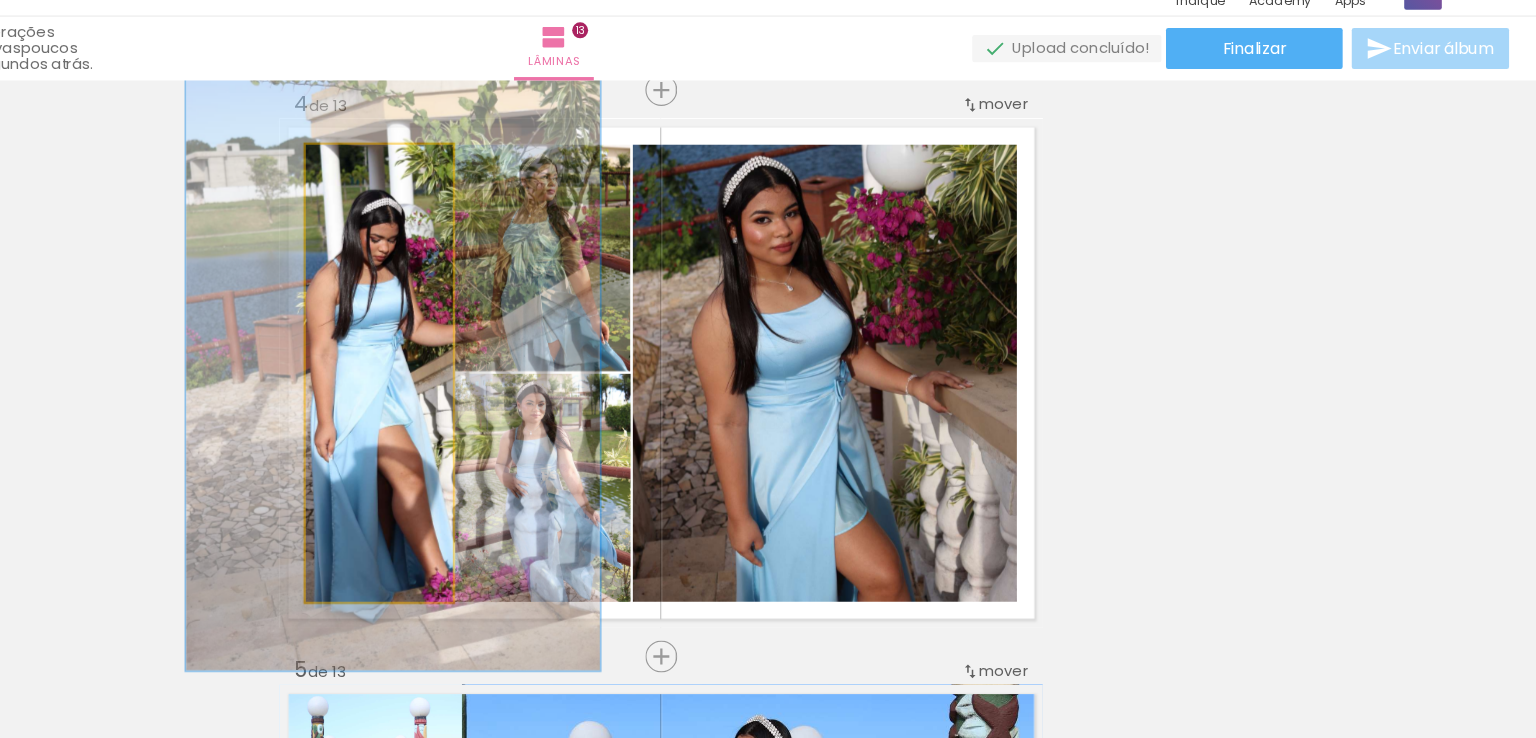 click at bounding box center [522, 178] 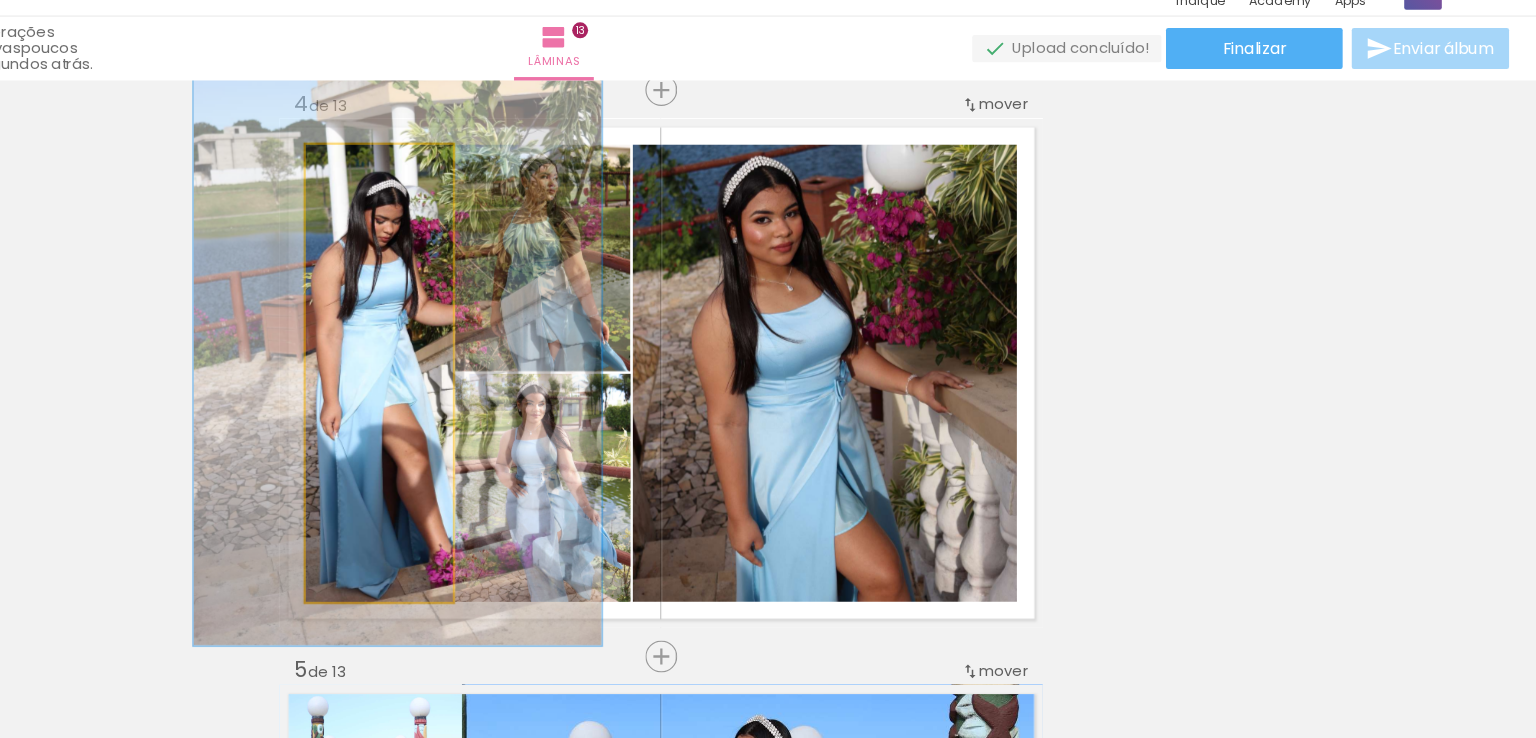 drag, startPoint x: 511, startPoint y: 296, endPoint x: 515, endPoint y: 278, distance: 18.439089 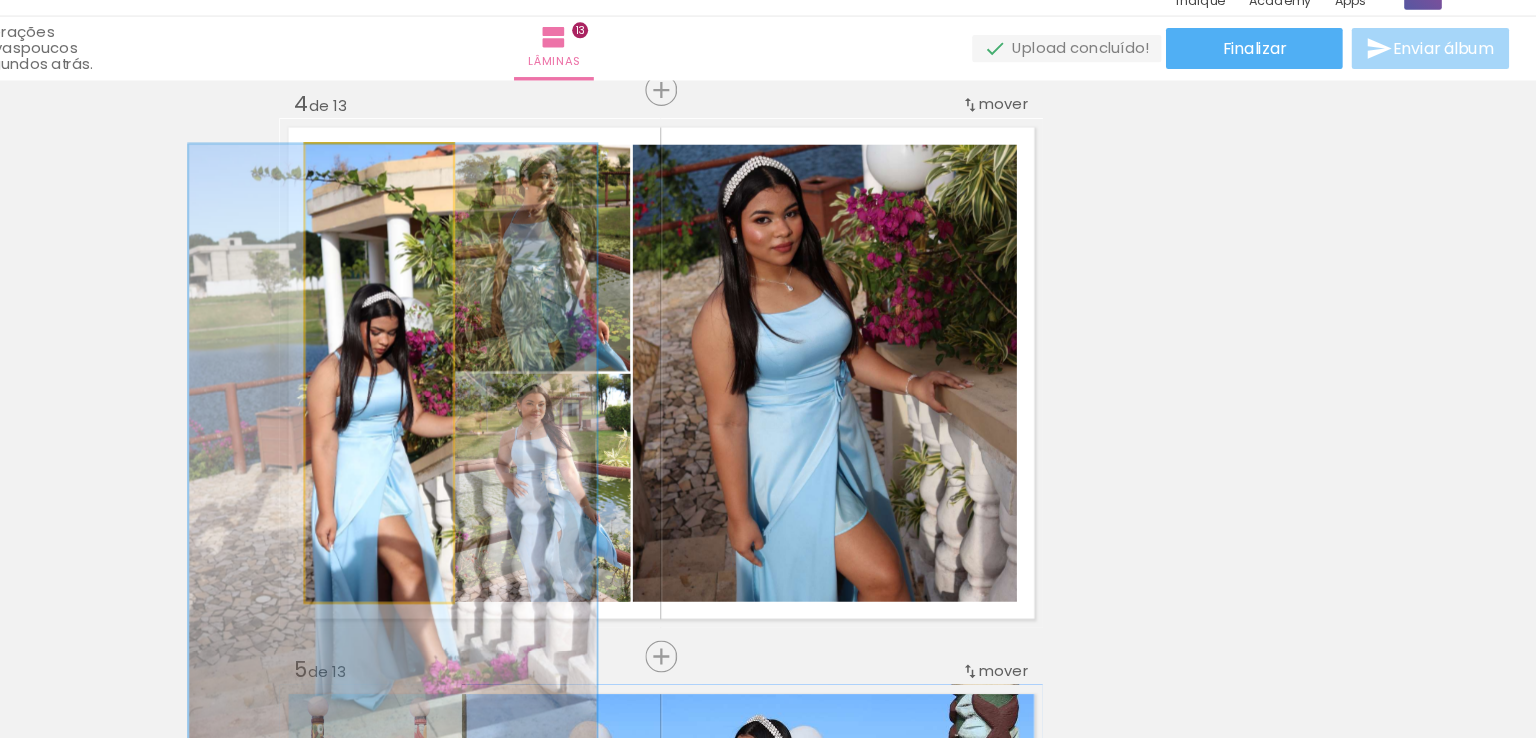 drag, startPoint x: 524, startPoint y: 325, endPoint x: 522, endPoint y: 495, distance: 170.01176 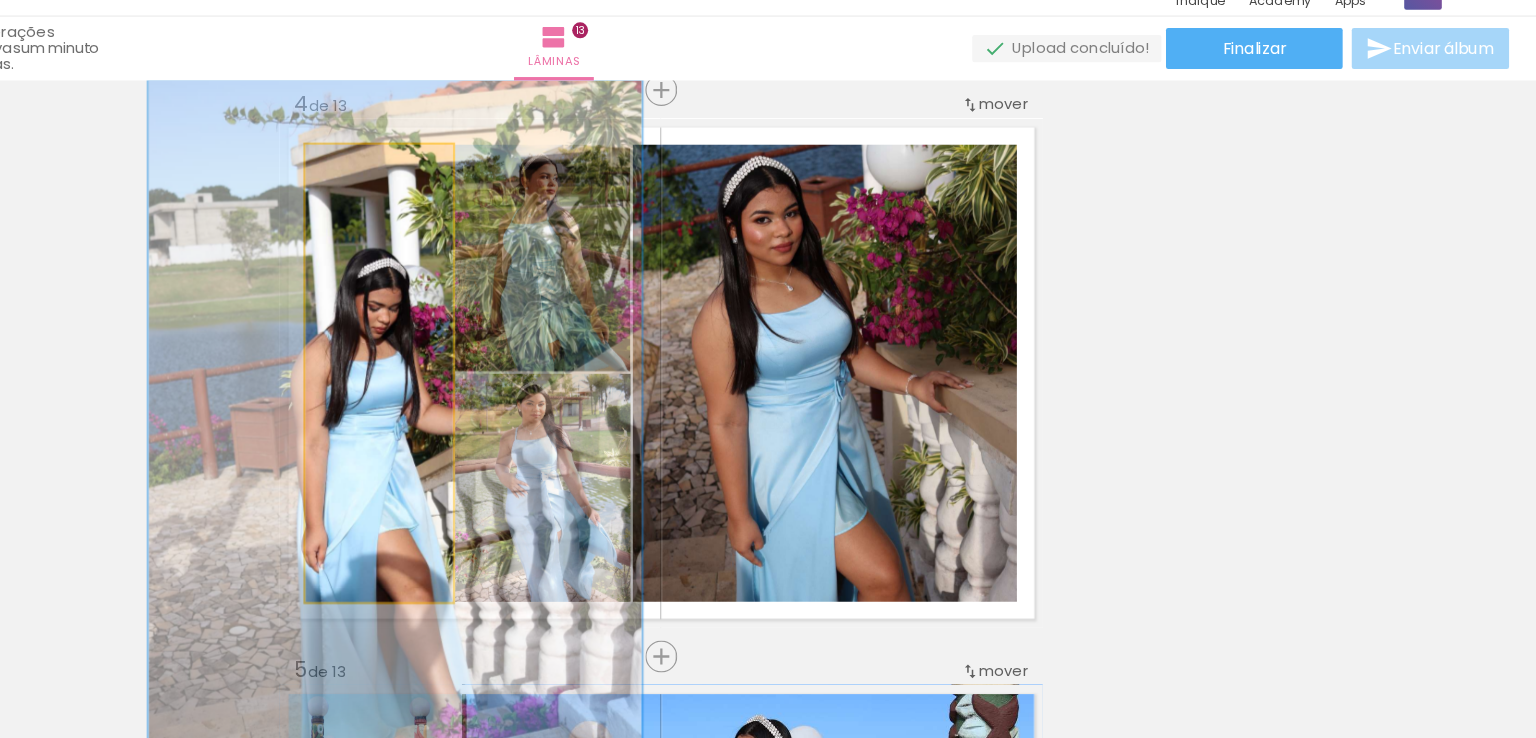 drag, startPoint x: 514, startPoint y: 182, endPoint x: 532, endPoint y: 184, distance: 18.110771 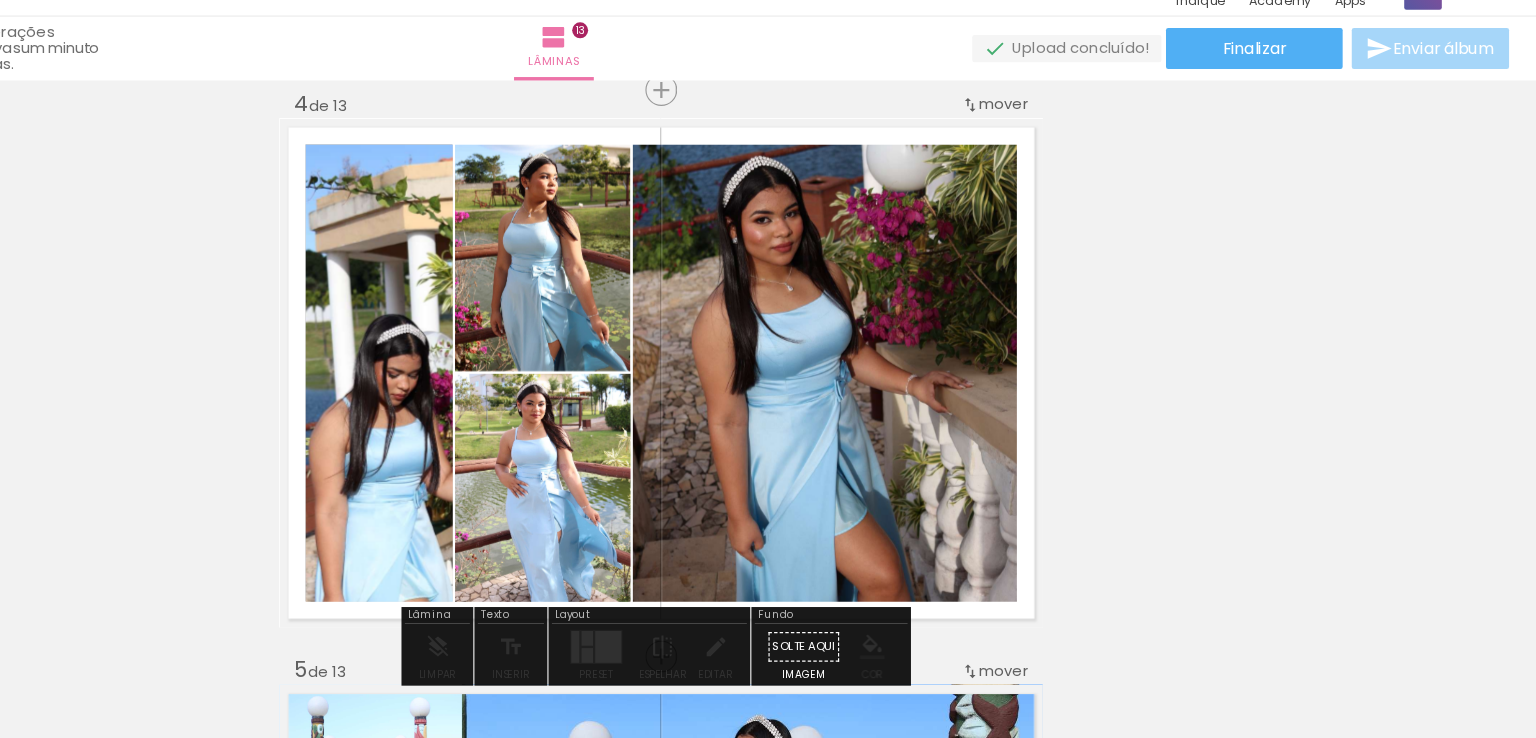 drag, startPoint x: 505, startPoint y: 307, endPoint x: 522, endPoint y: 370, distance: 65.25335 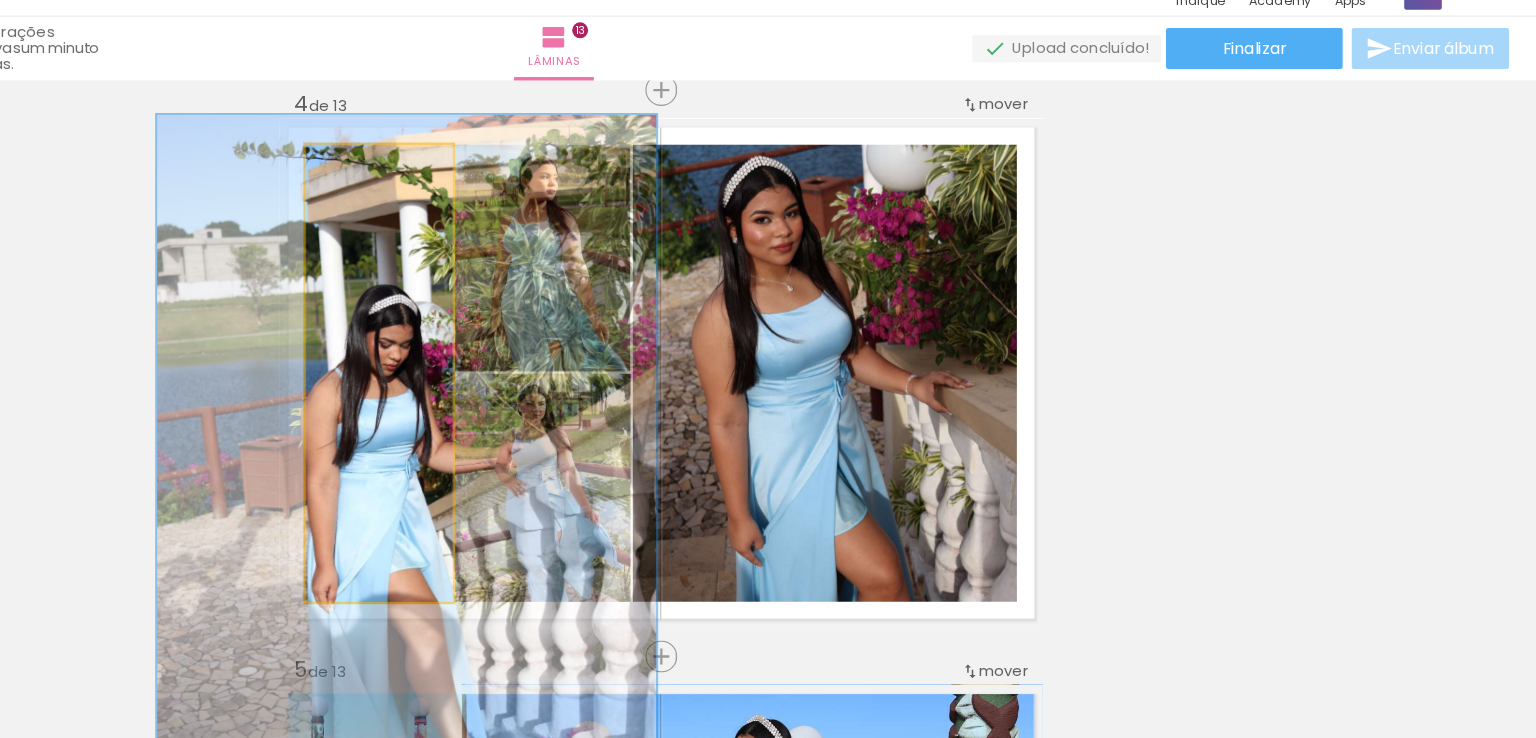 drag, startPoint x: 522, startPoint y: 370, endPoint x: 515, endPoint y: 345, distance: 25.96151 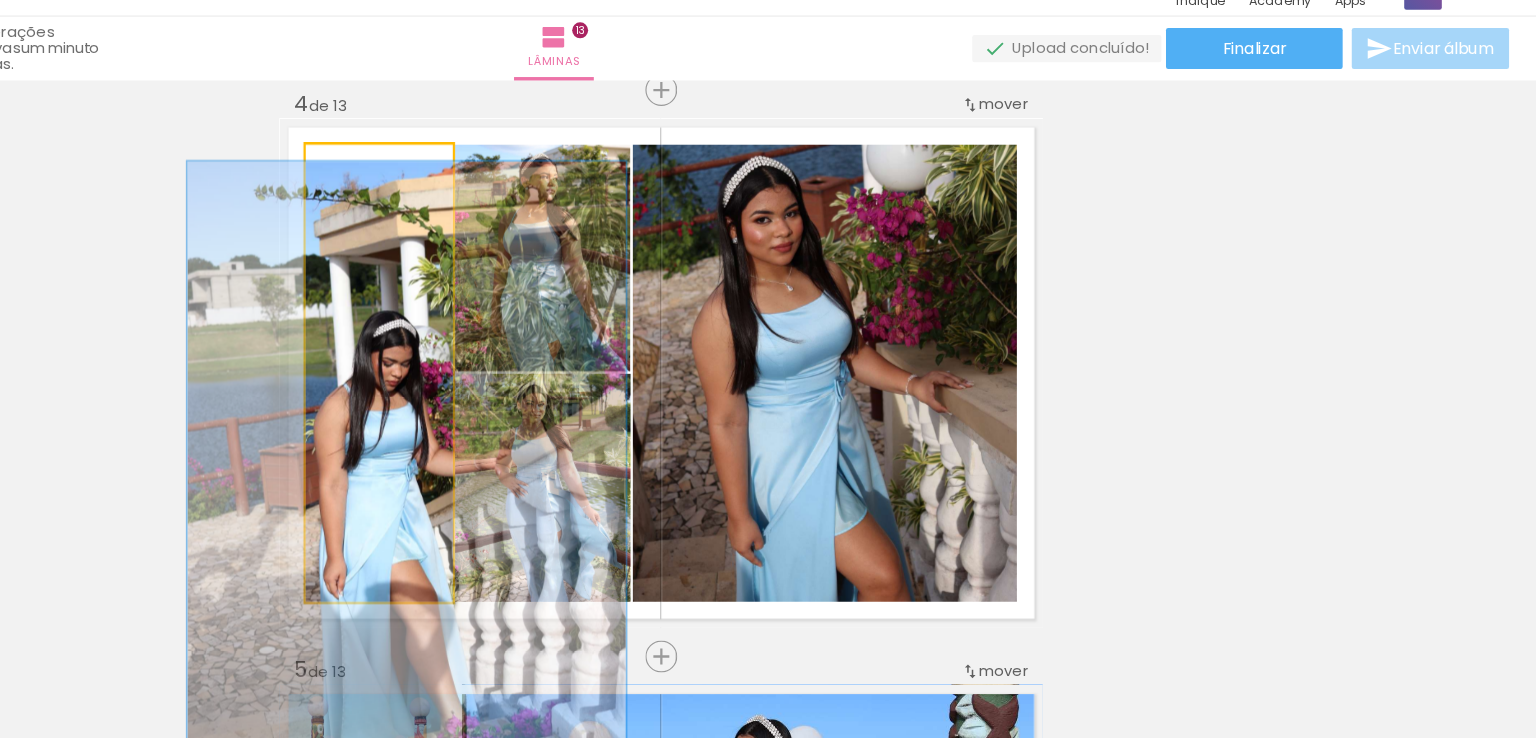 drag, startPoint x: 532, startPoint y: 181, endPoint x: 520, endPoint y: 180, distance: 12.0415945 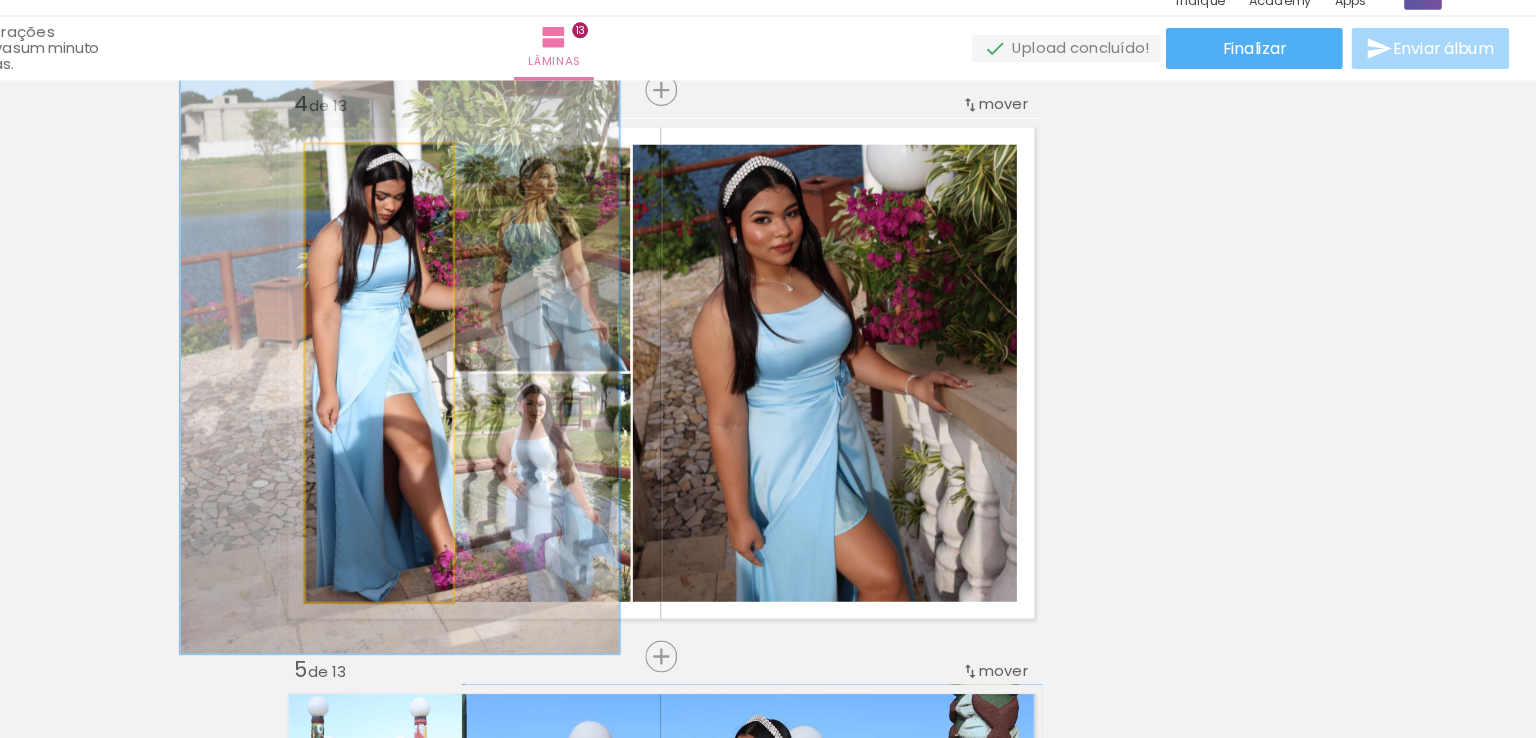 drag, startPoint x: 527, startPoint y: 328, endPoint x: 521, endPoint y: 182, distance: 146.12323 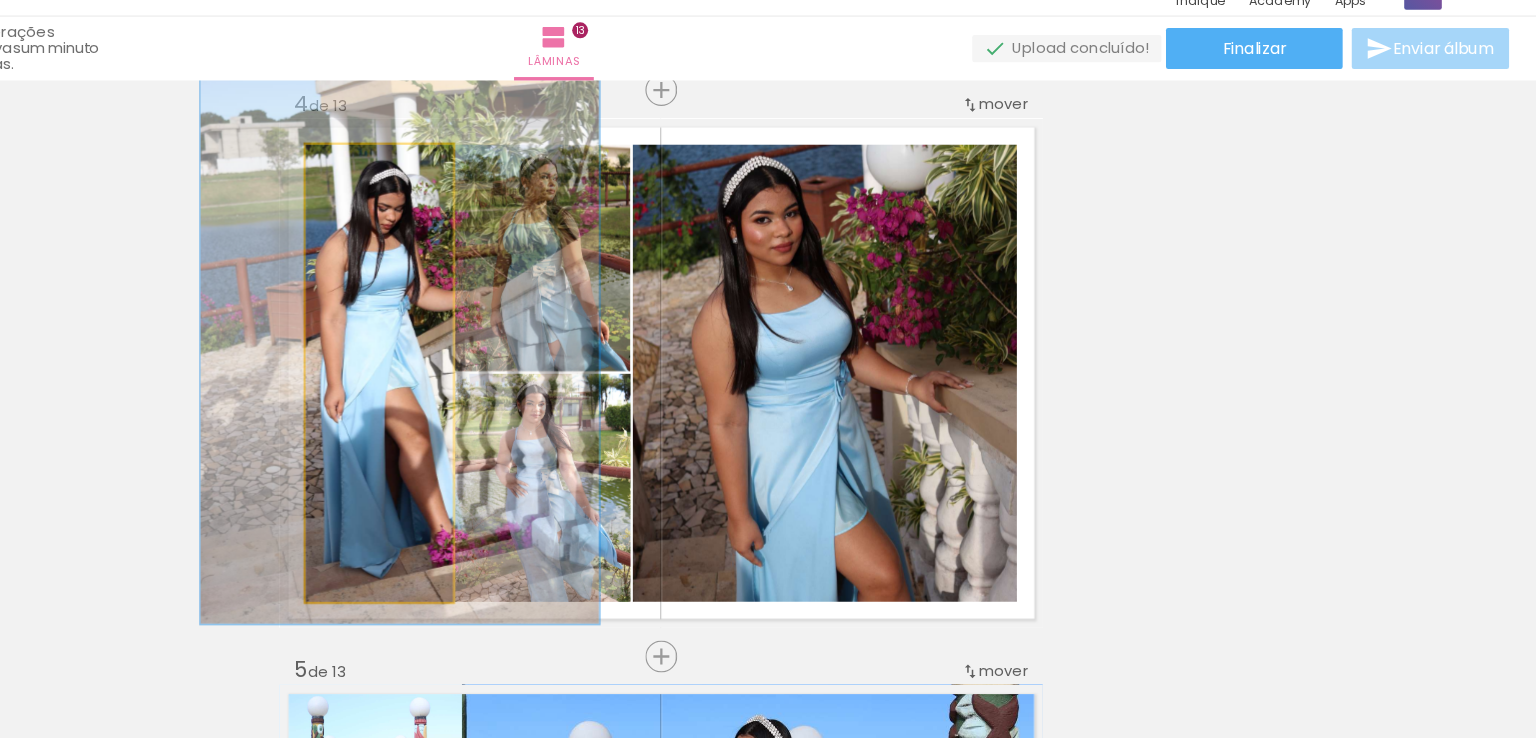 type on "133" 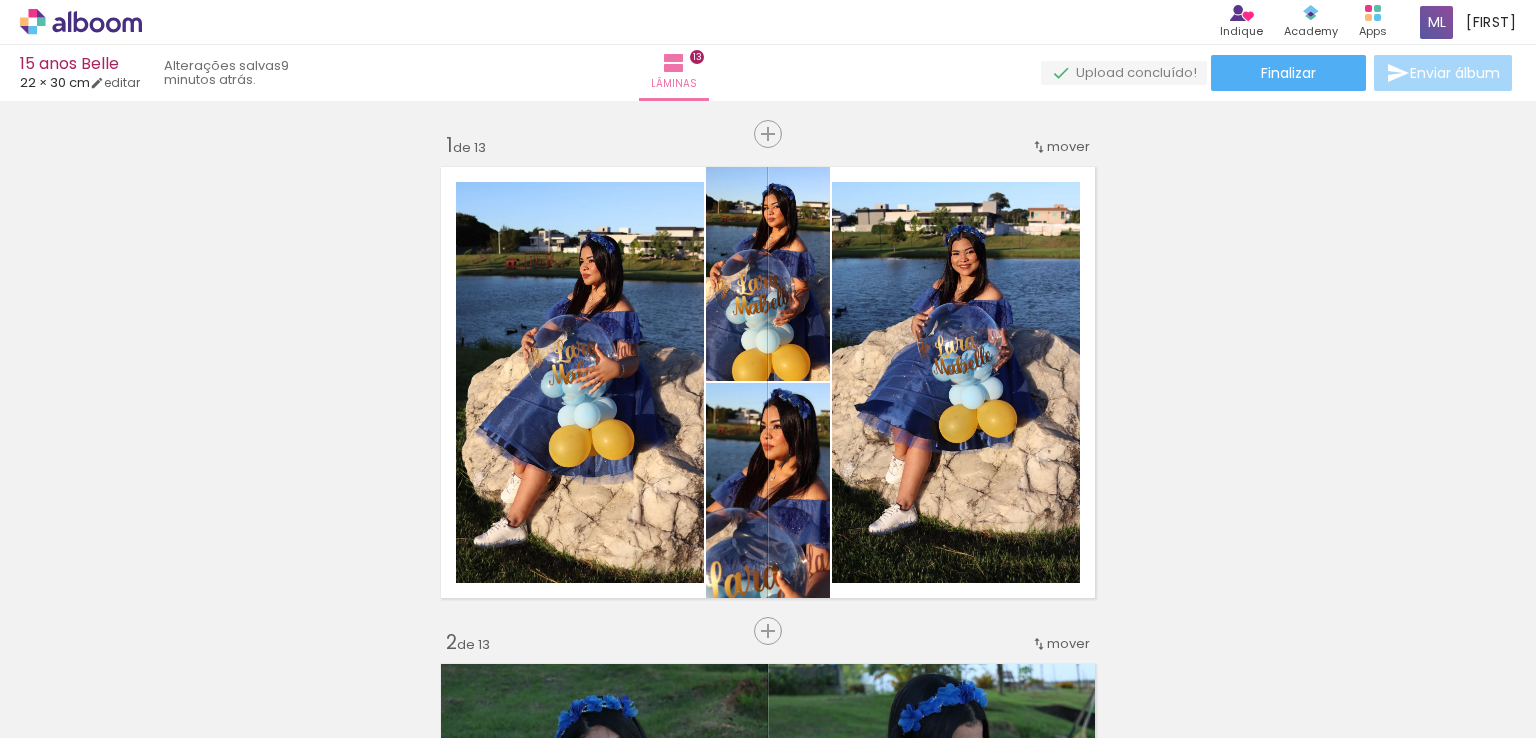 scroll, scrollTop: 0, scrollLeft: 0, axis: both 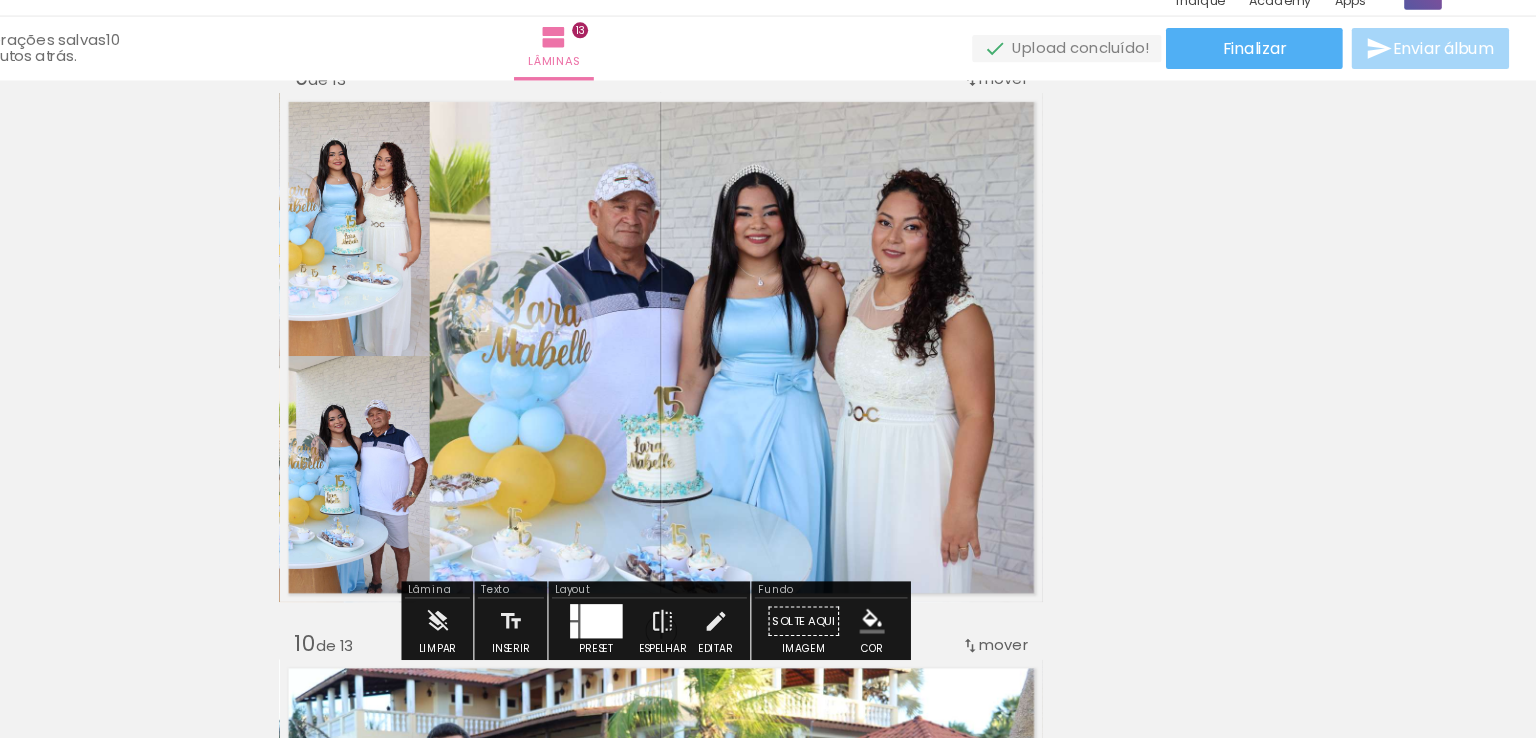 click 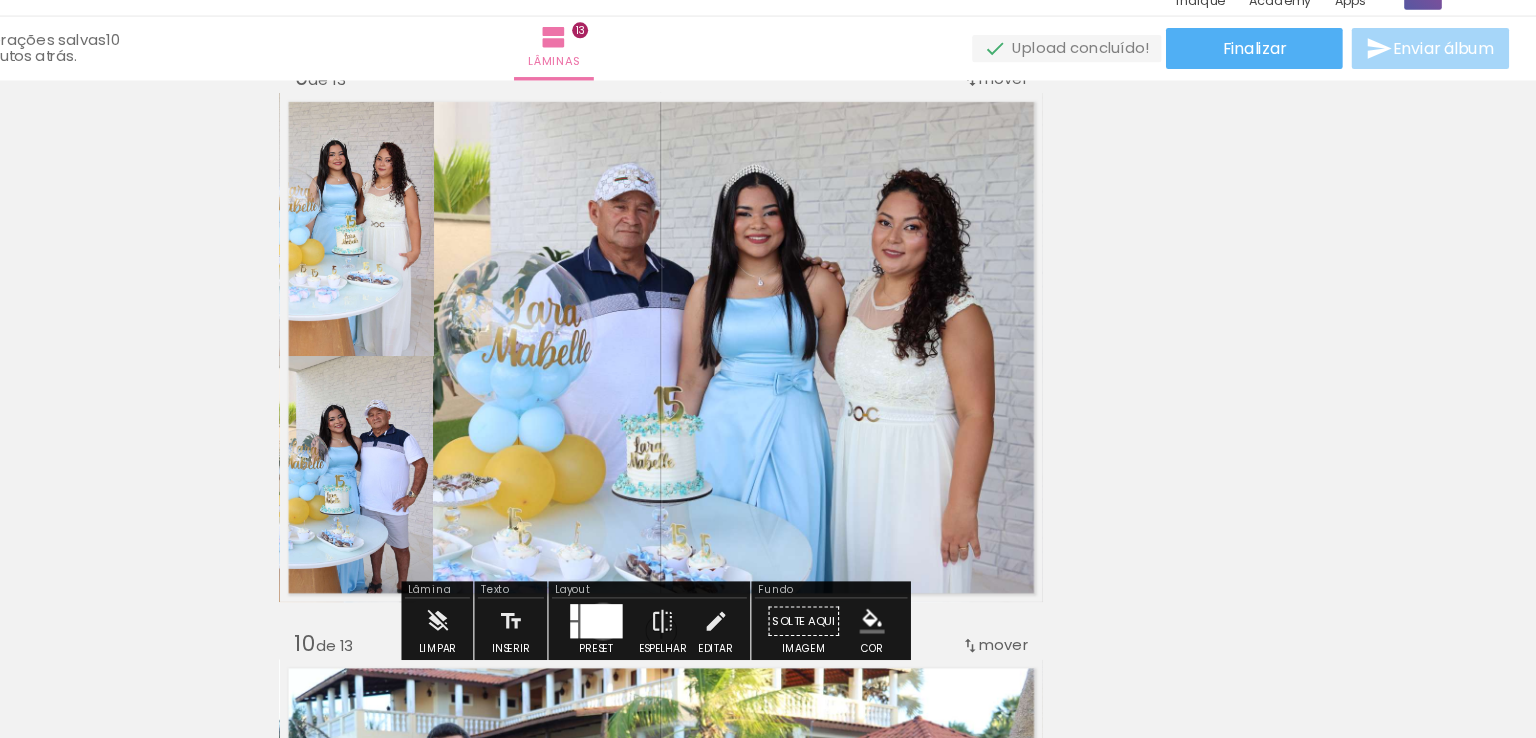 click at bounding box center [715, 576] 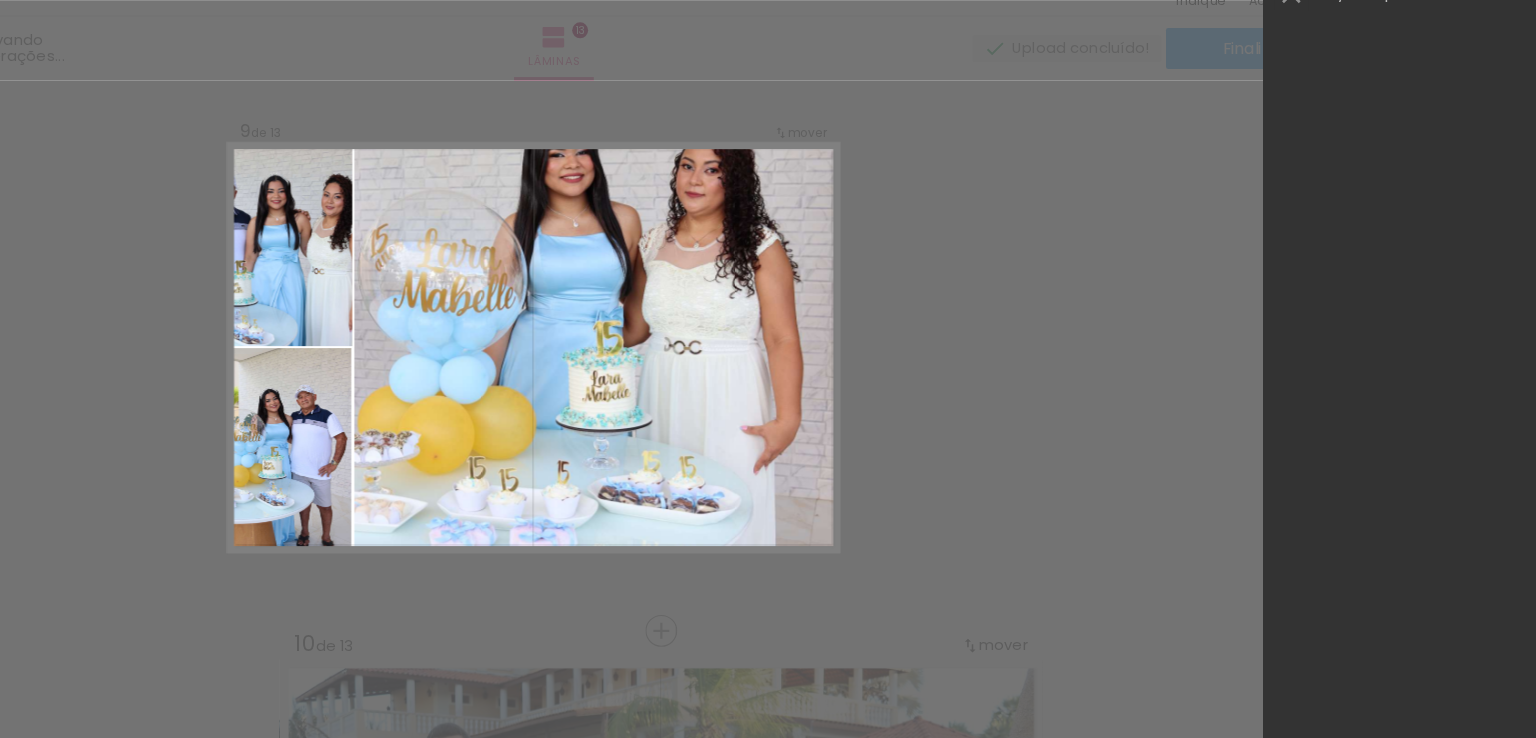 scroll, scrollTop: 29450, scrollLeft: 0, axis: vertical 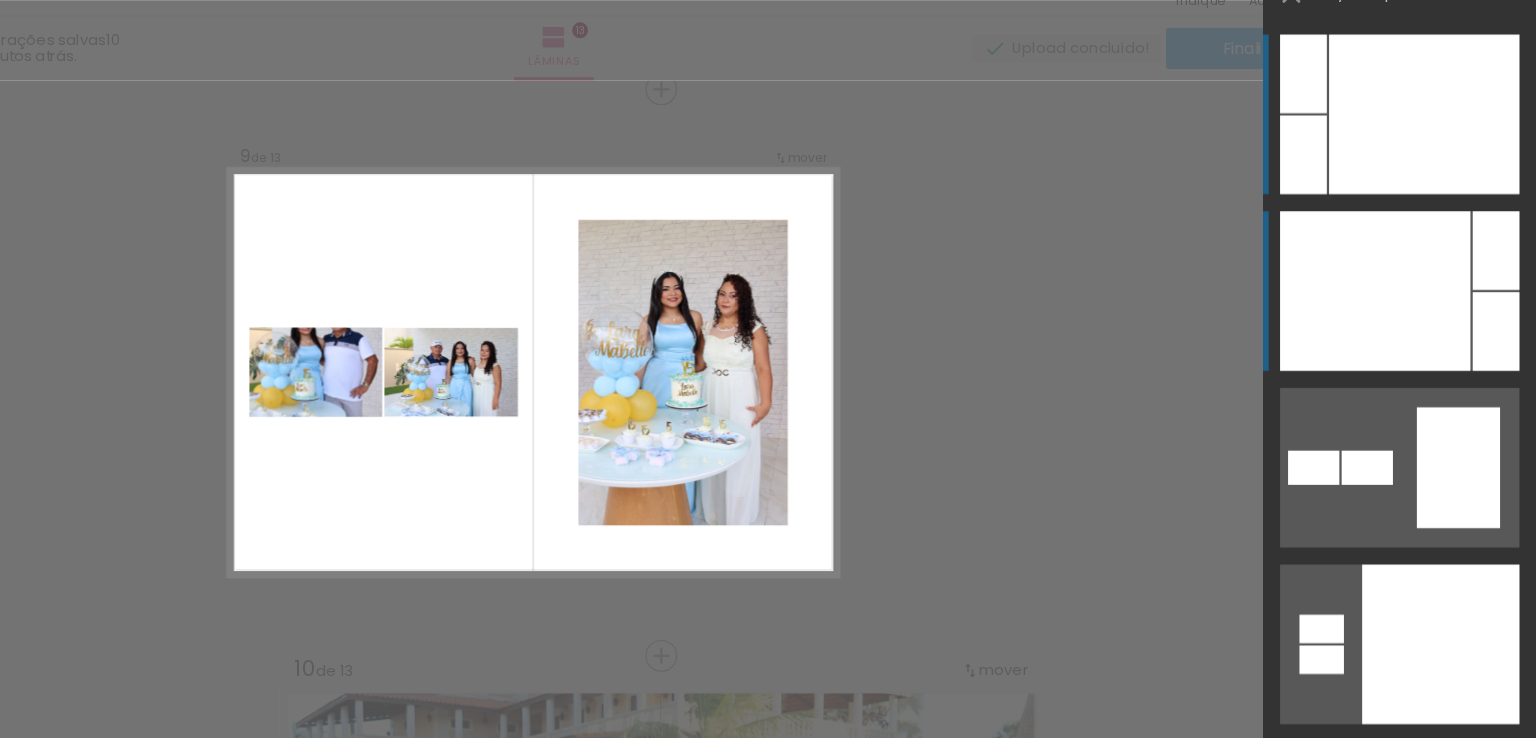 drag, startPoint x: 1494, startPoint y: 451, endPoint x: 1463, endPoint y: 321, distance: 133.64505 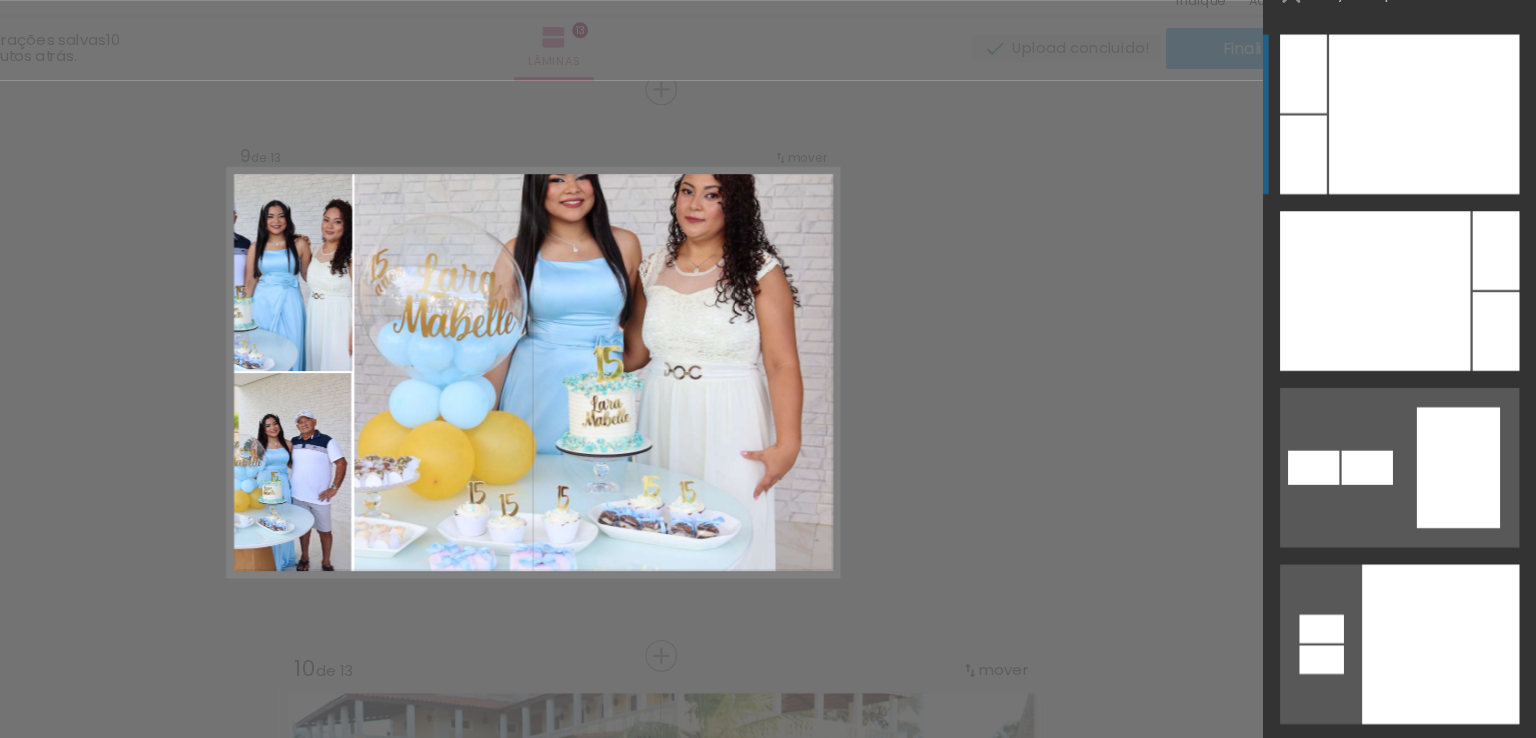 click at bounding box center (1437, 131) 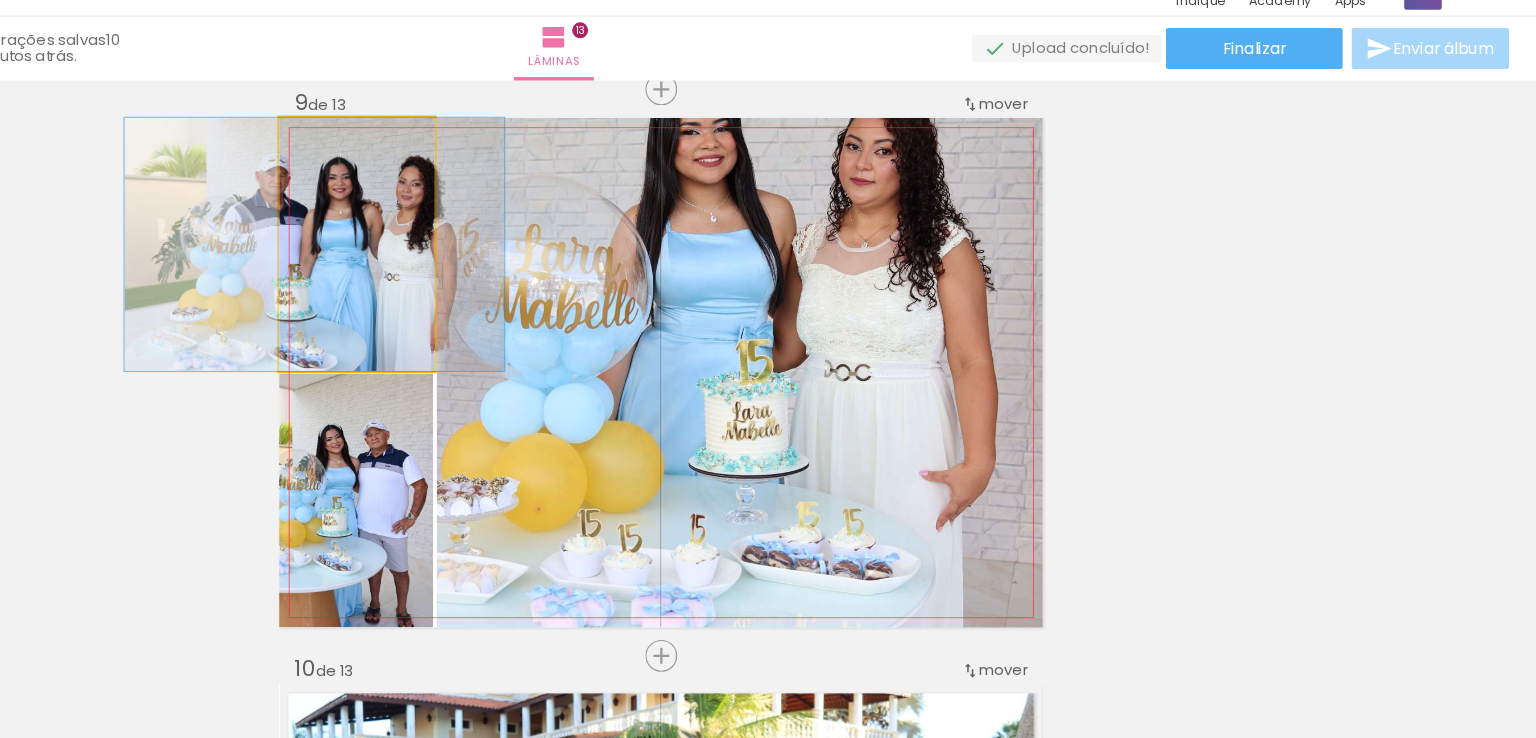 drag, startPoint x: 524, startPoint y: 234, endPoint x: 774, endPoint y: 263, distance: 251.67638 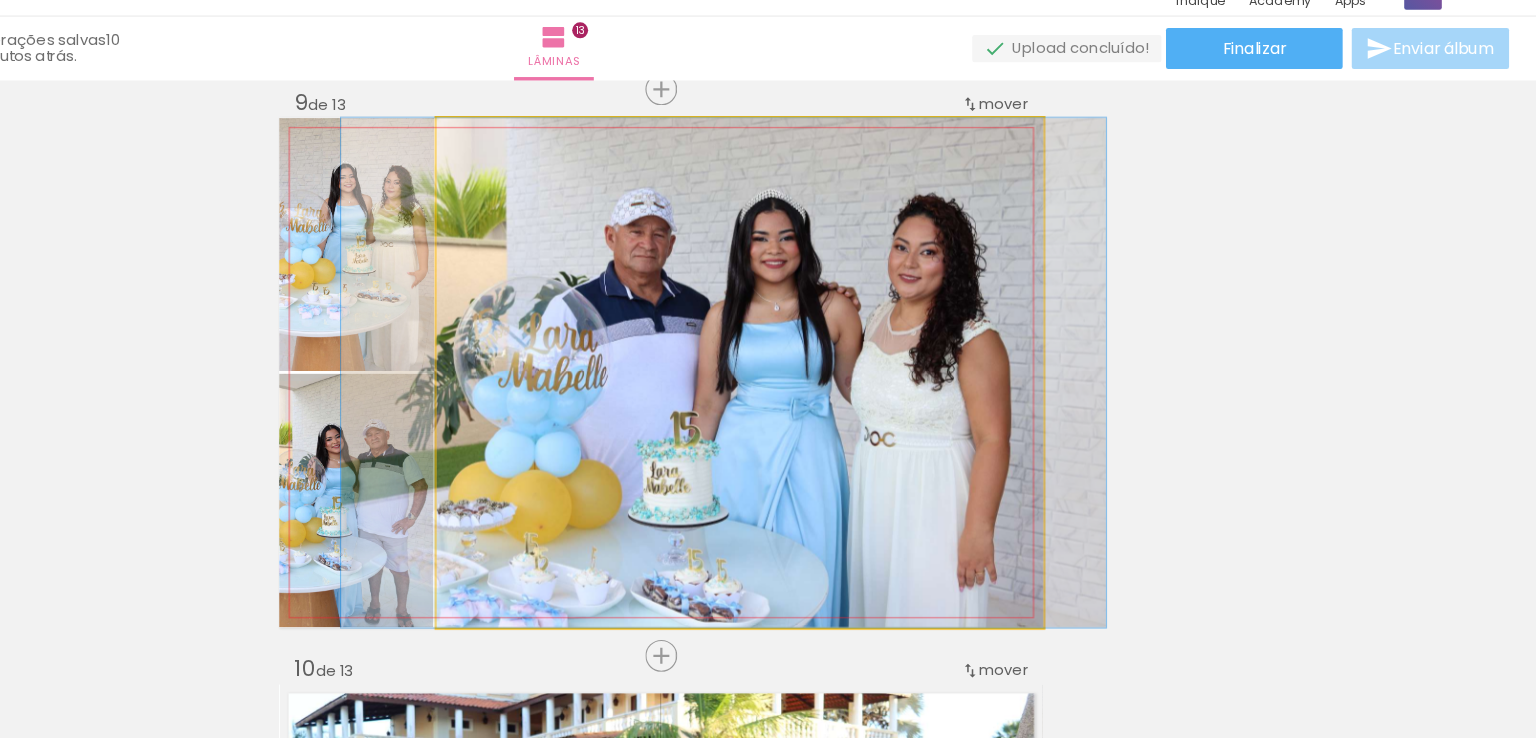 drag, startPoint x: 774, startPoint y: 263, endPoint x: 760, endPoint y: 245, distance: 22.803509 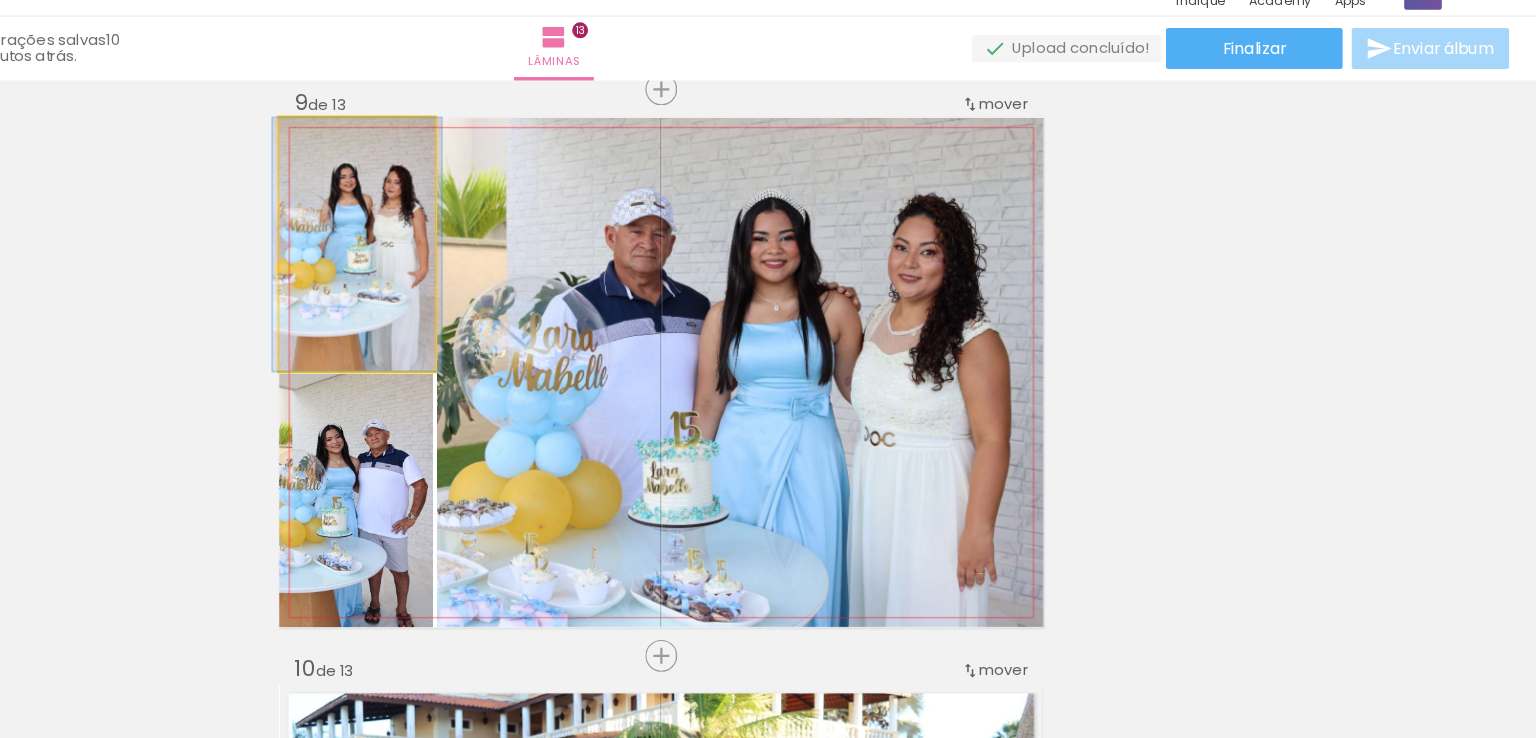 drag, startPoint x: 510, startPoint y: 244, endPoint x: 510, endPoint y: 208, distance: 36 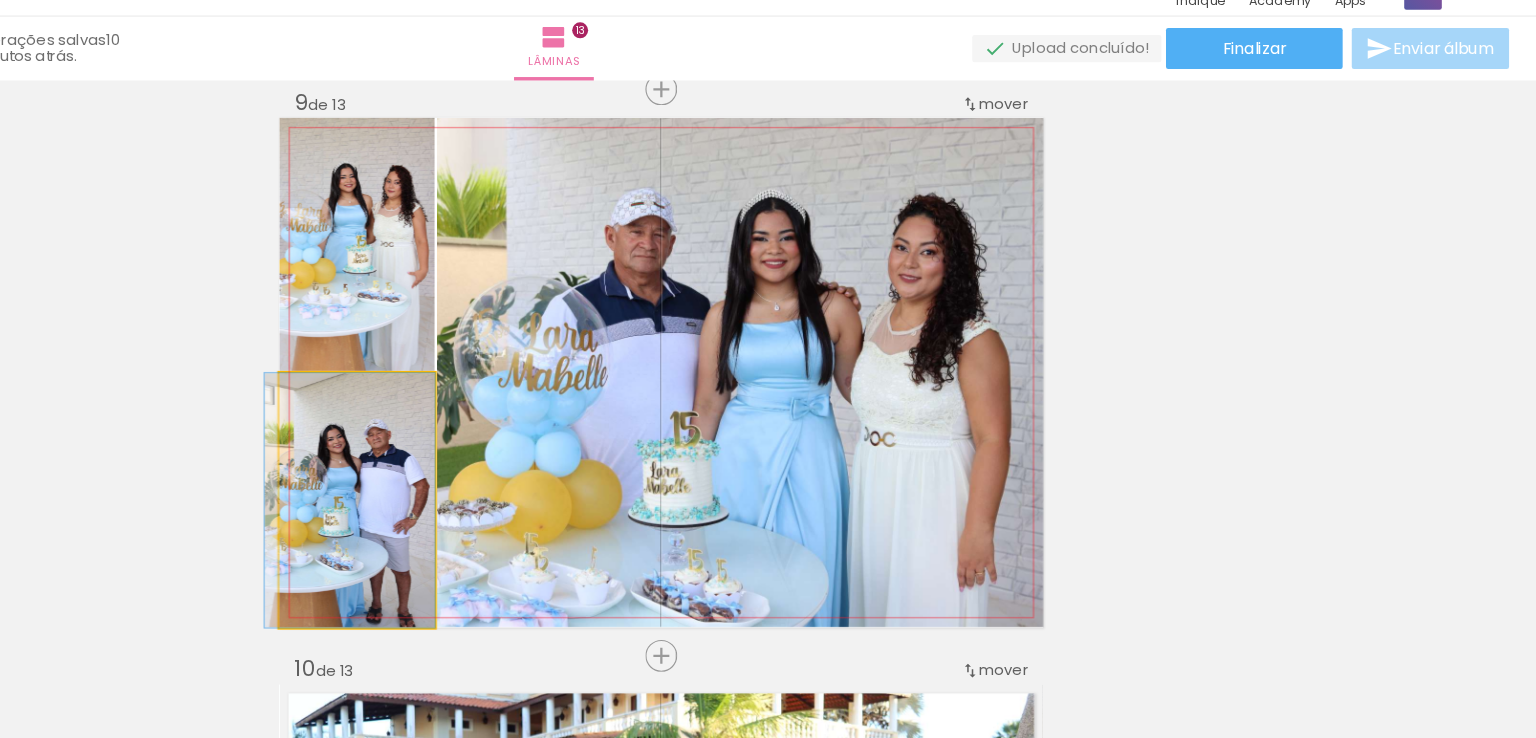drag, startPoint x: 542, startPoint y: 480, endPoint x: 522, endPoint y: 467, distance: 23.853722 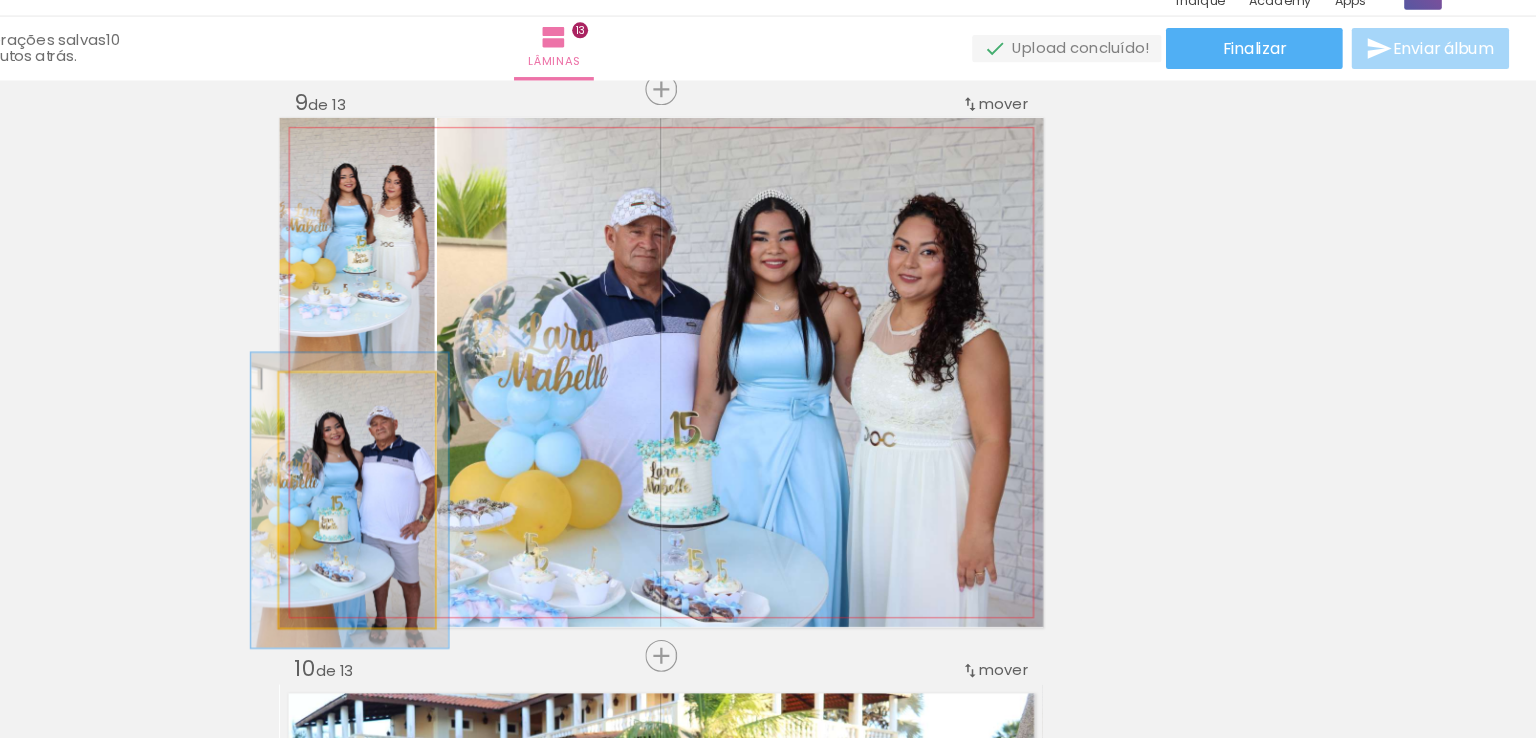 drag, startPoint x: 470, startPoint y: 382, endPoint x: 479, endPoint y: 387, distance: 10.29563 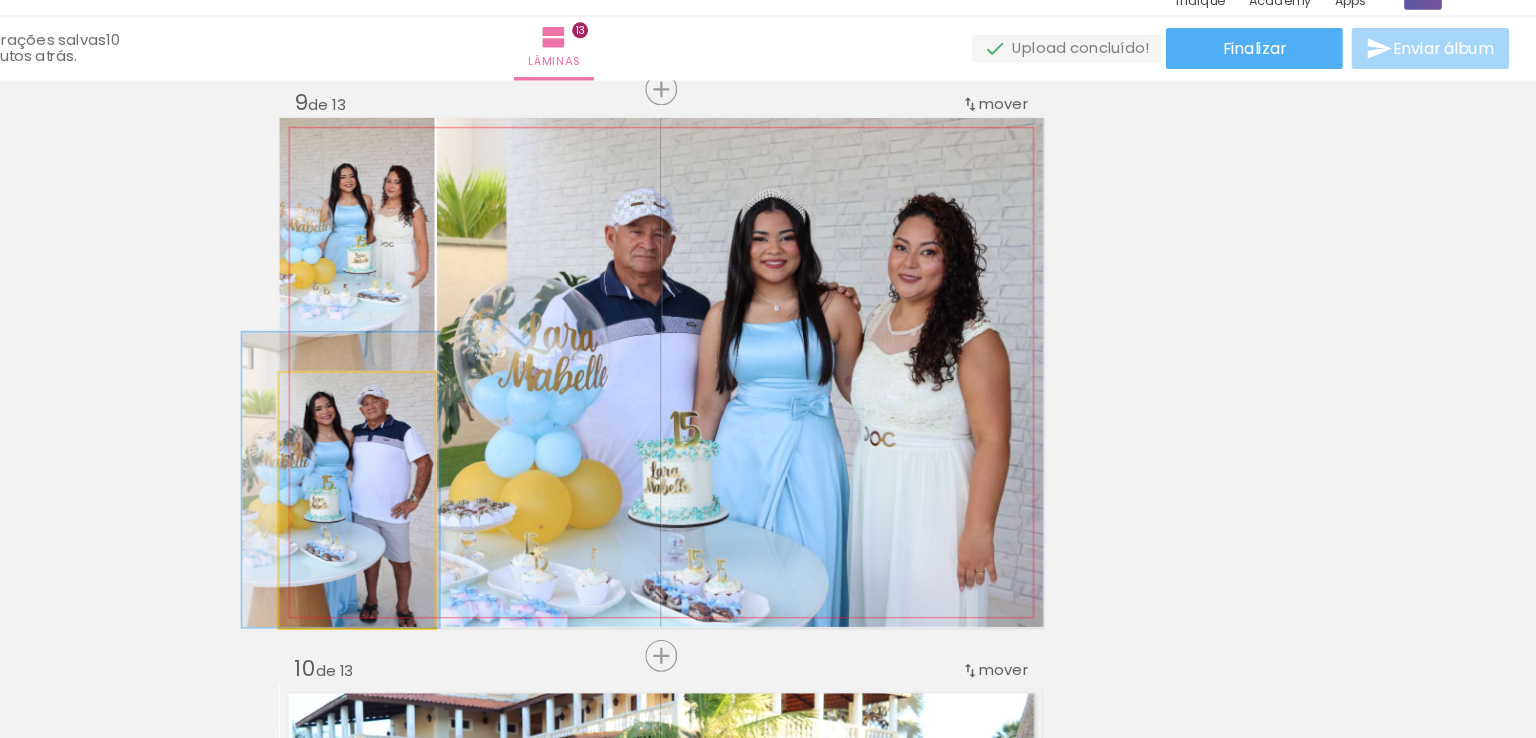 drag, startPoint x: 507, startPoint y: 502, endPoint x: 499, endPoint y: 472, distance: 31.04835 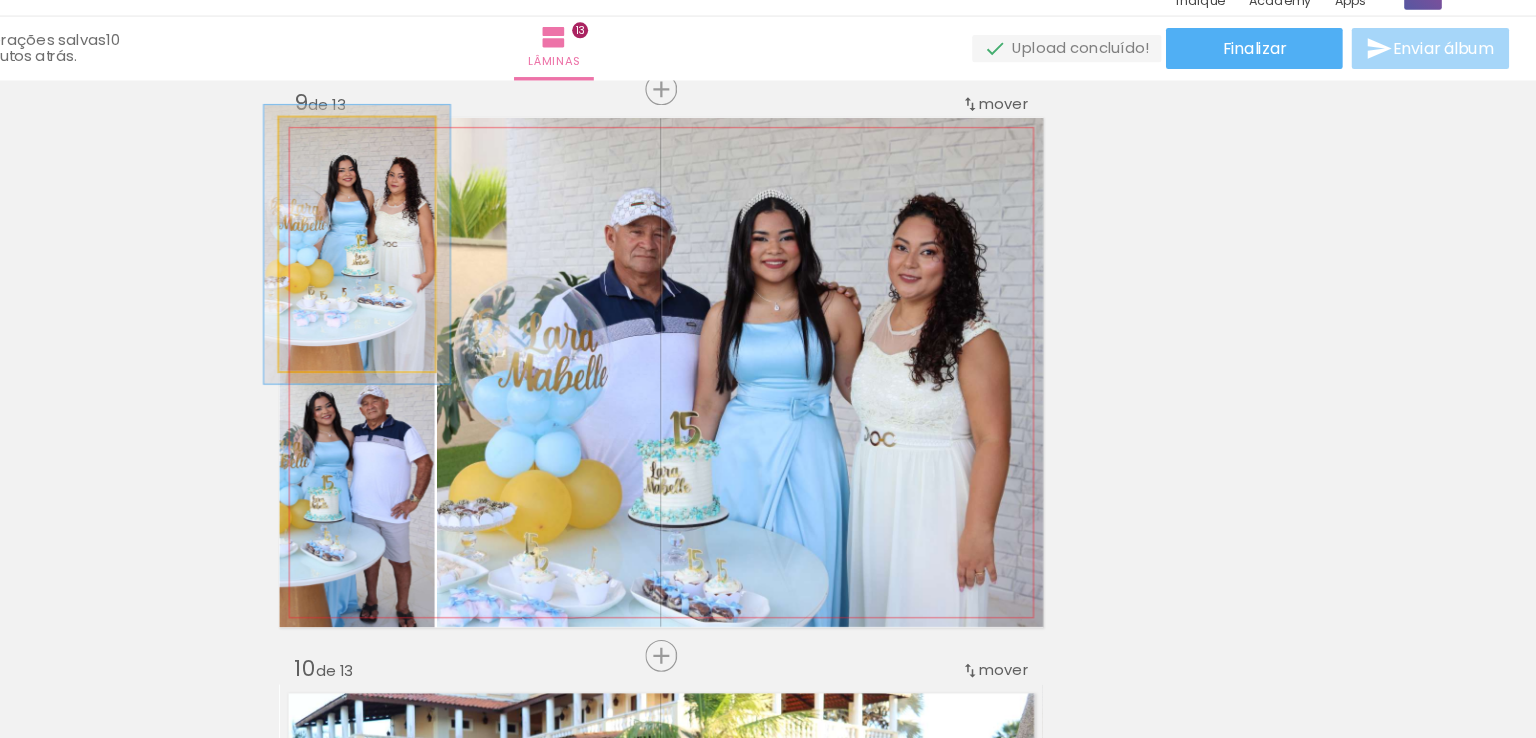 type on "110" 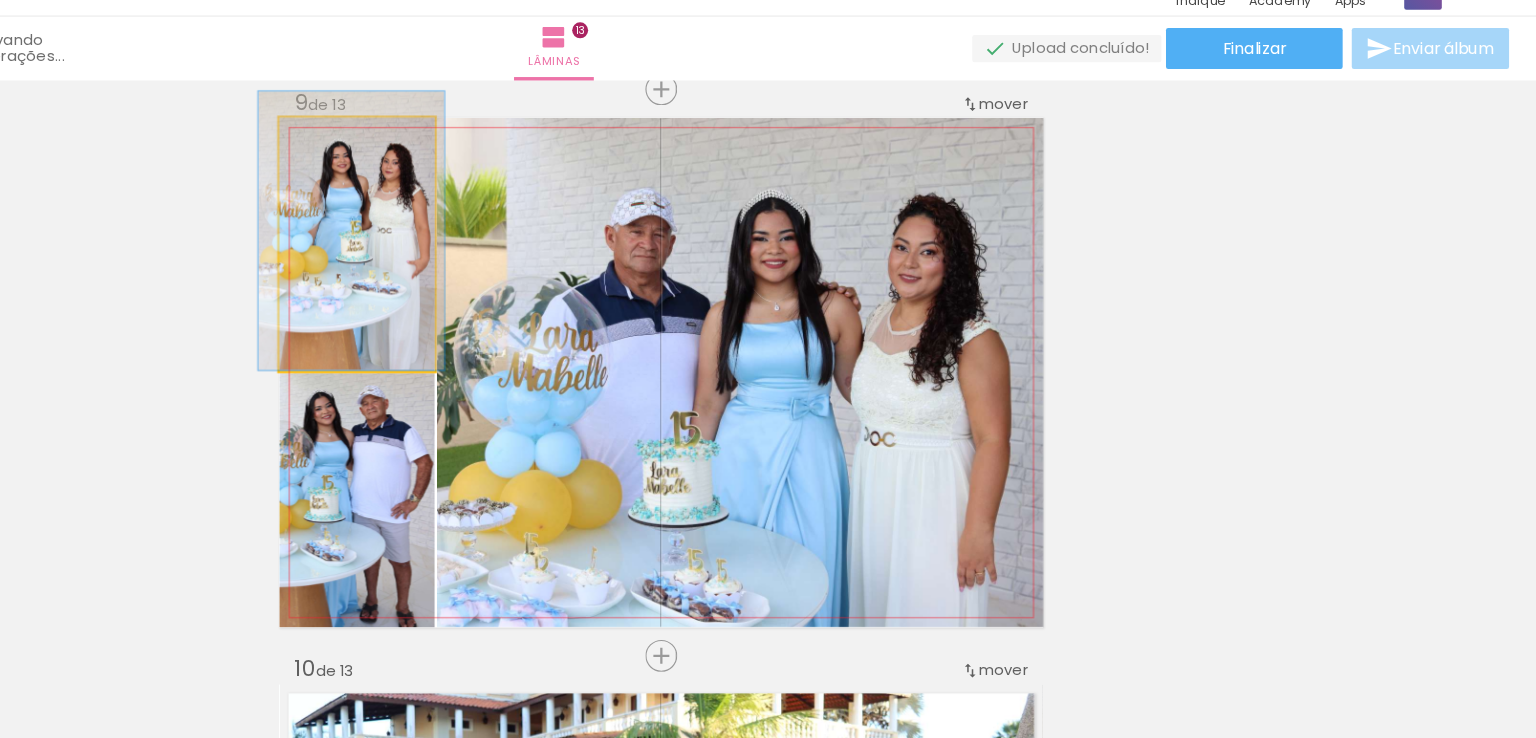 drag, startPoint x: 498, startPoint y: 258, endPoint x: 493, endPoint y: 236, distance: 22.561028 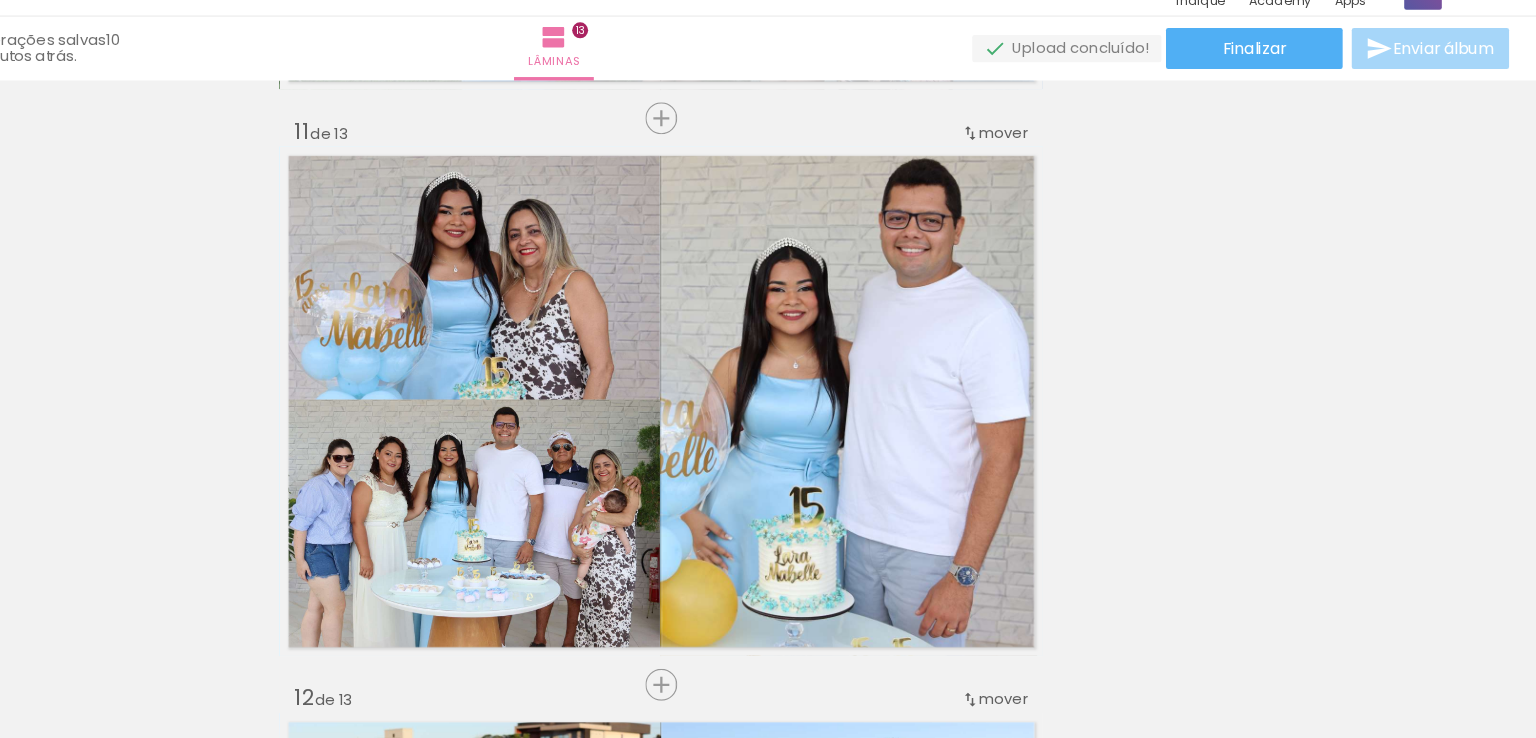 scroll, scrollTop: 5016, scrollLeft: 0, axis: vertical 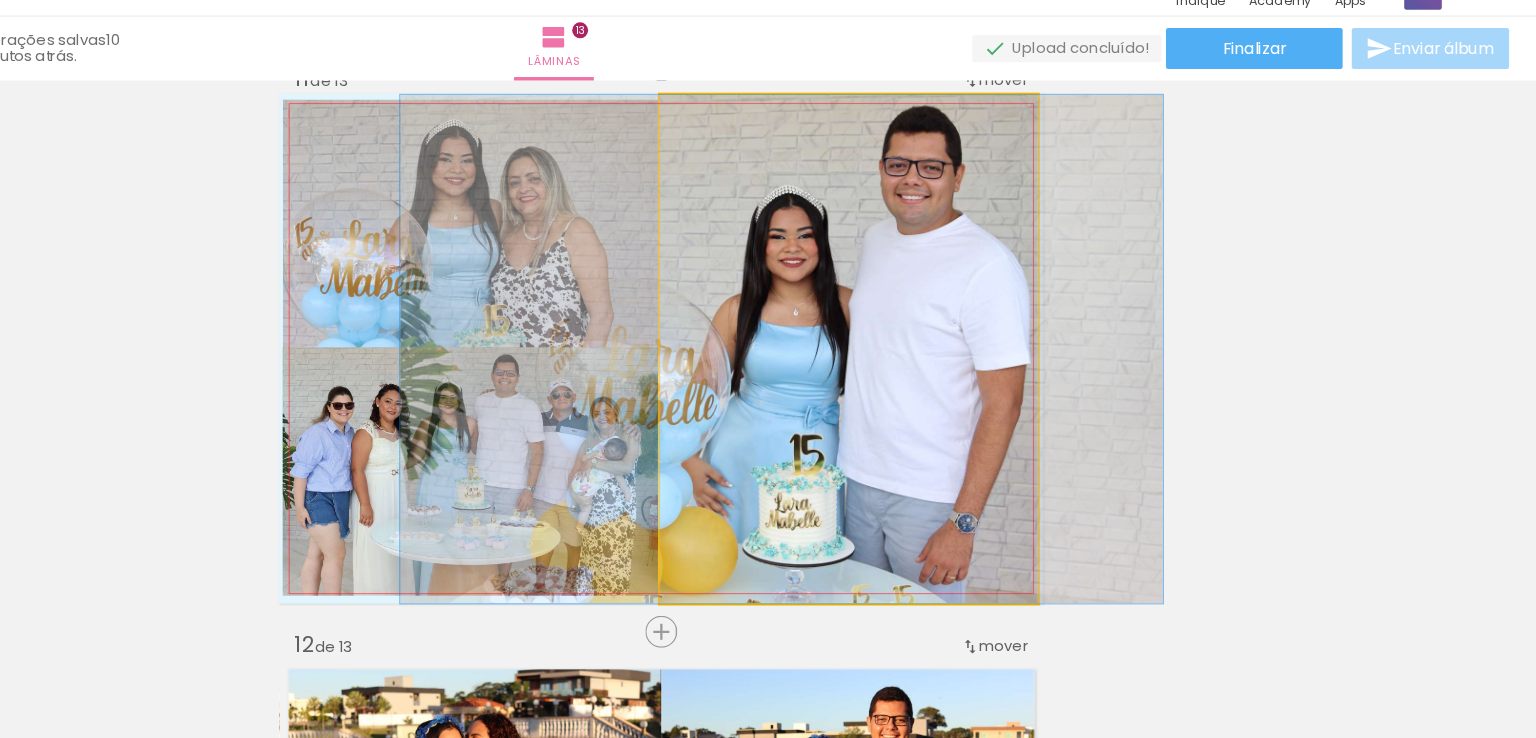 click 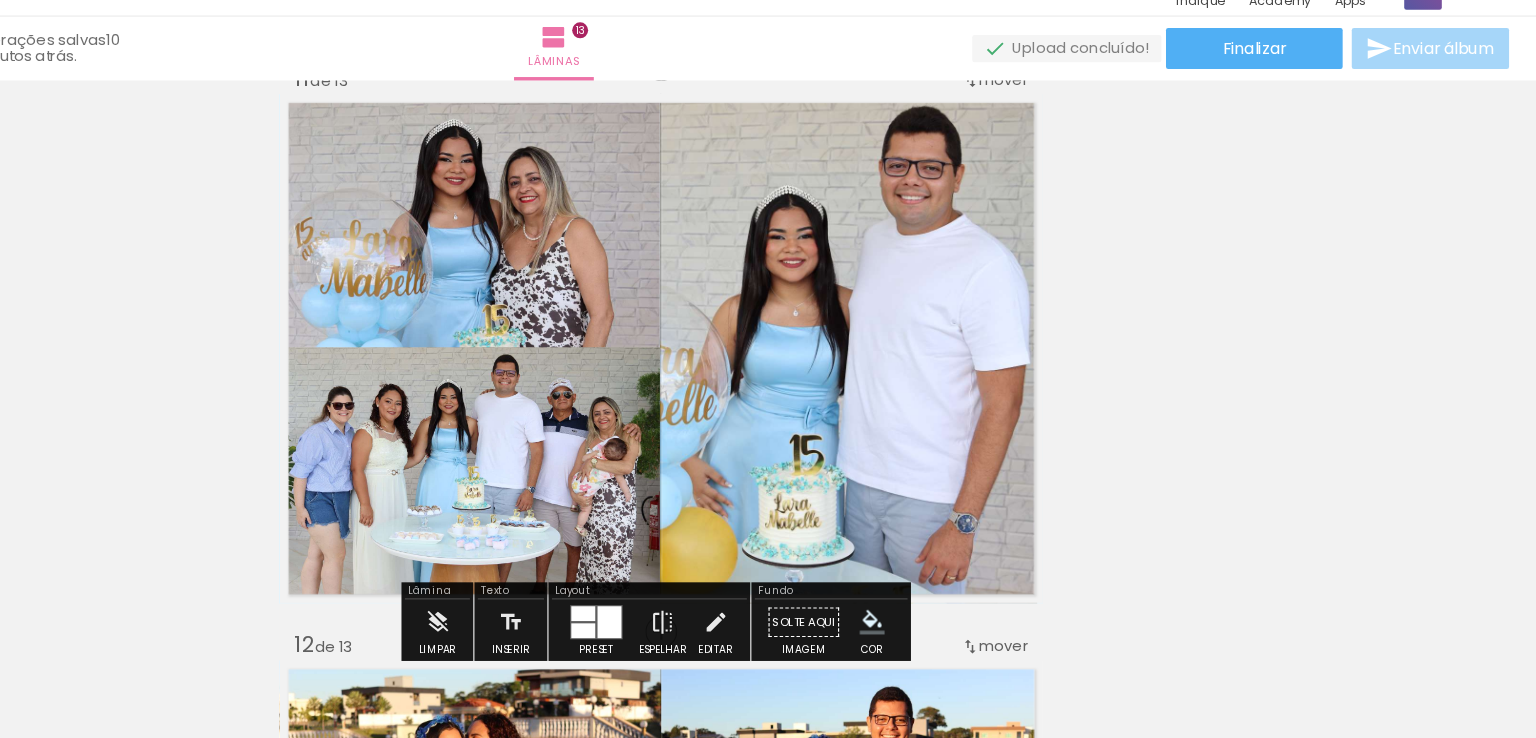 click at bounding box center [722, 577] 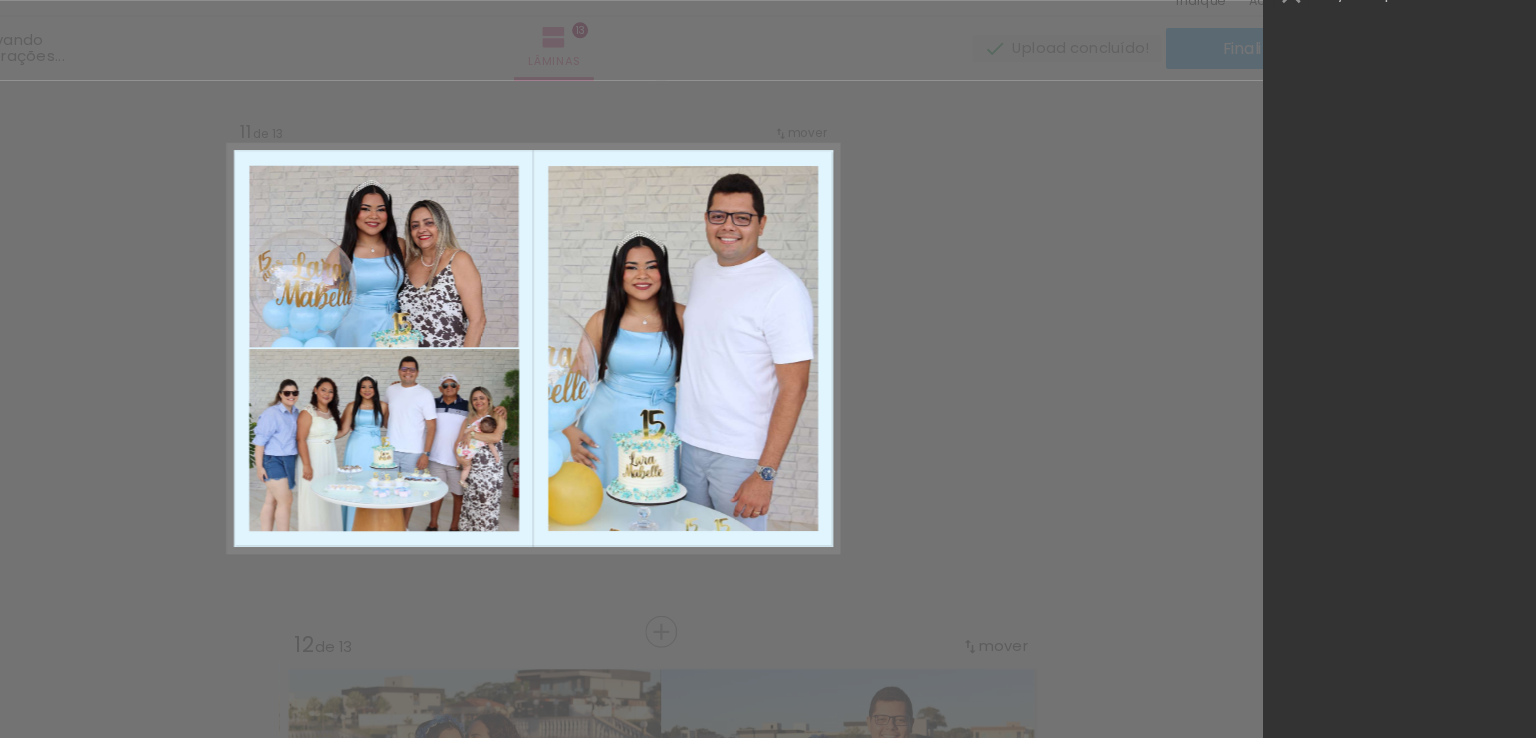 scroll, scrollTop: 33098, scrollLeft: 0, axis: vertical 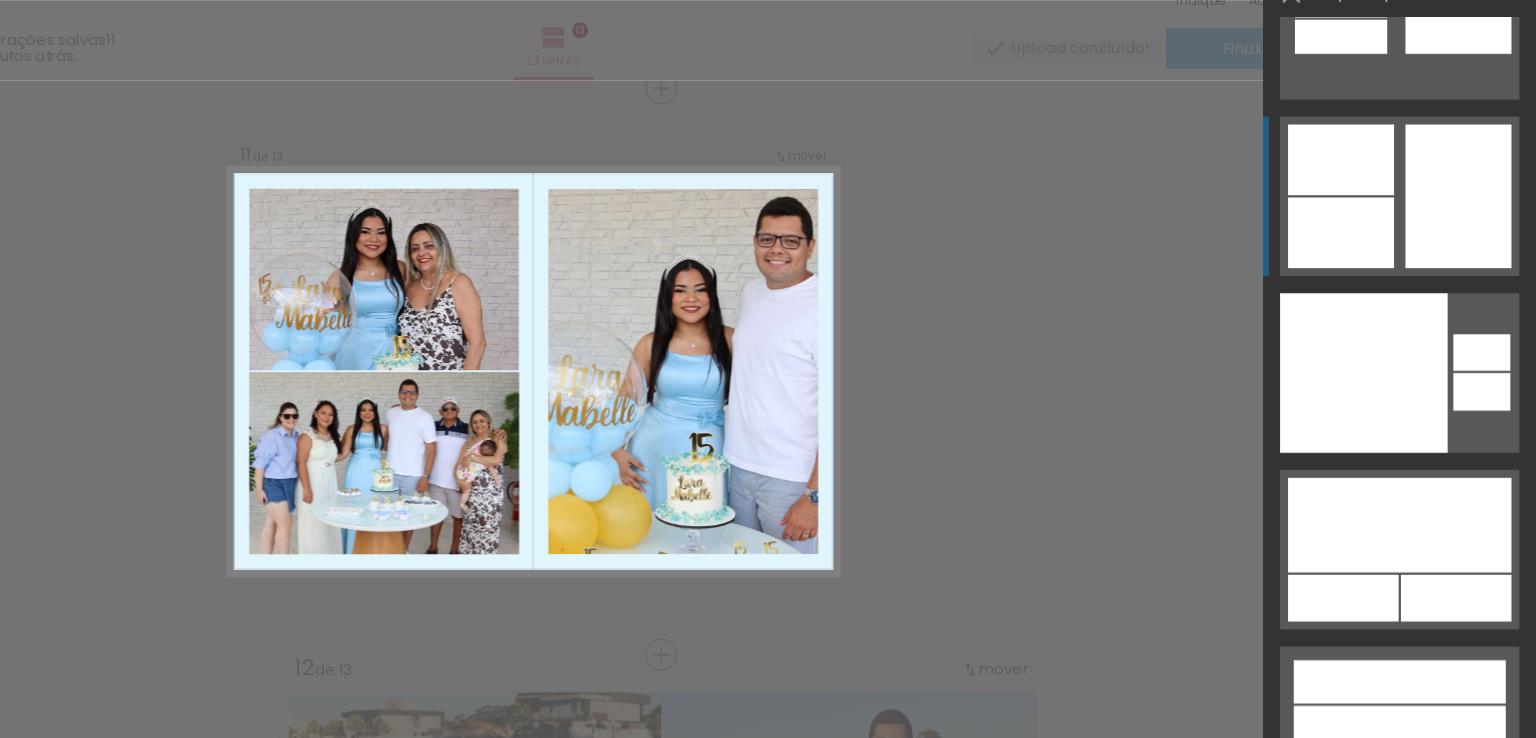 click at bounding box center (1490, -1502) 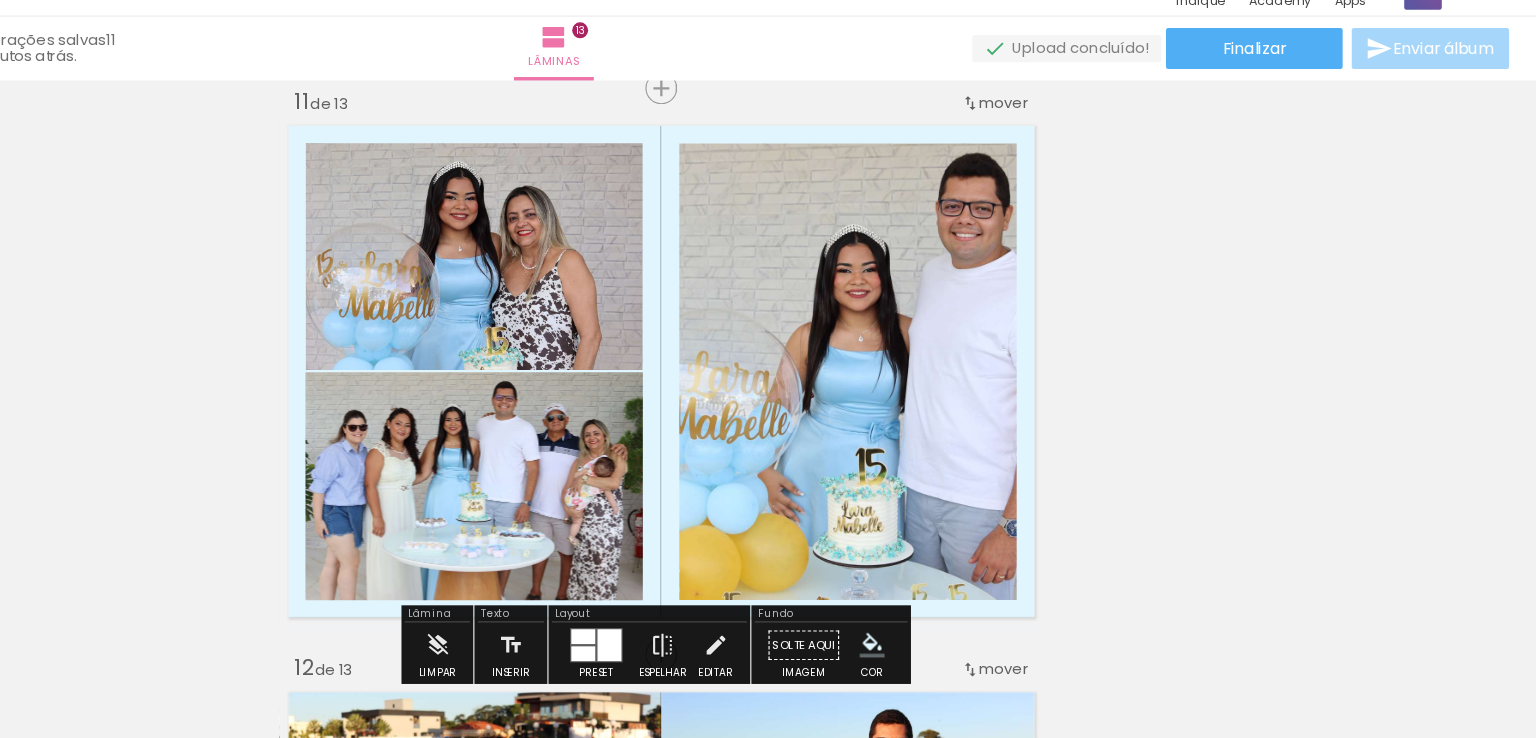 click at bounding box center [953, 597] 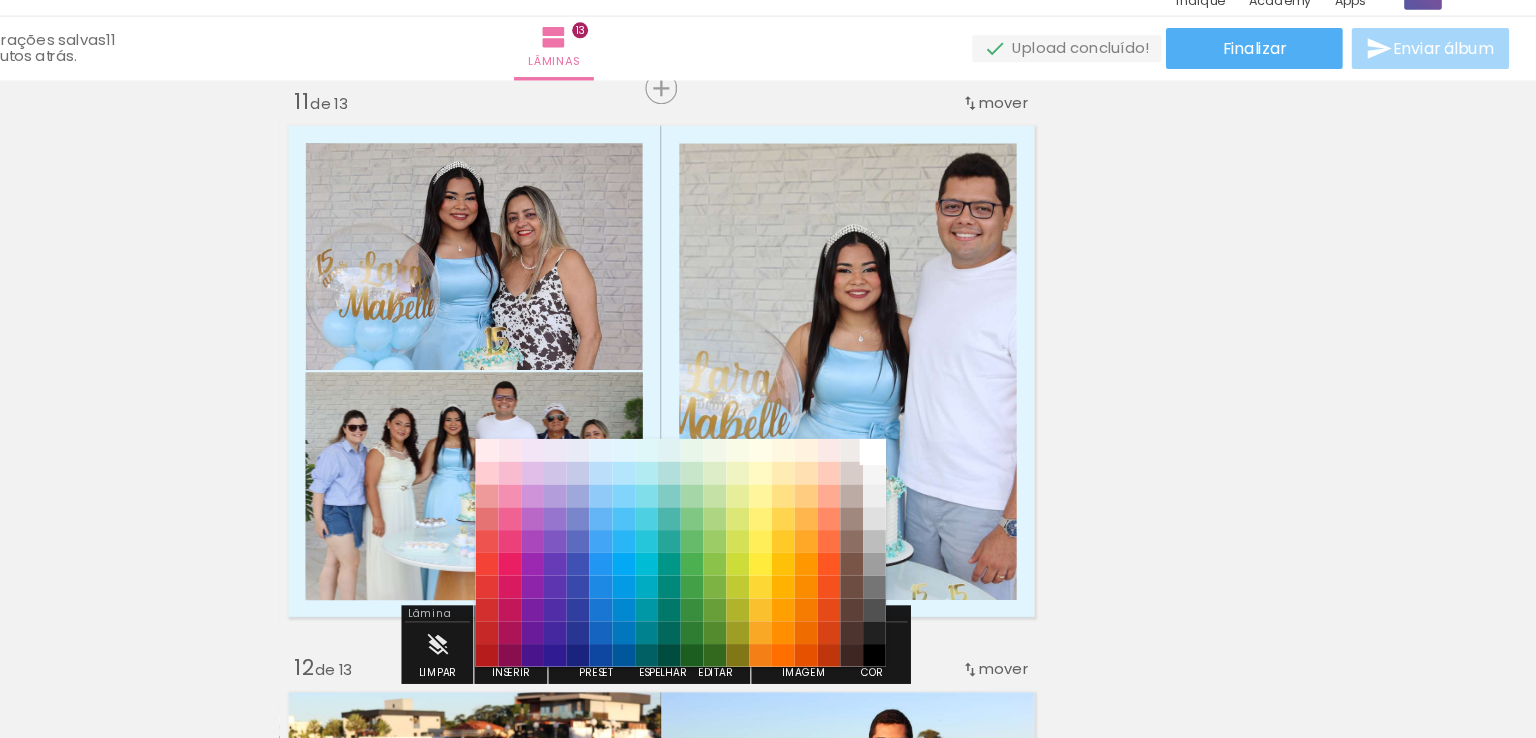 click on "#ffffff" at bounding box center (955, 425) 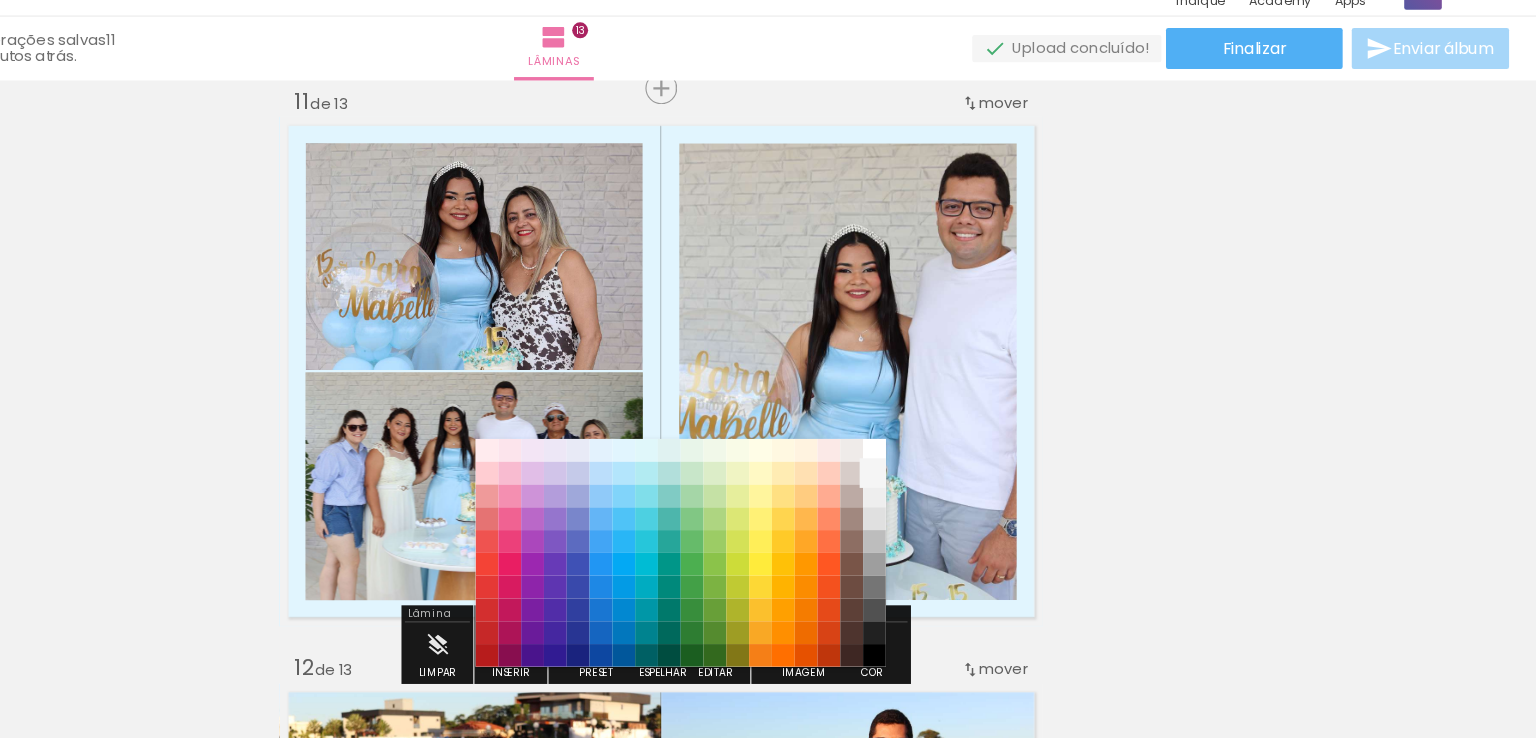 click on "#f5f5f5" at bounding box center [955, 445] 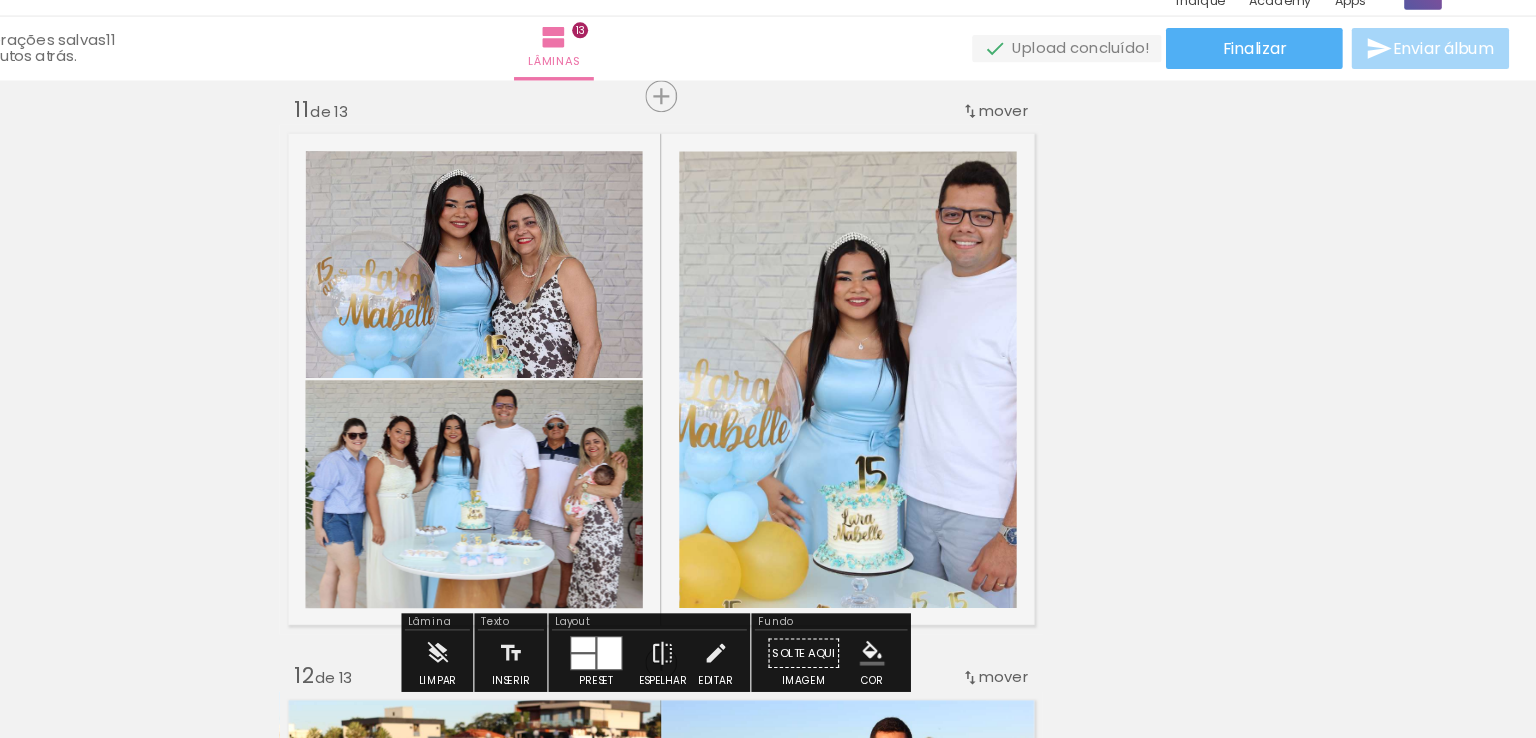 scroll, scrollTop: 5005, scrollLeft: 0, axis: vertical 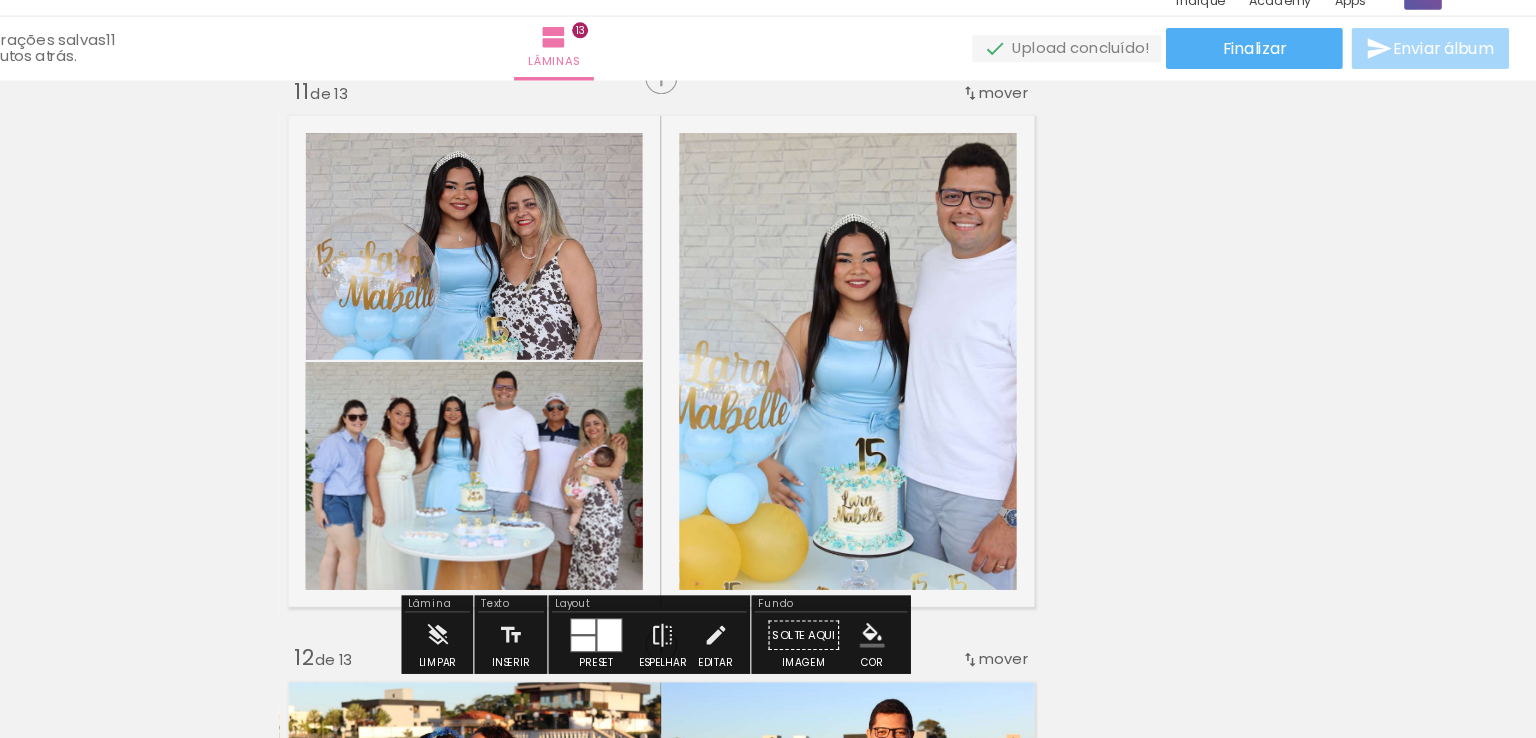 click at bounding box center (953, 588) 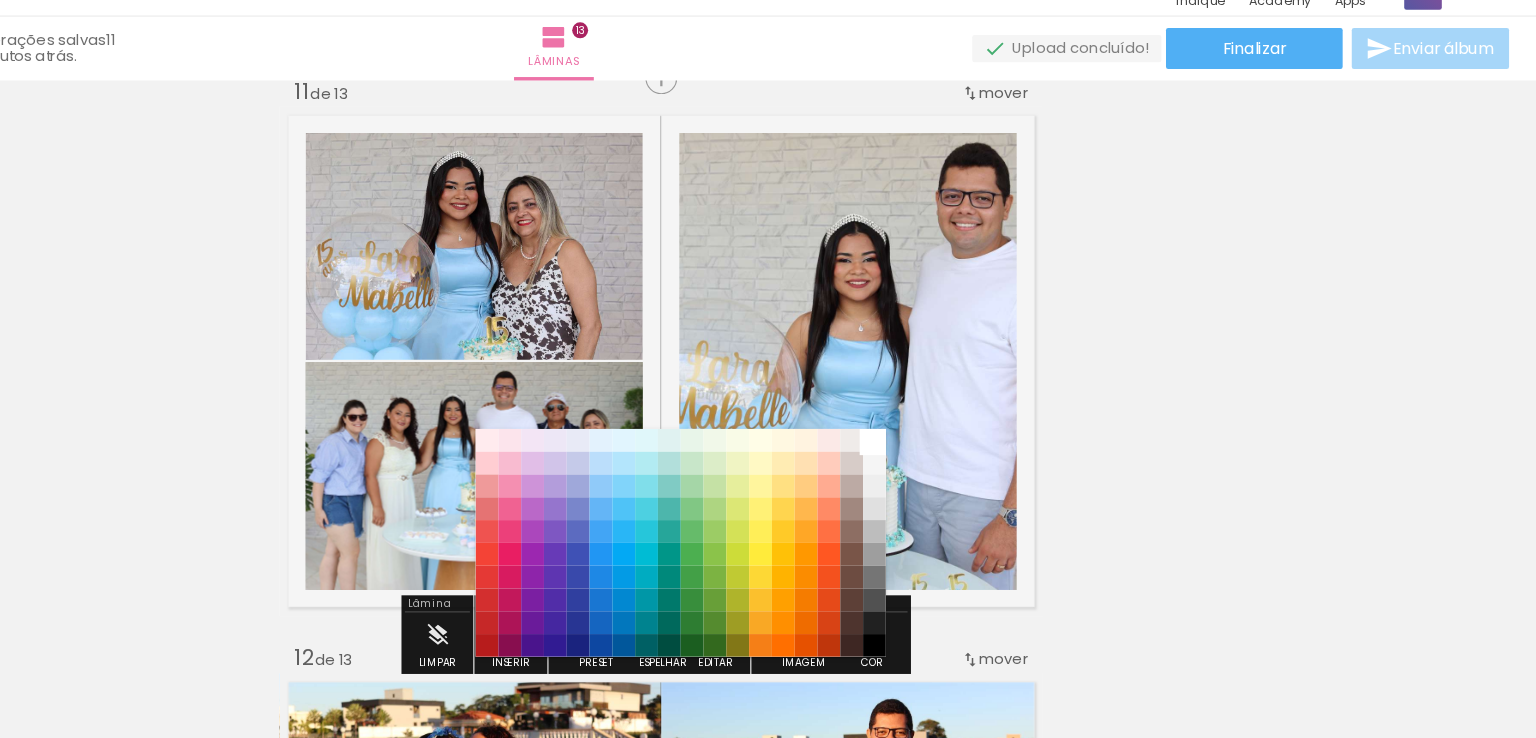 click on "#ffffff" at bounding box center [955, 416] 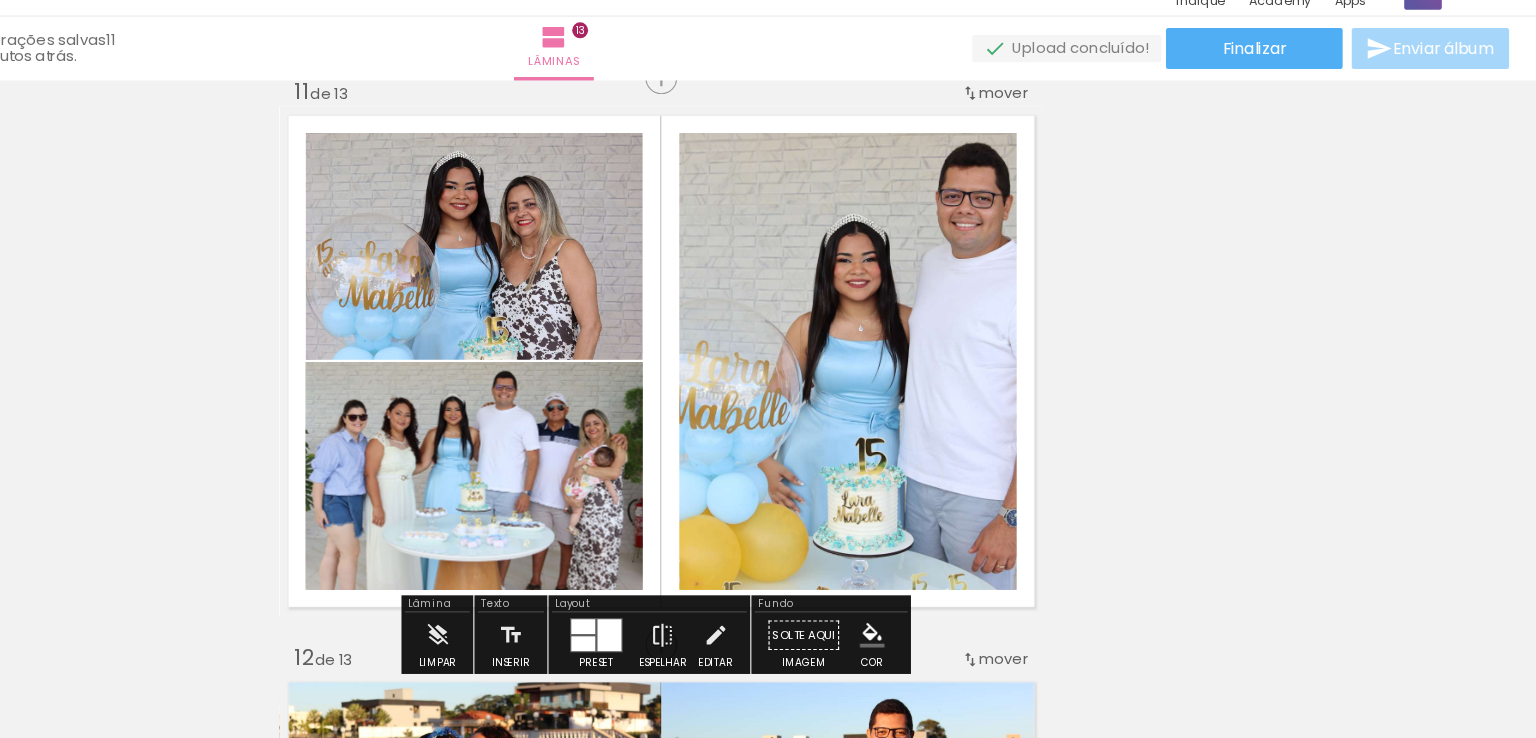 click on "Inserir lâmina 1  de 13  Inserir lâmina 2  de 13  Inserir lâmina 3  de 13  Inserir lâmina 4  de 13  Inserir lâmina 5  de 13  Inserir lâmina 6  de 13  Inserir lâmina 7  de 13  Inserir lâmina 8  de 13  Inserir lâmina 9  de 13  Inserir lâmina 10  de 13  Inserir lâmina 11  de 13  Inserir lâmina 12  de 13  Inserir lâmina 13  de 13 O Designbox precisará aumentar a sua imagem em 266% para exportar para impressão. O Designbox precisará aumentar a sua imagem em 266% para exportar para impressão. O Designbox precisará aumentar a sua imagem em 266% para exportar para impressão." at bounding box center [768, -1418] 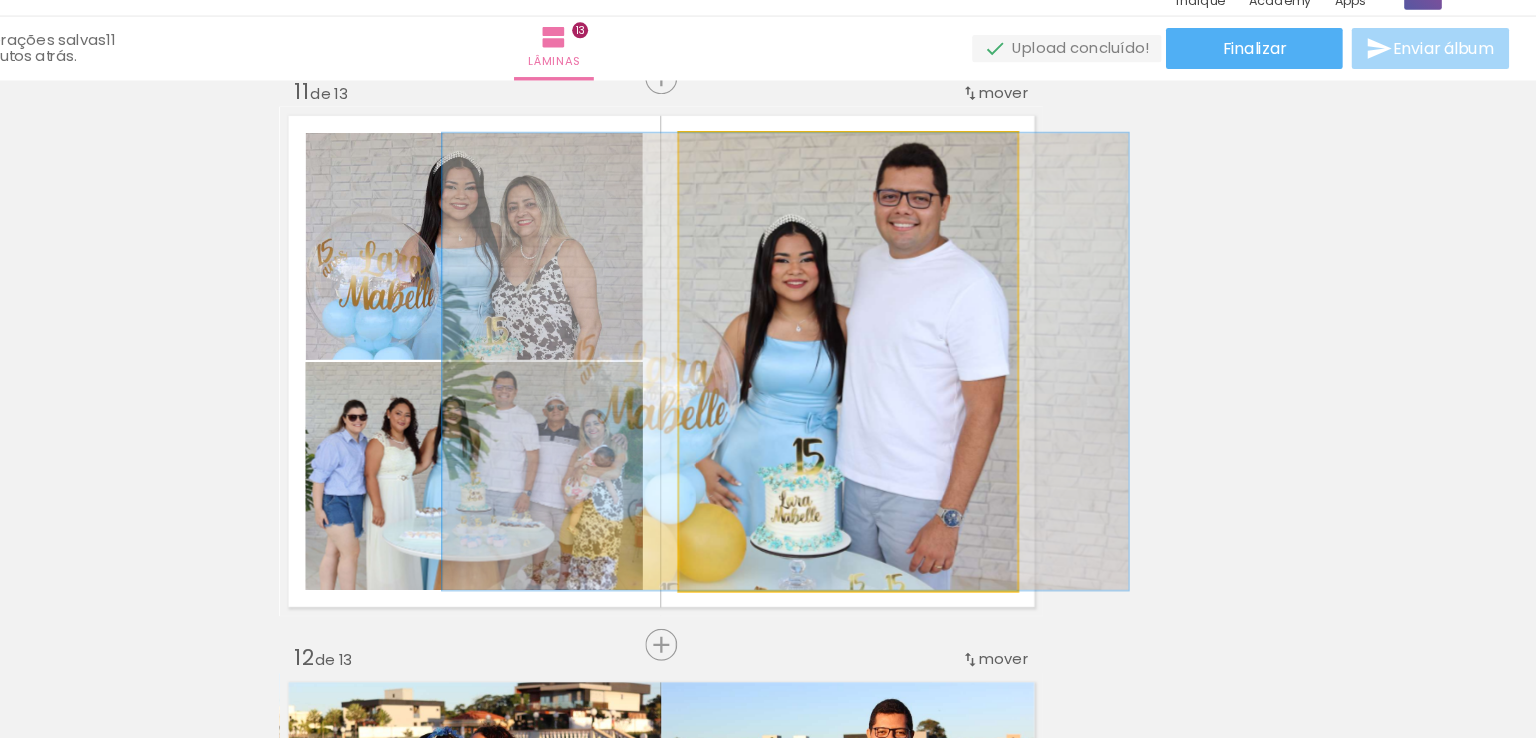 drag, startPoint x: 1019, startPoint y: 340, endPoint x: 965, endPoint y: 326, distance: 55.7853 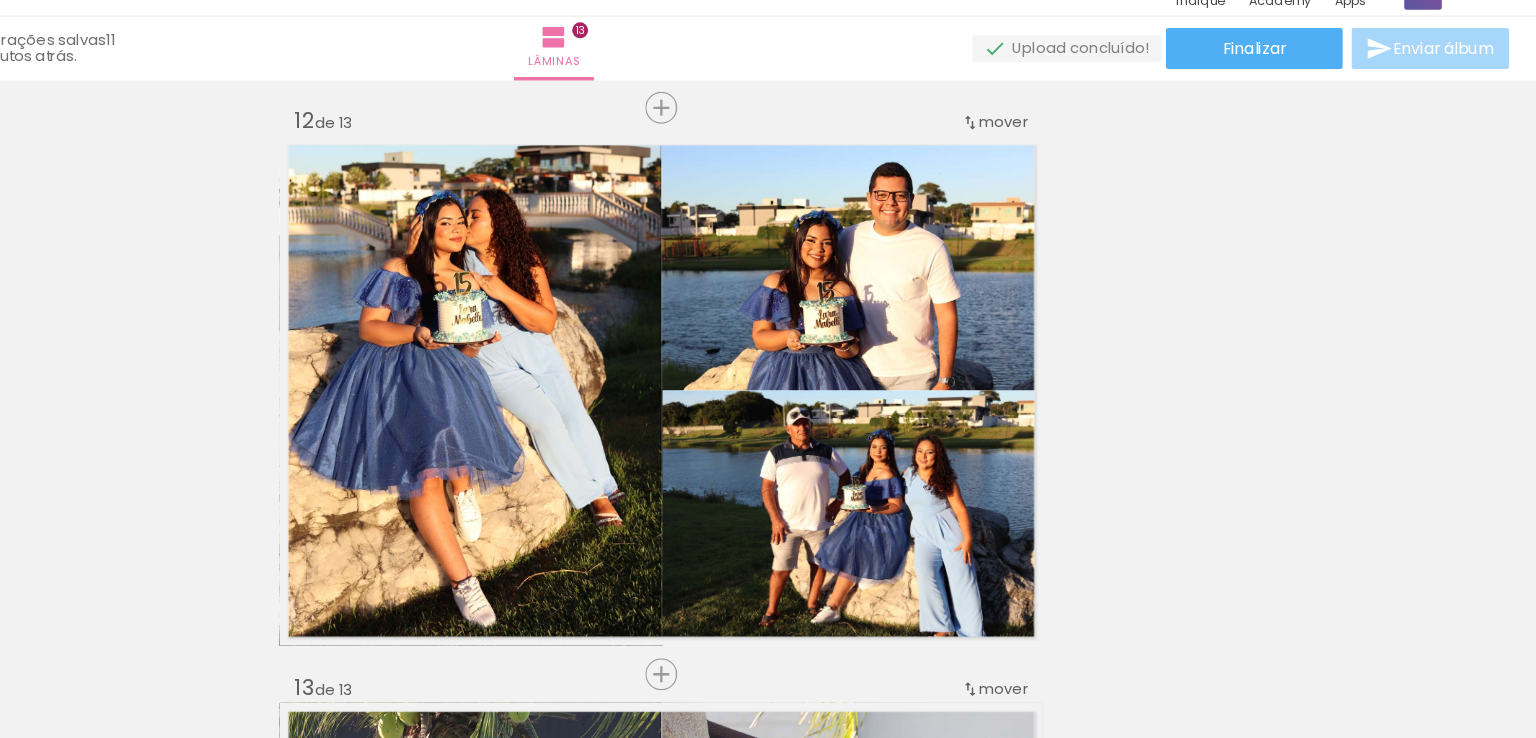 scroll, scrollTop: 5475, scrollLeft: 0, axis: vertical 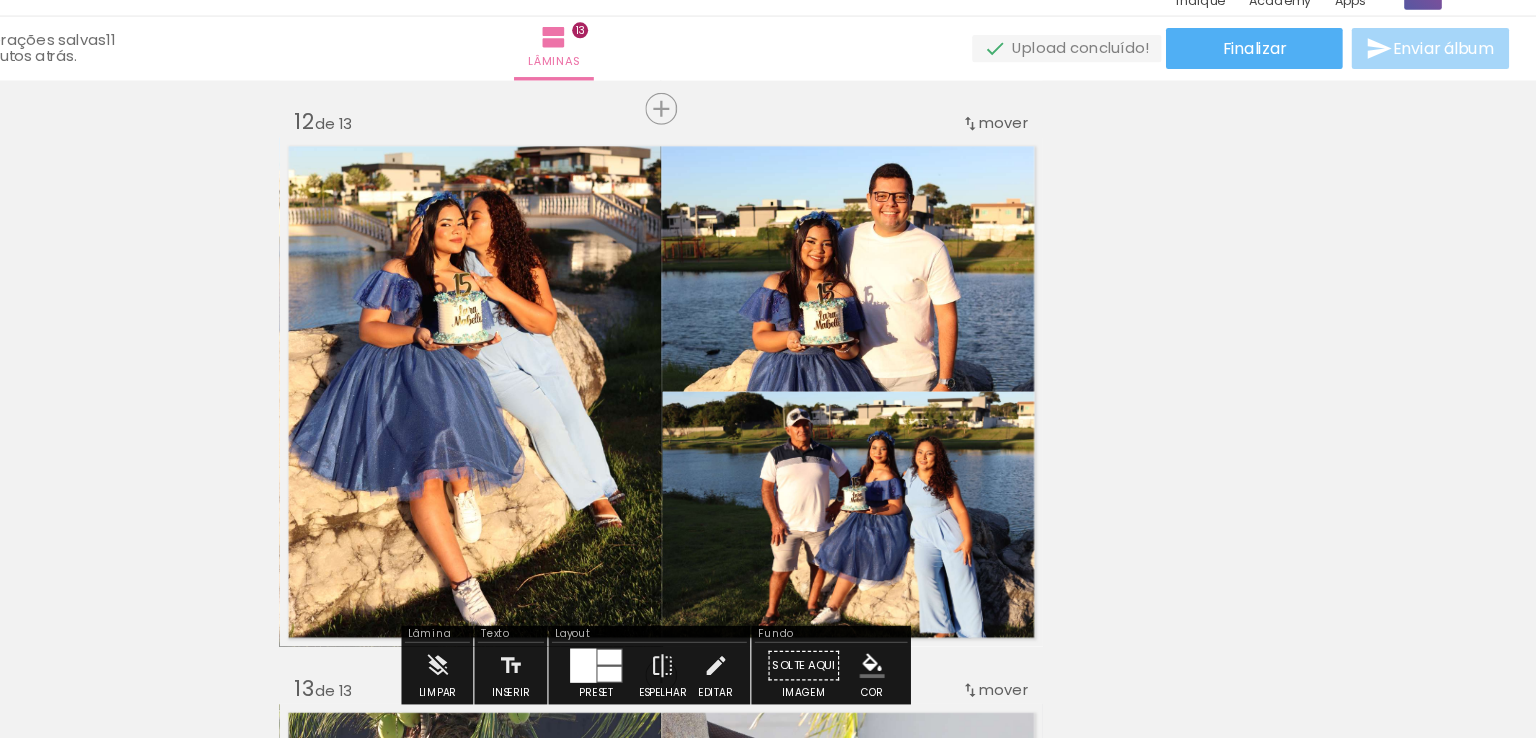 click 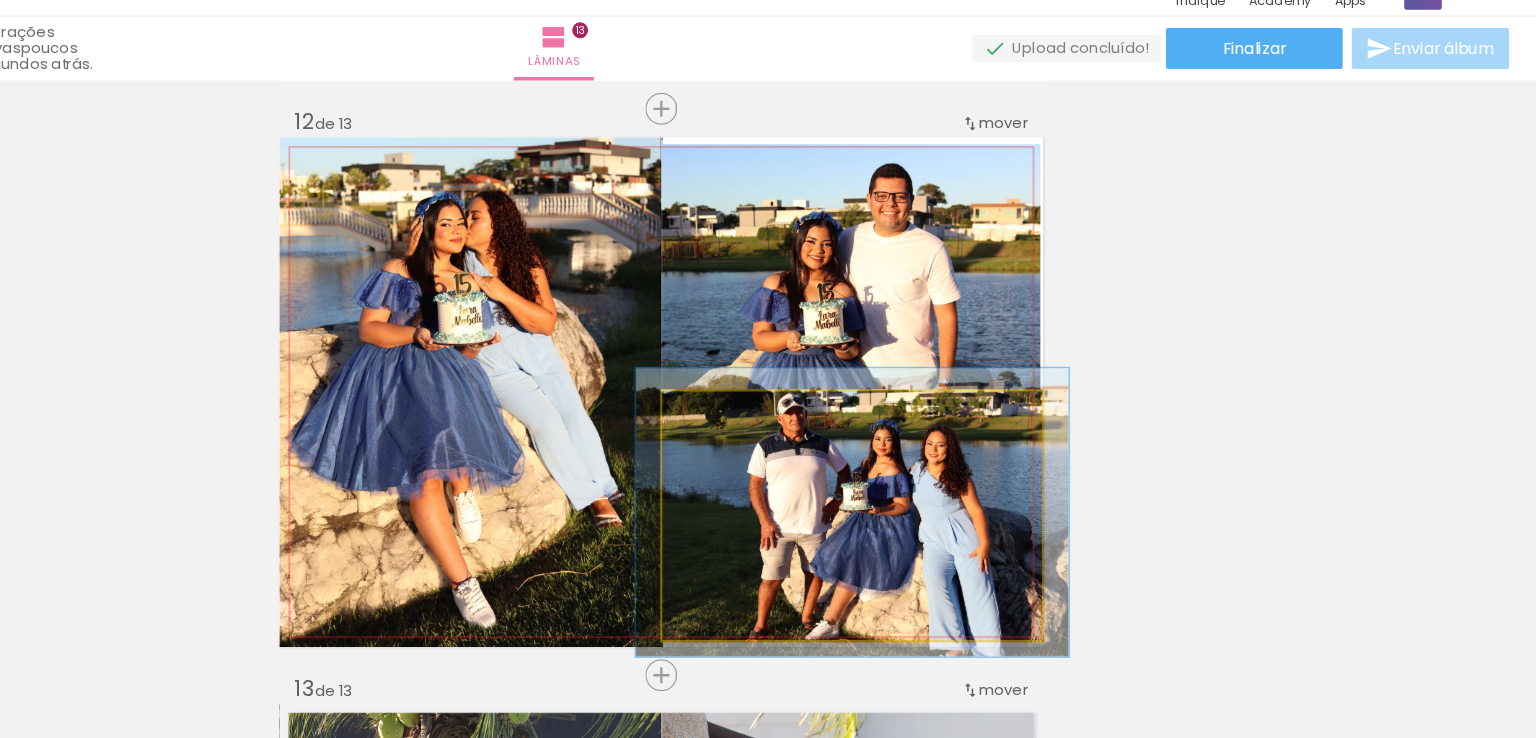 type on "114" 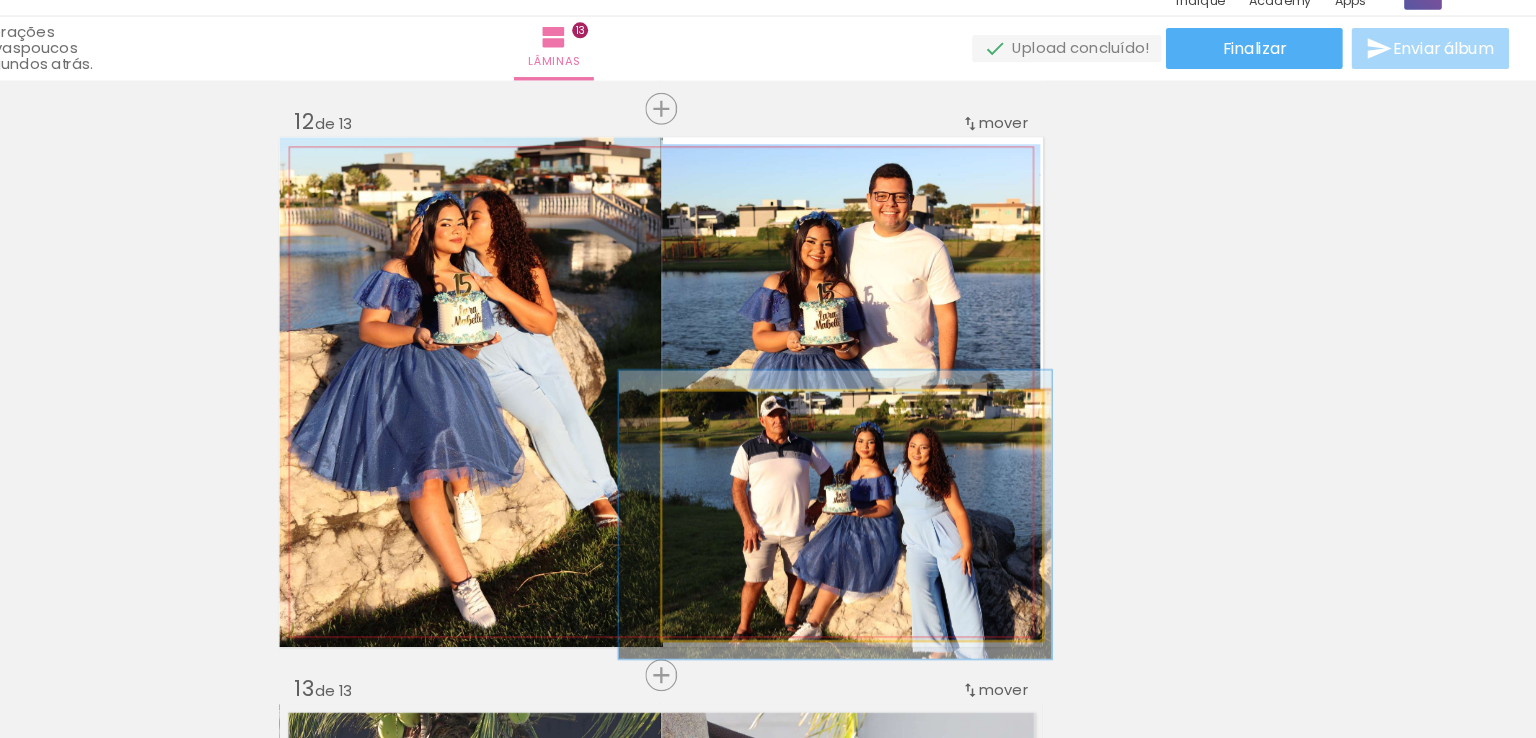 drag, startPoint x: 909, startPoint y: 453, endPoint x: 894, endPoint y: 455, distance: 15.132746 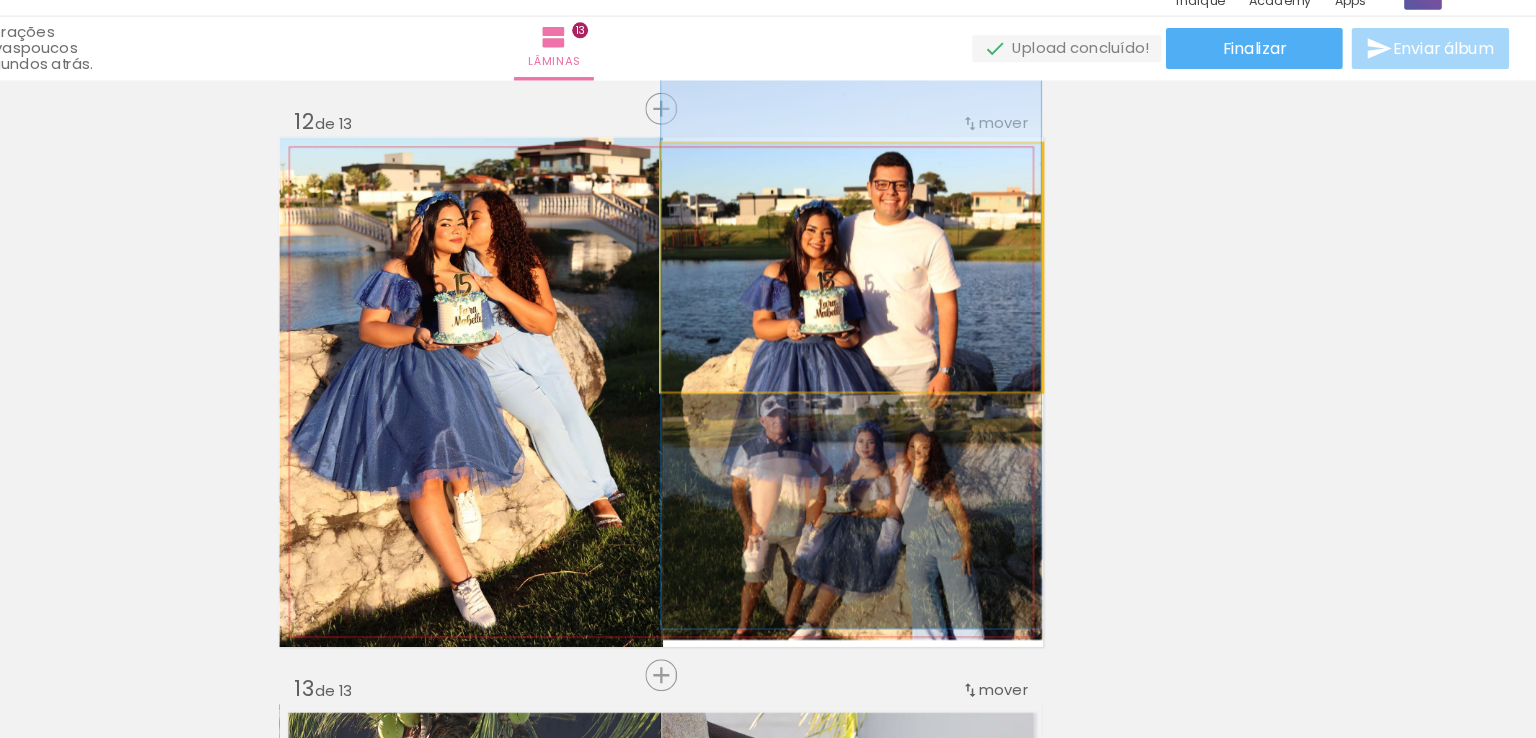 drag, startPoint x: 1034, startPoint y: 322, endPoint x: 1032, endPoint y: 312, distance: 10.198039 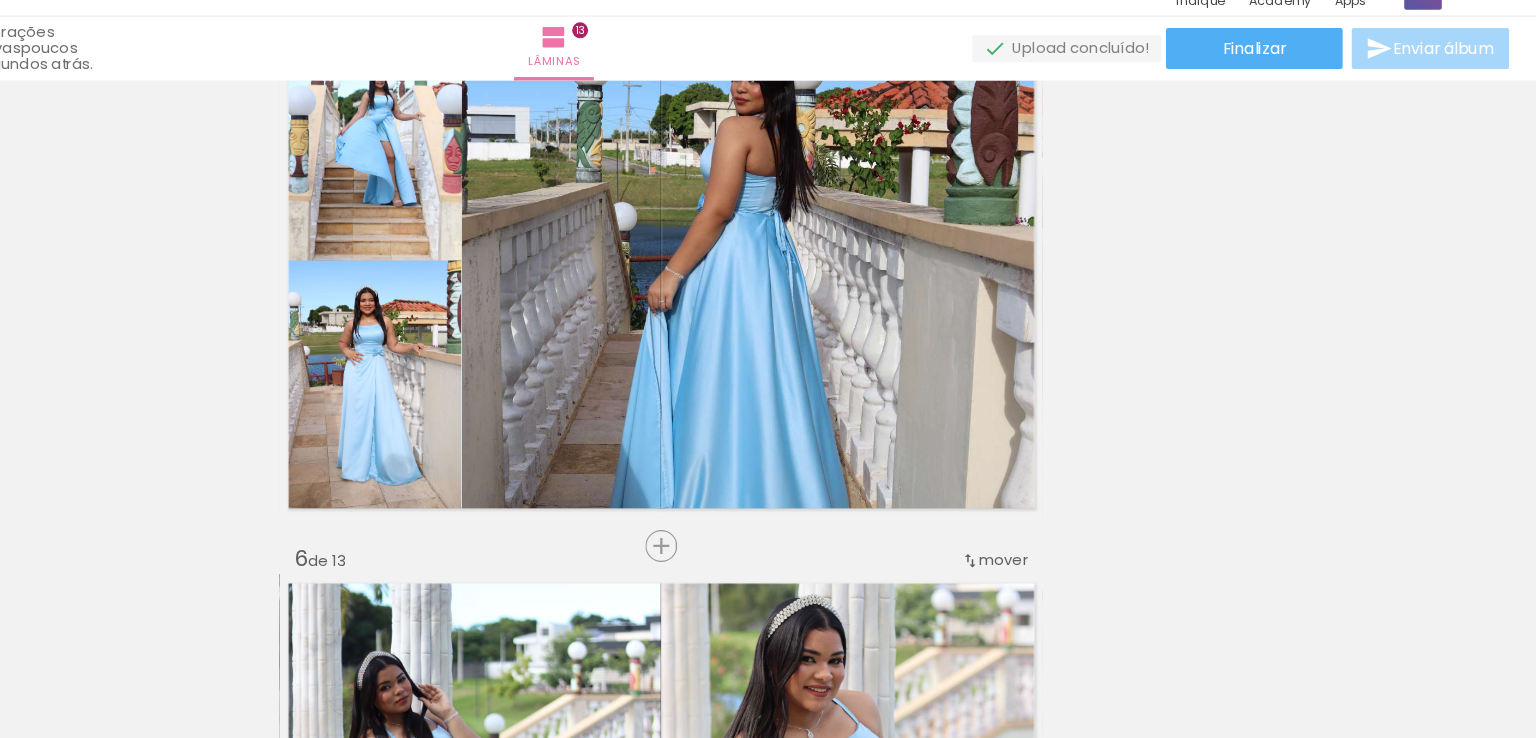 scroll, scrollTop: 2018, scrollLeft: 0, axis: vertical 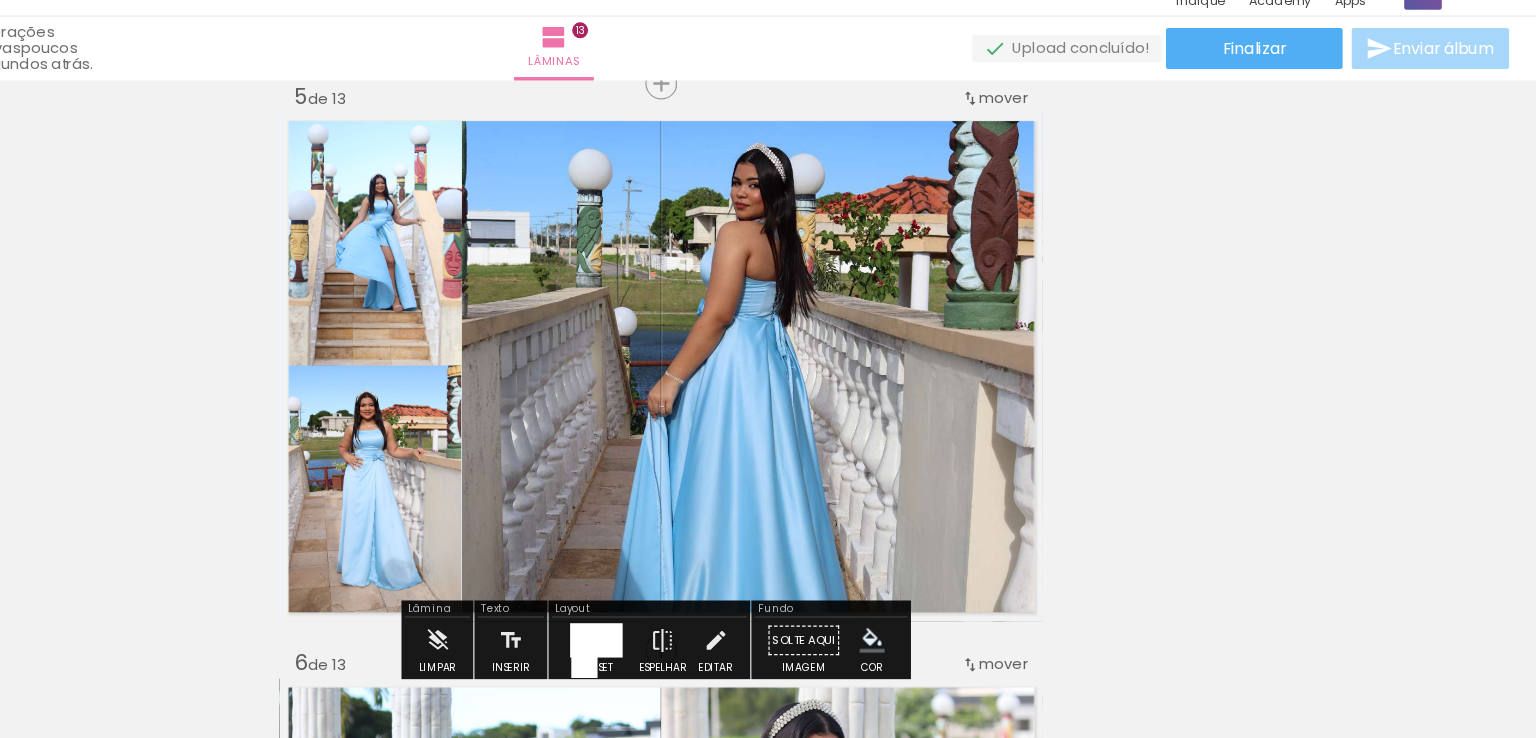 click at bounding box center [711, 593] 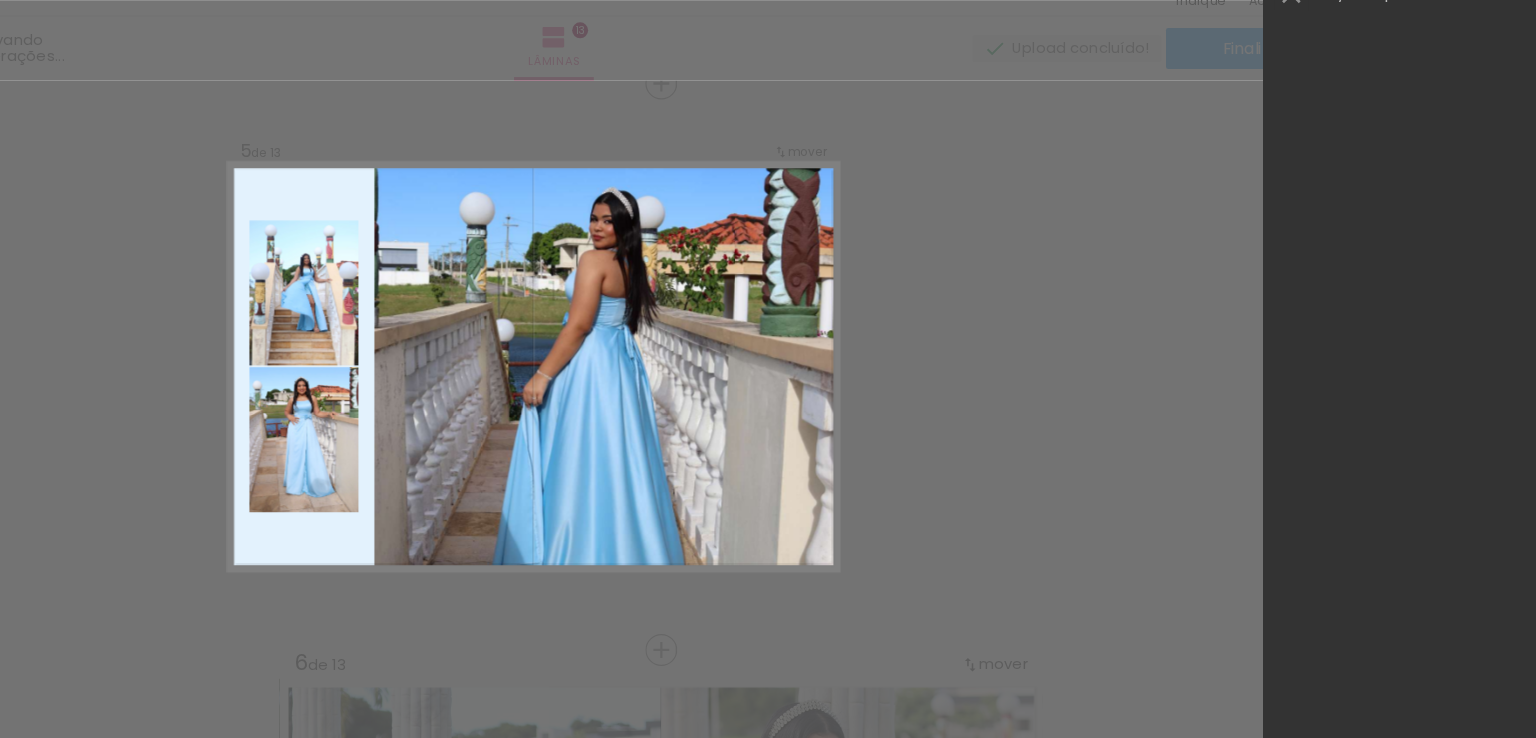 scroll, scrollTop: 20304, scrollLeft: 0, axis: vertical 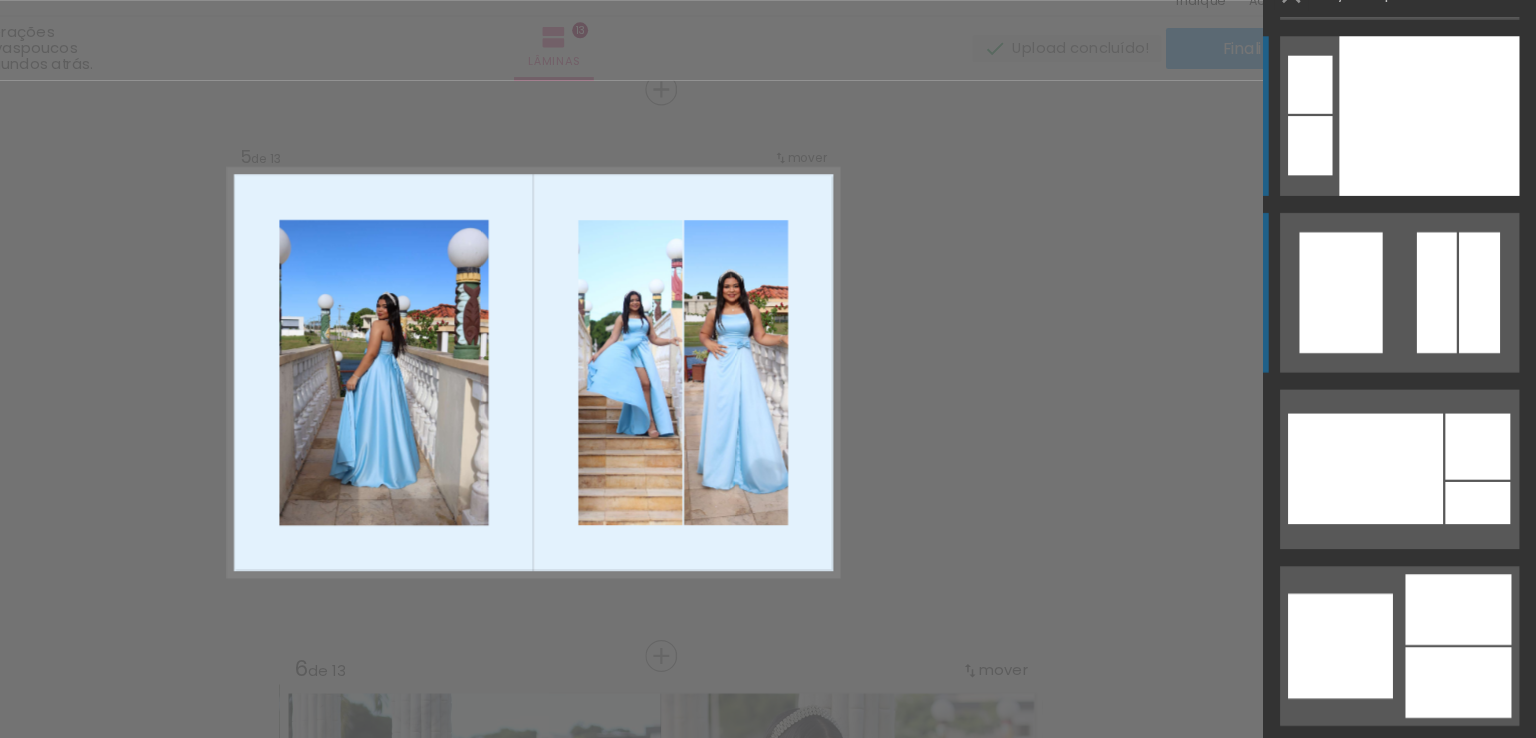 click at bounding box center (1337, 158) 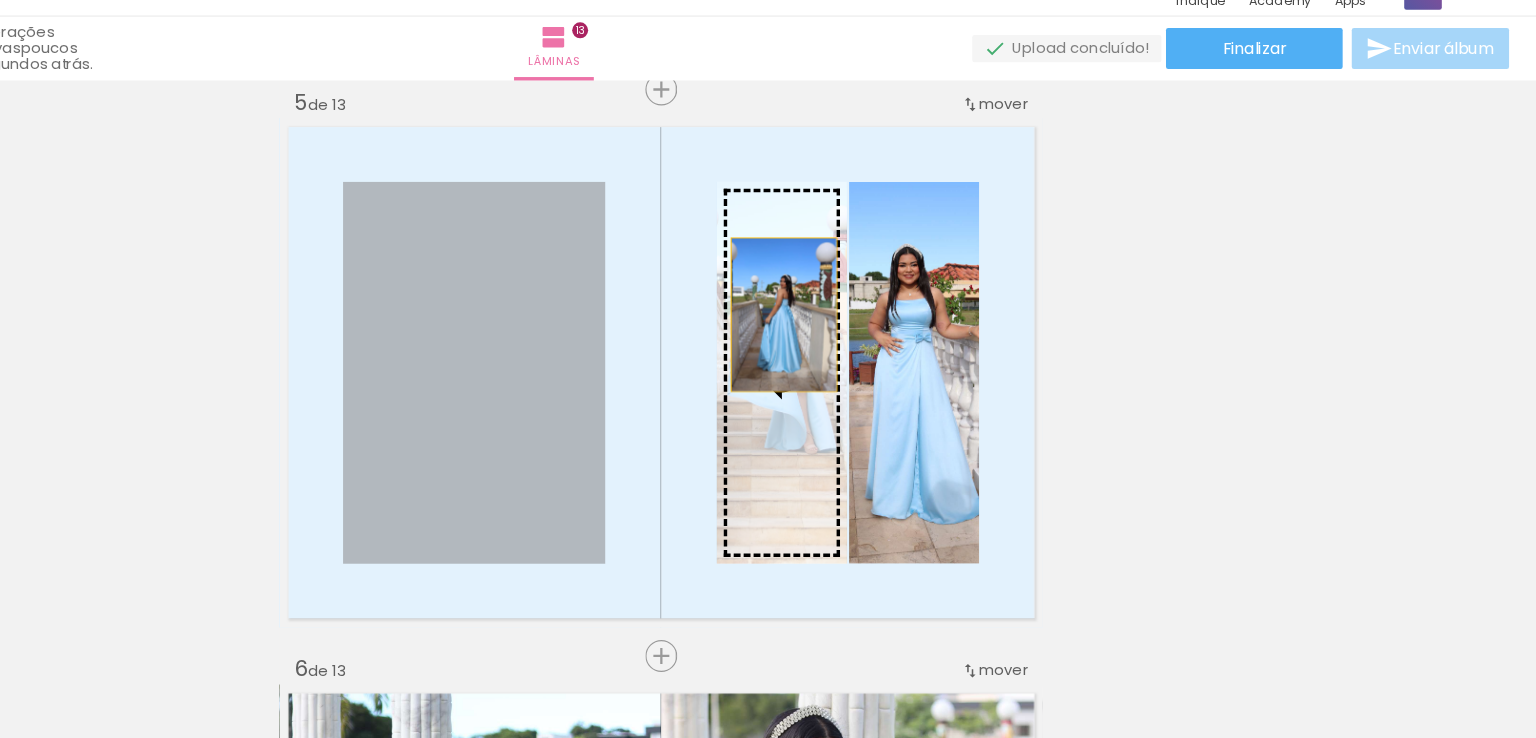 drag, startPoint x: 600, startPoint y: 321, endPoint x: 868, endPoint y: 306, distance: 268.41943 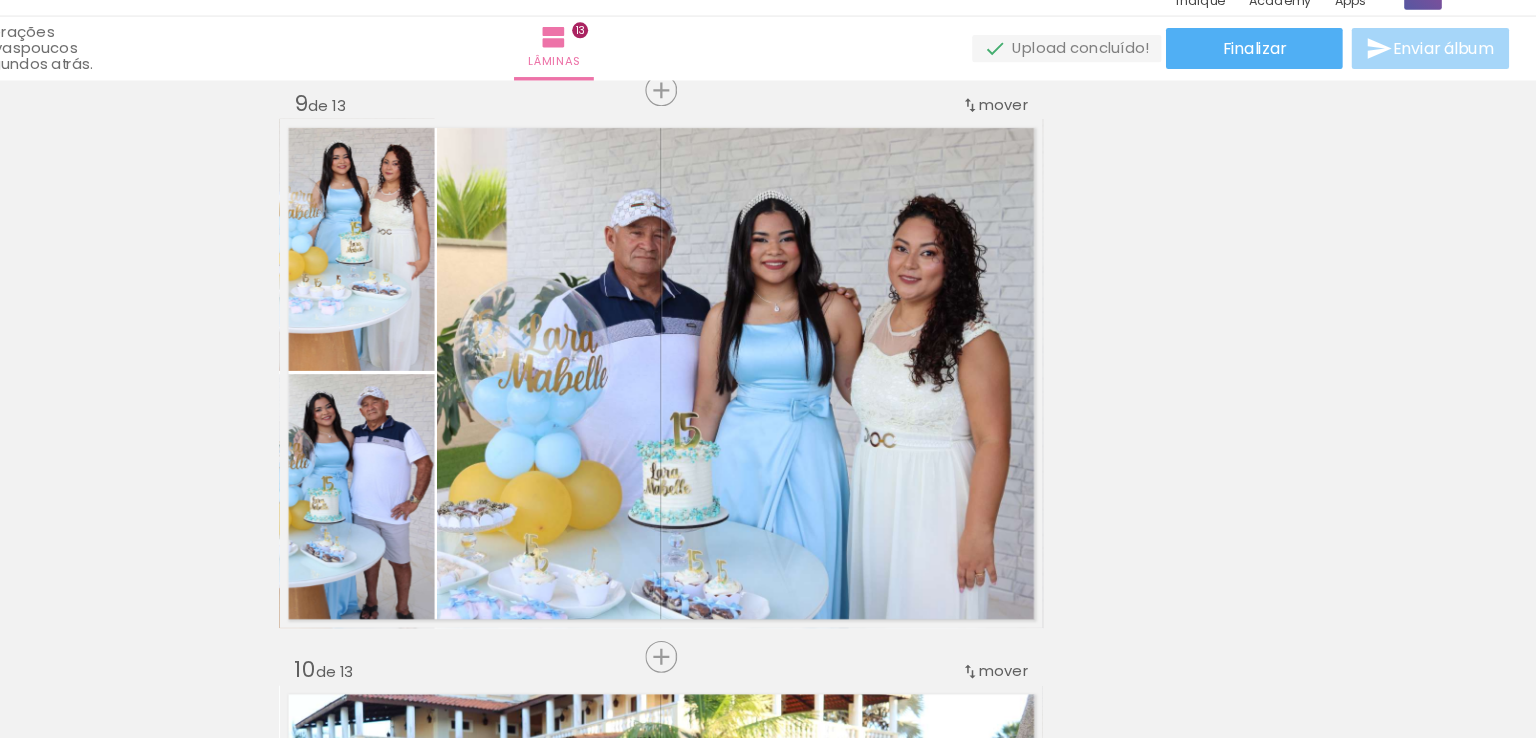scroll, scrollTop: 4008, scrollLeft: 0, axis: vertical 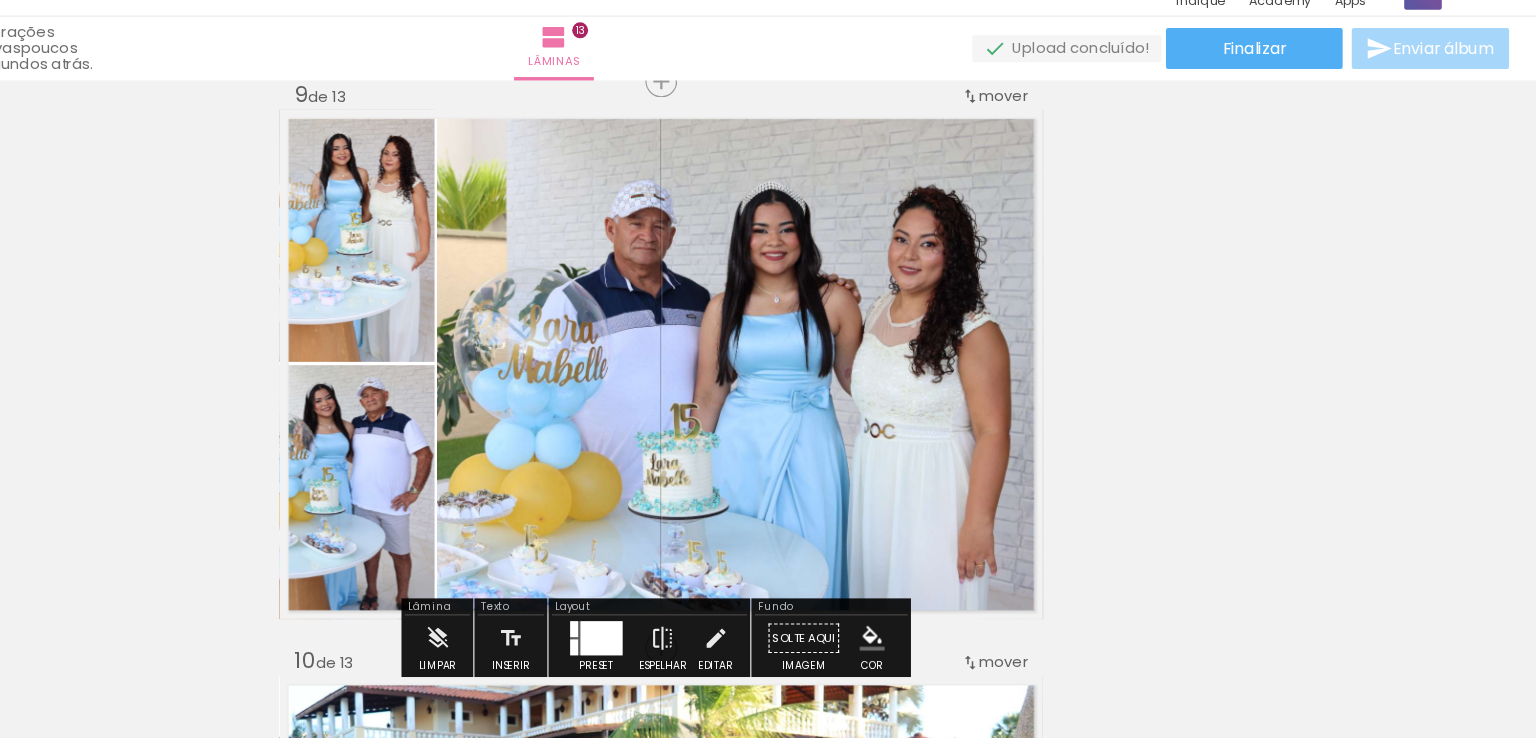 click at bounding box center [953, 591] 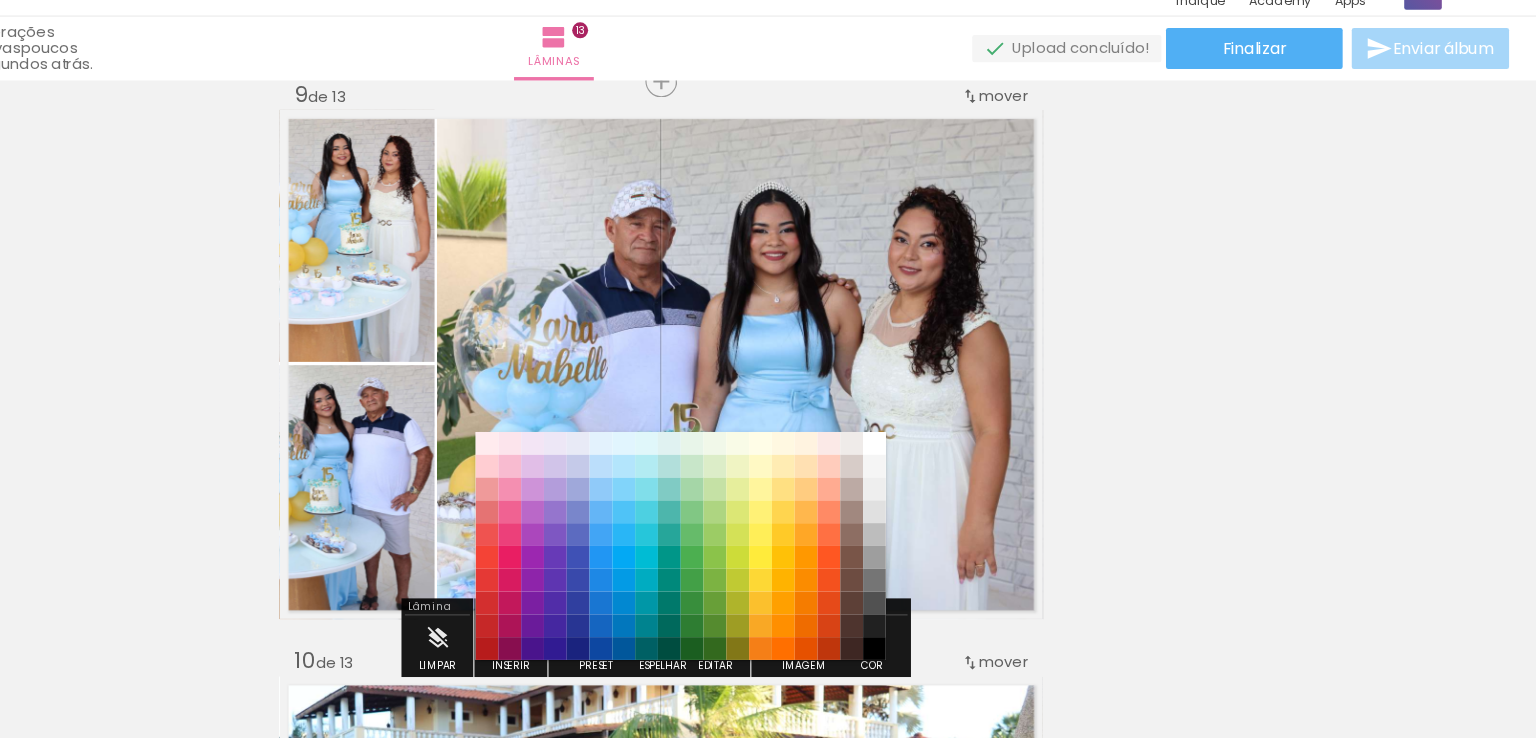 click on "Inserir lâmina 1  de 13  Inserir lâmina 2  de 13  Inserir lâmina 3  de 13  Inserir lâmina 4  de 13  Inserir lâmina 5  de 13  Inserir lâmina 6  de 13  Inserir lâmina 7  de 13  Inserir lâmina 8  de 13  Inserir lâmina 9  de 13  Inserir lâmina 10  de 13  Inserir lâmina 11  de 13  Inserir lâmina 12  de 13  Inserir lâmina 13  de 13 O Designbox precisará aumentar a sua imagem em 266% para exportar para impressão. O Designbox precisará aumentar a sua imagem em 266% para exportar para impressão. O Designbox precisará aumentar a sua imagem em 266% para exportar para impressão." at bounding box center (768, -421) 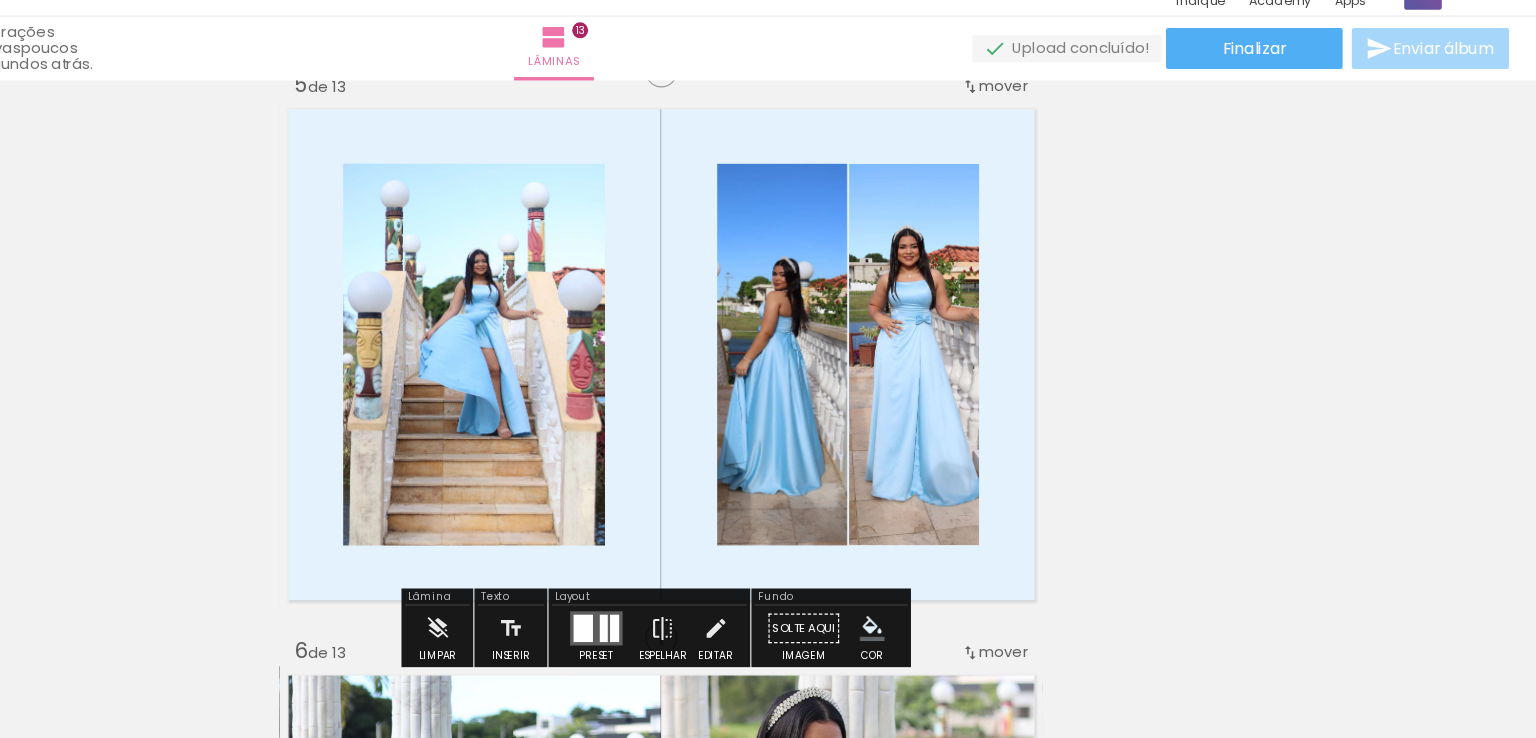 scroll, scrollTop: 2039, scrollLeft: 0, axis: vertical 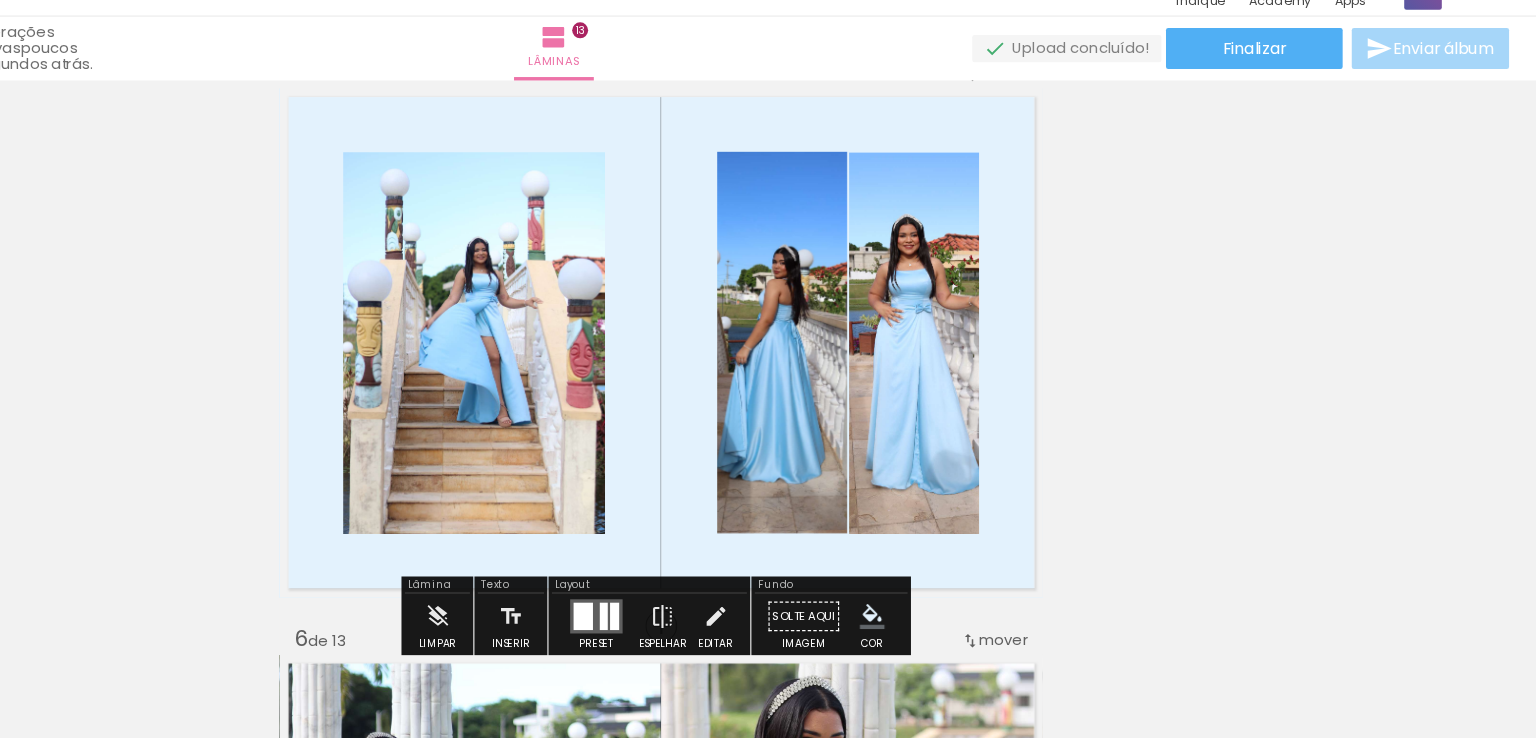 click at bounding box center [953, 572] 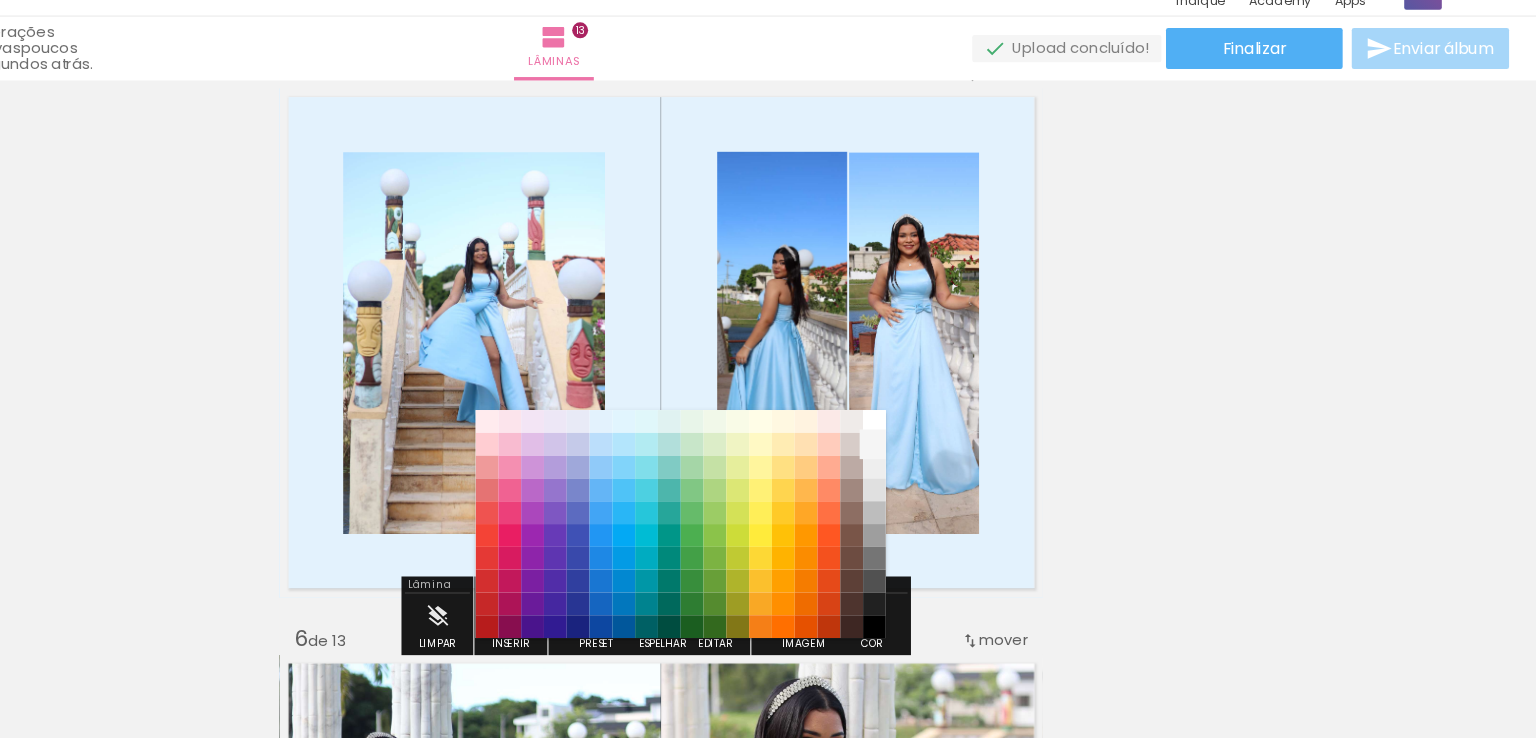 click on "#f5f5f5" at bounding box center (955, 420) 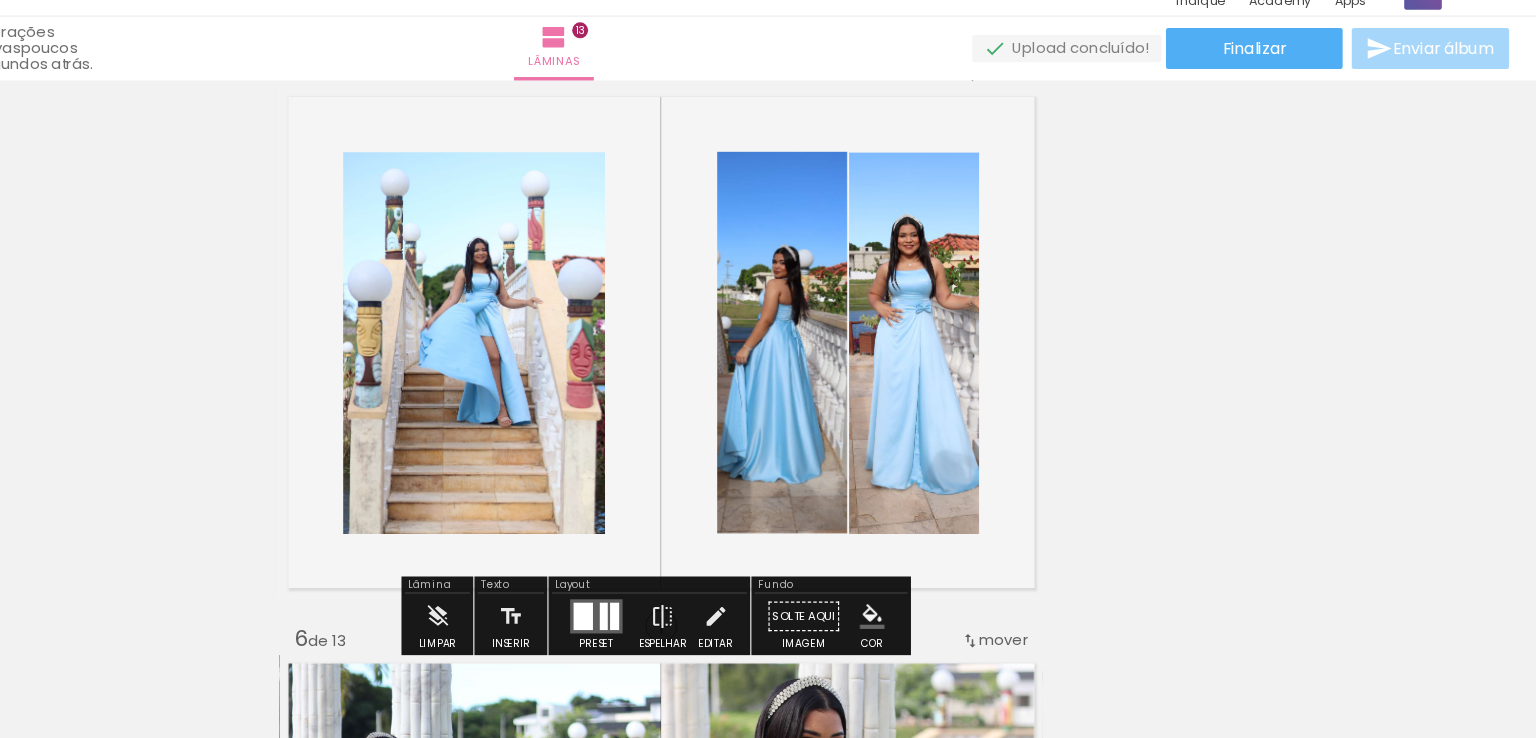 click at bounding box center (953, 572) 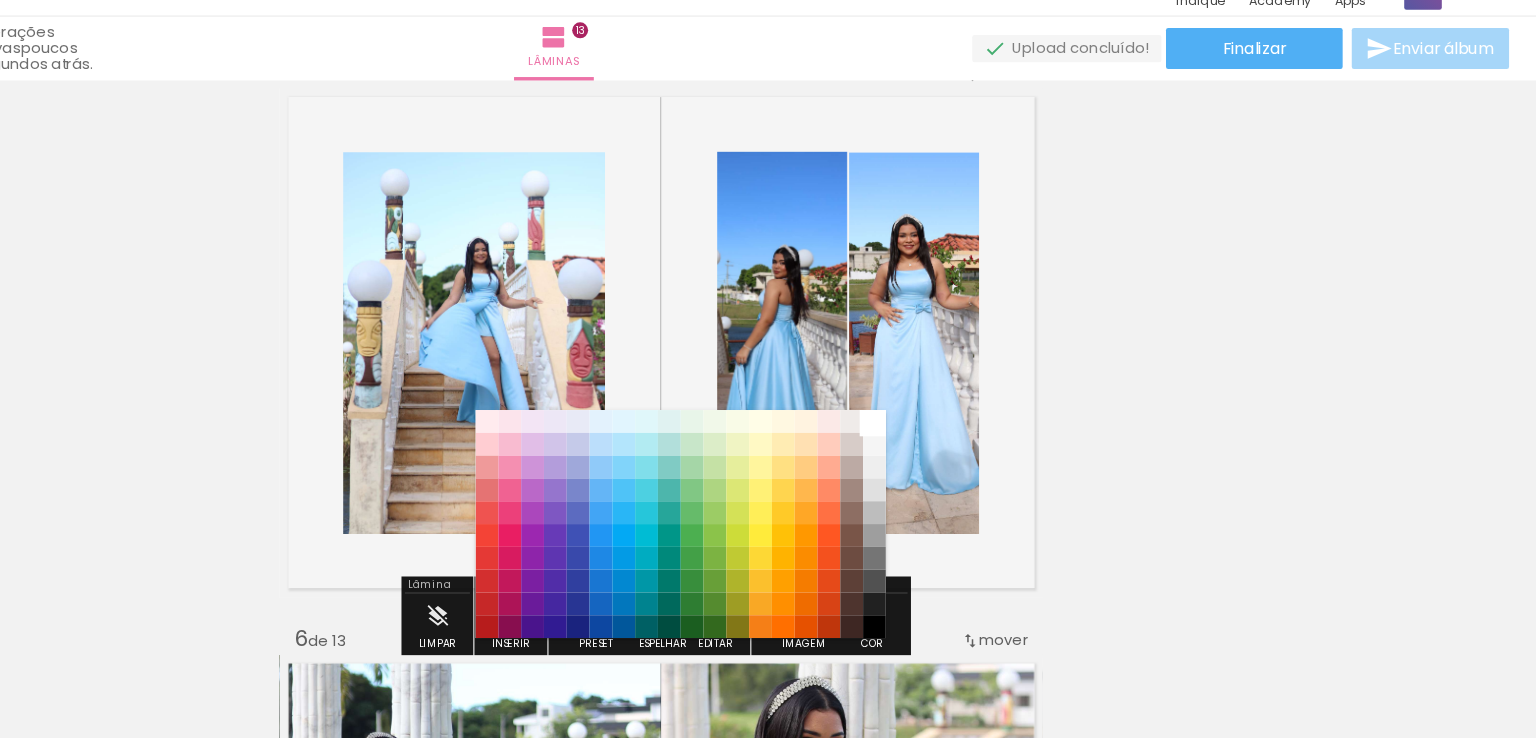 click on "#ffffff" at bounding box center [955, 400] 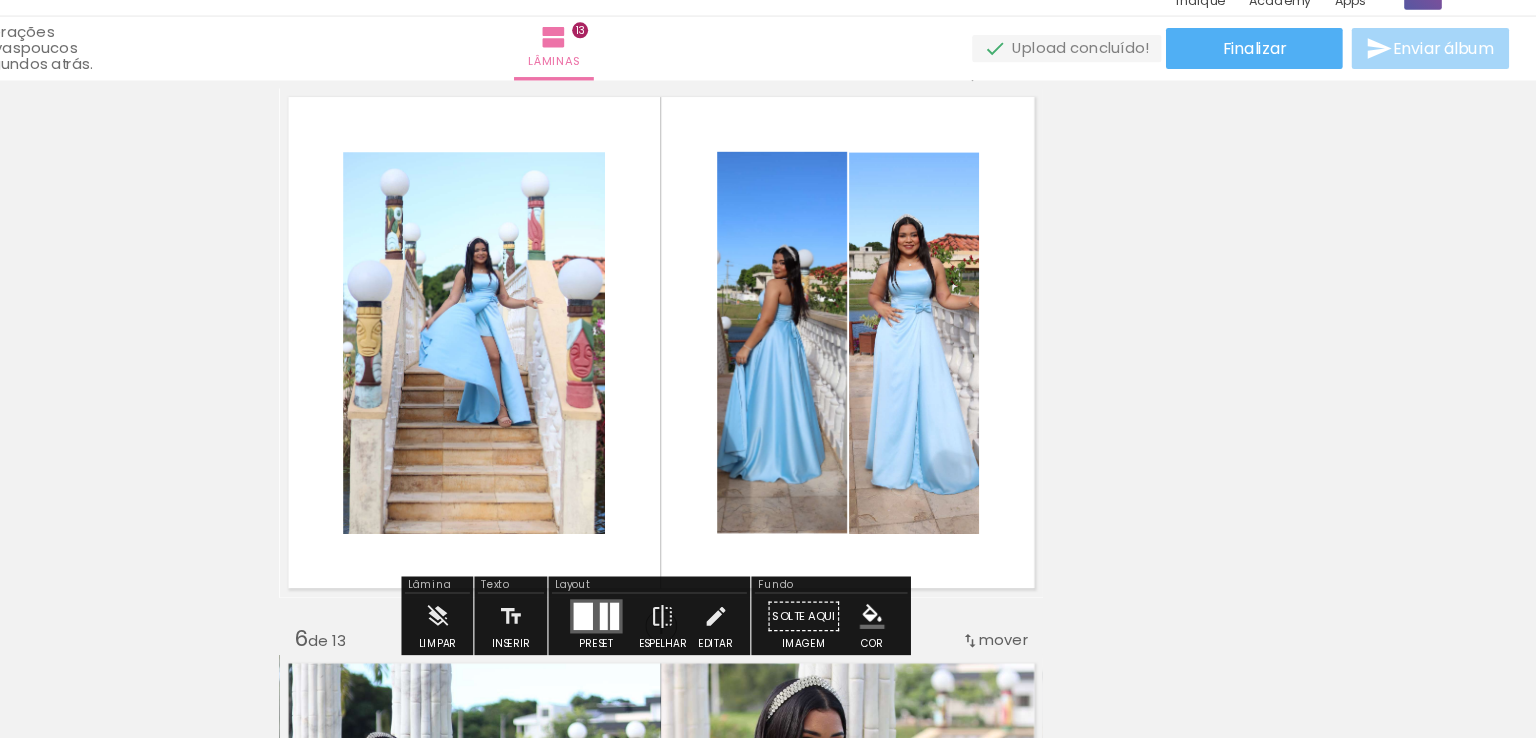 click 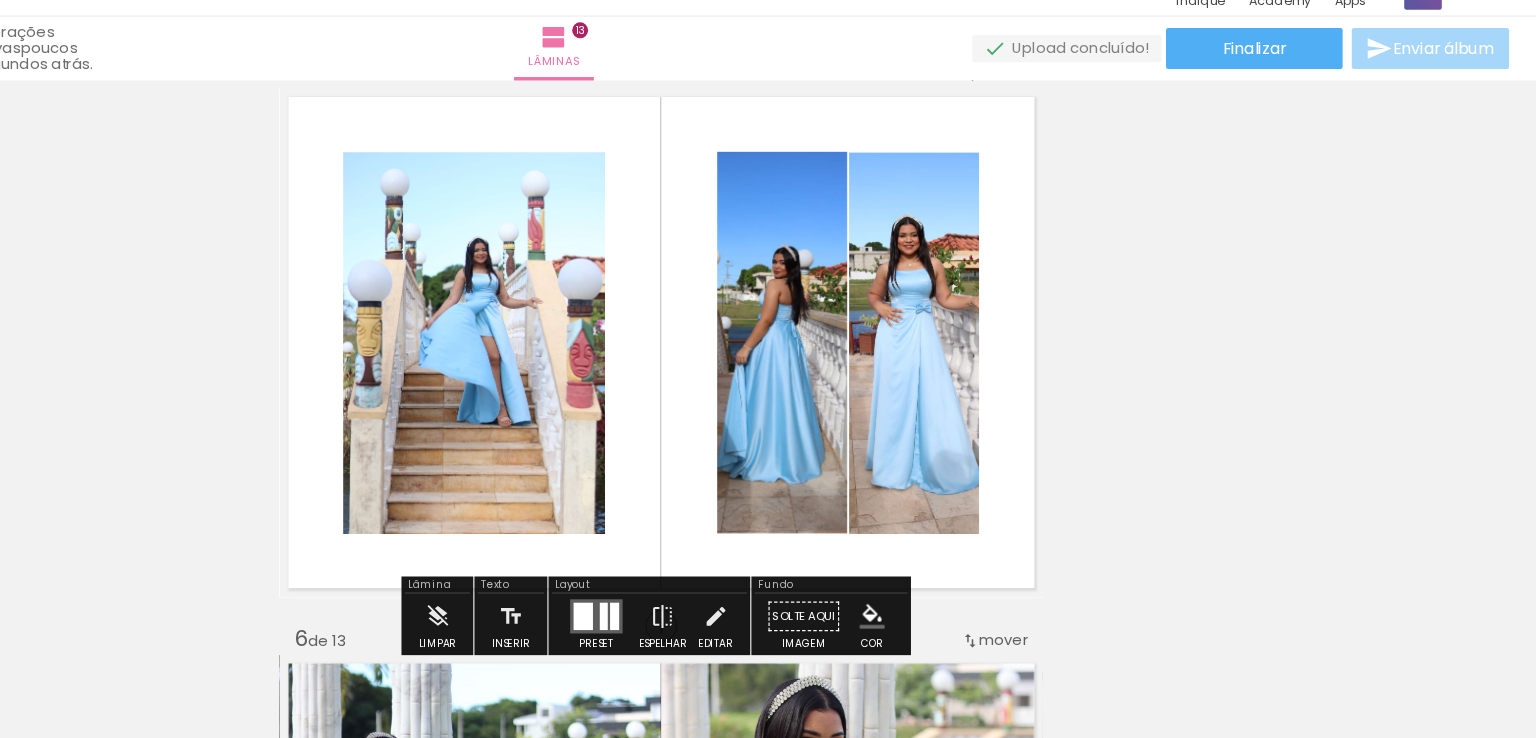 click at bounding box center (711, 572) 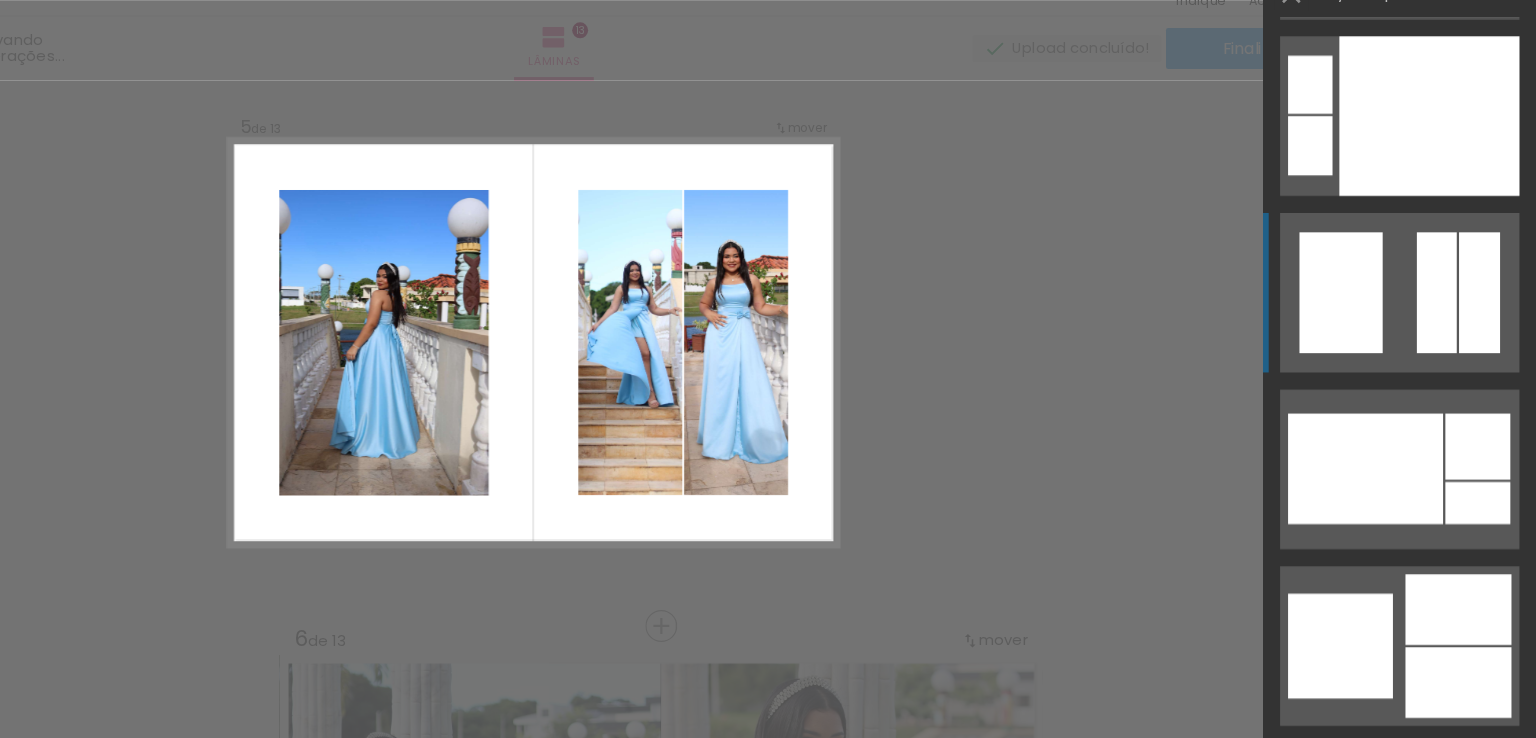 scroll, scrollTop: 20460, scrollLeft: 0, axis: vertical 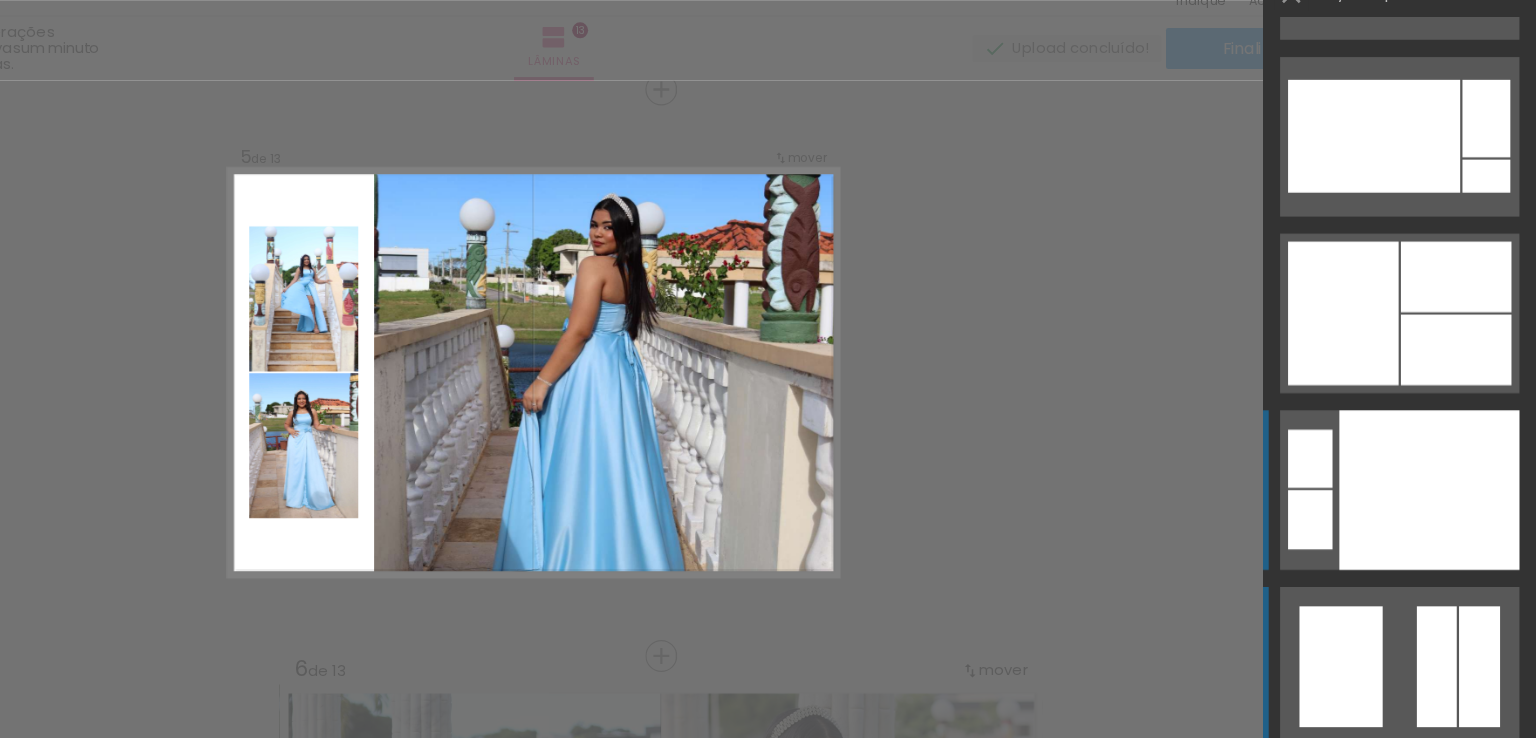 click at bounding box center [1442, 460] 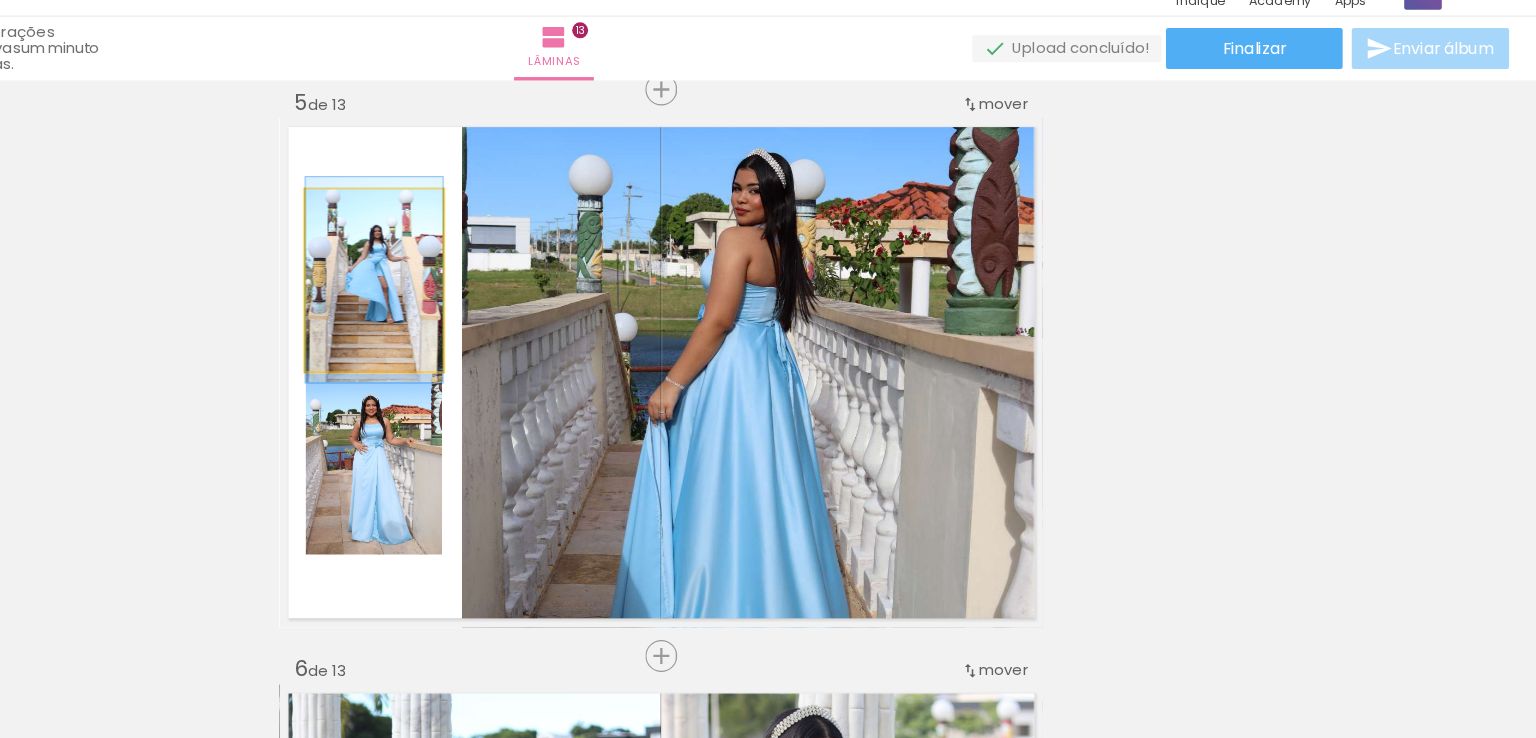 drag, startPoint x: 538, startPoint y: 269, endPoint x: 803, endPoint y: 354, distance: 278.2984 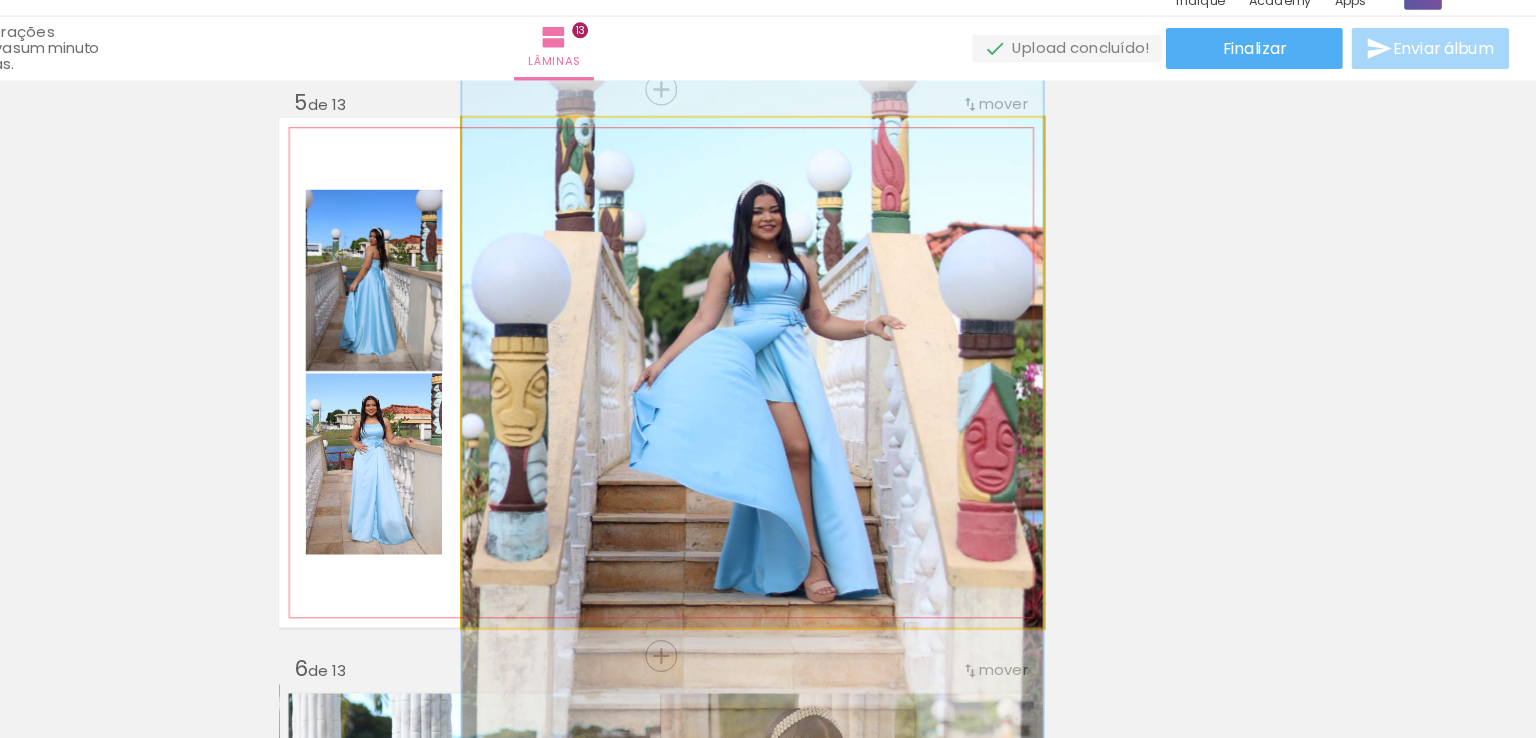 drag, startPoint x: 936, startPoint y: 304, endPoint x: 931, endPoint y: 343, distance: 39.319206 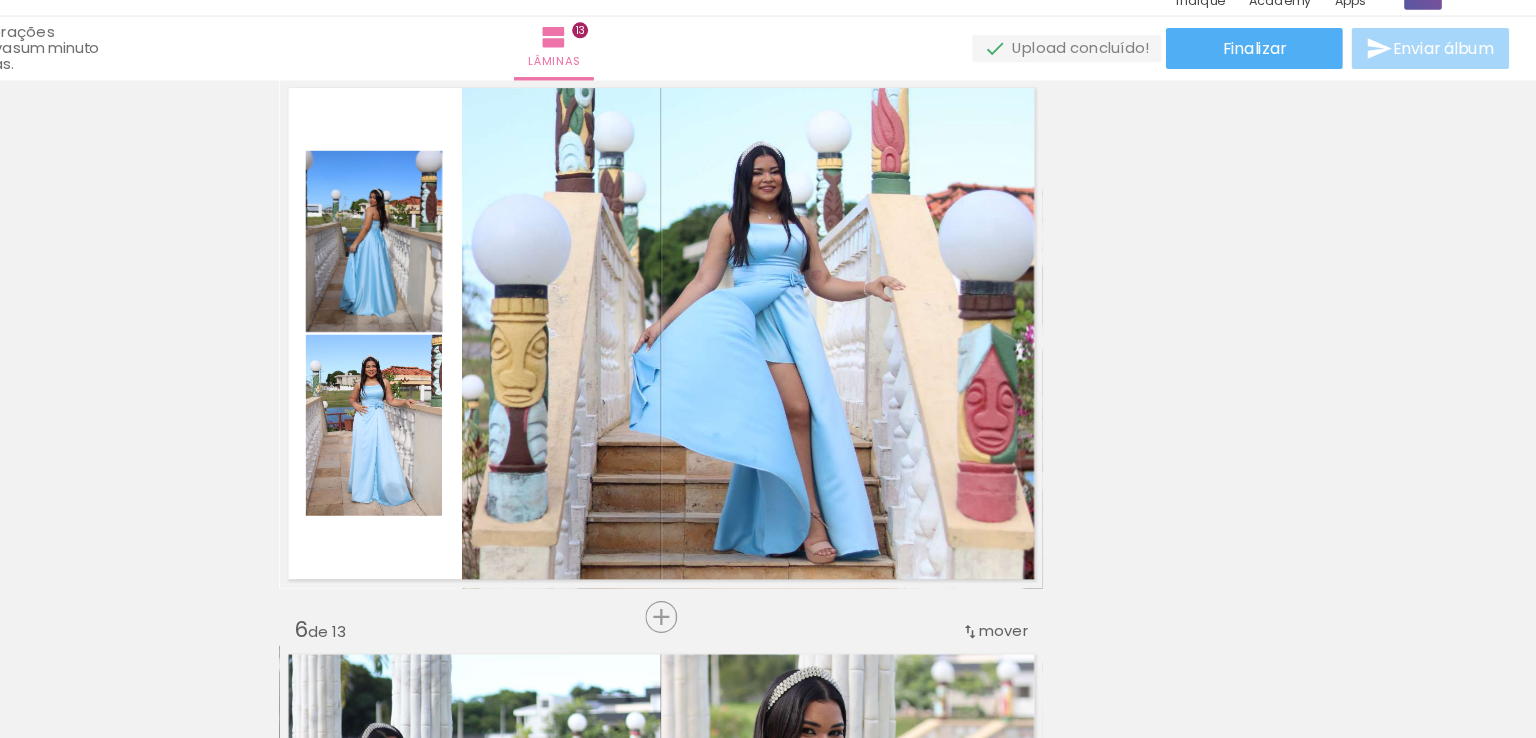 scroll, scrollTop: 2048, scrollLeft: 0, axis: vertical 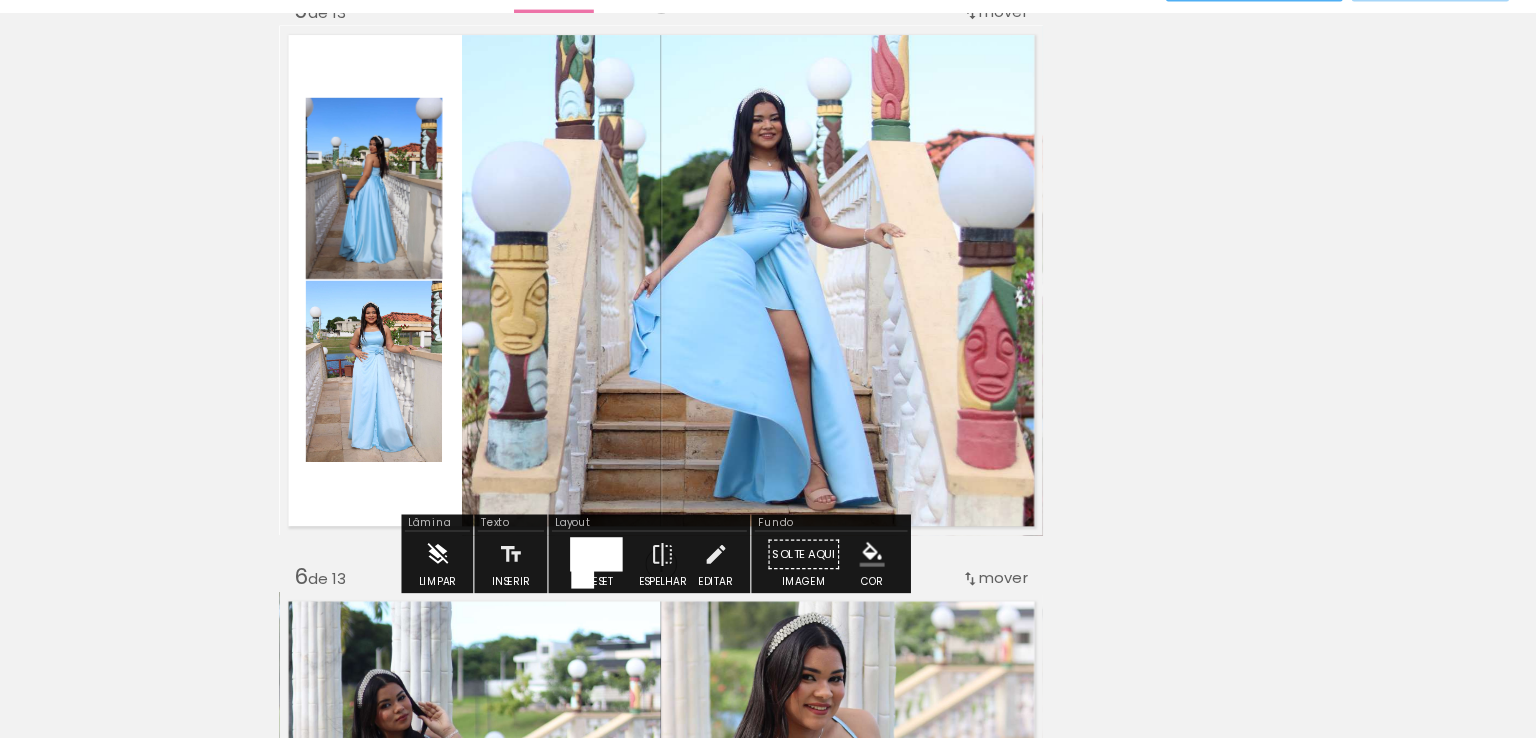 click at bounding box center (572, 576) 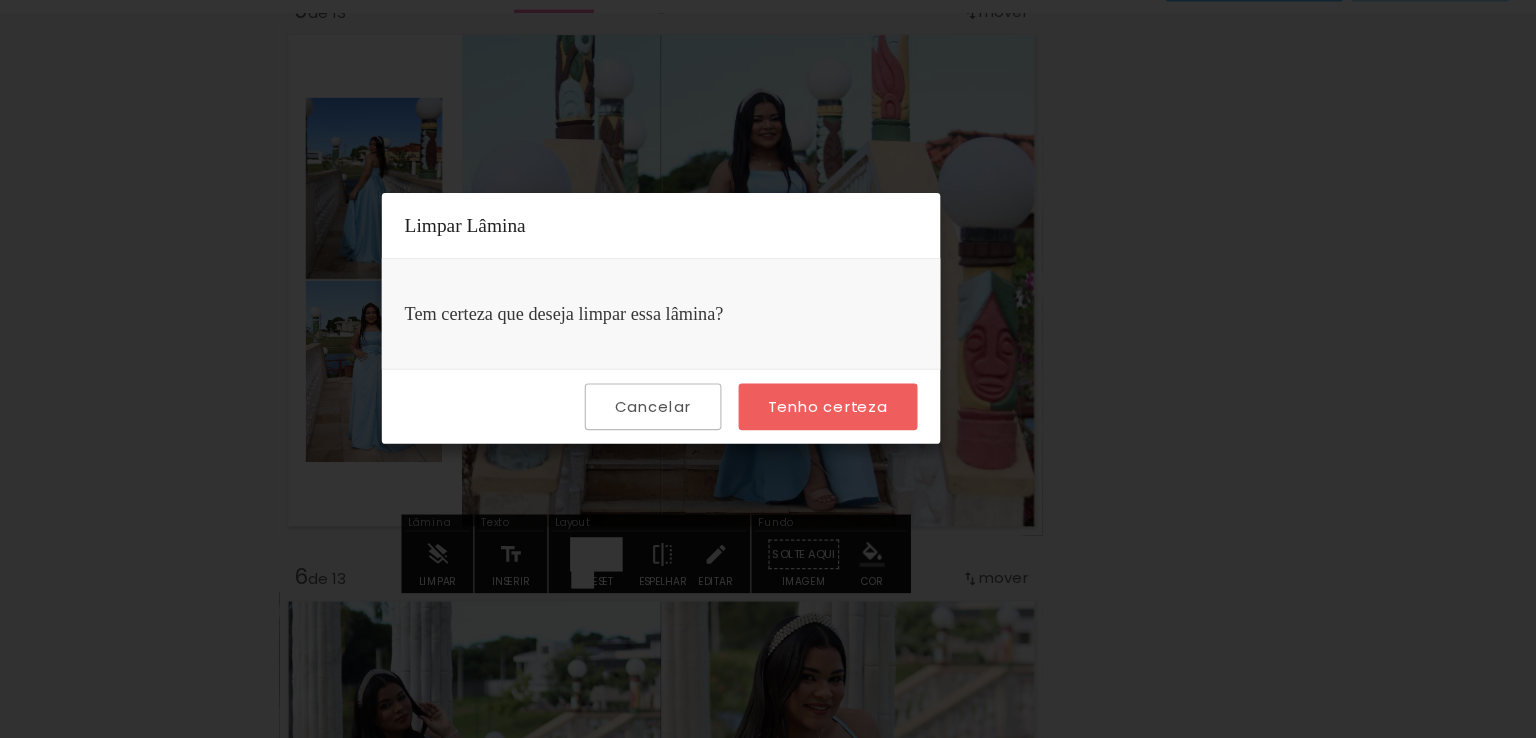 click on "Tenho certeza" at bounding box center (914, 446) 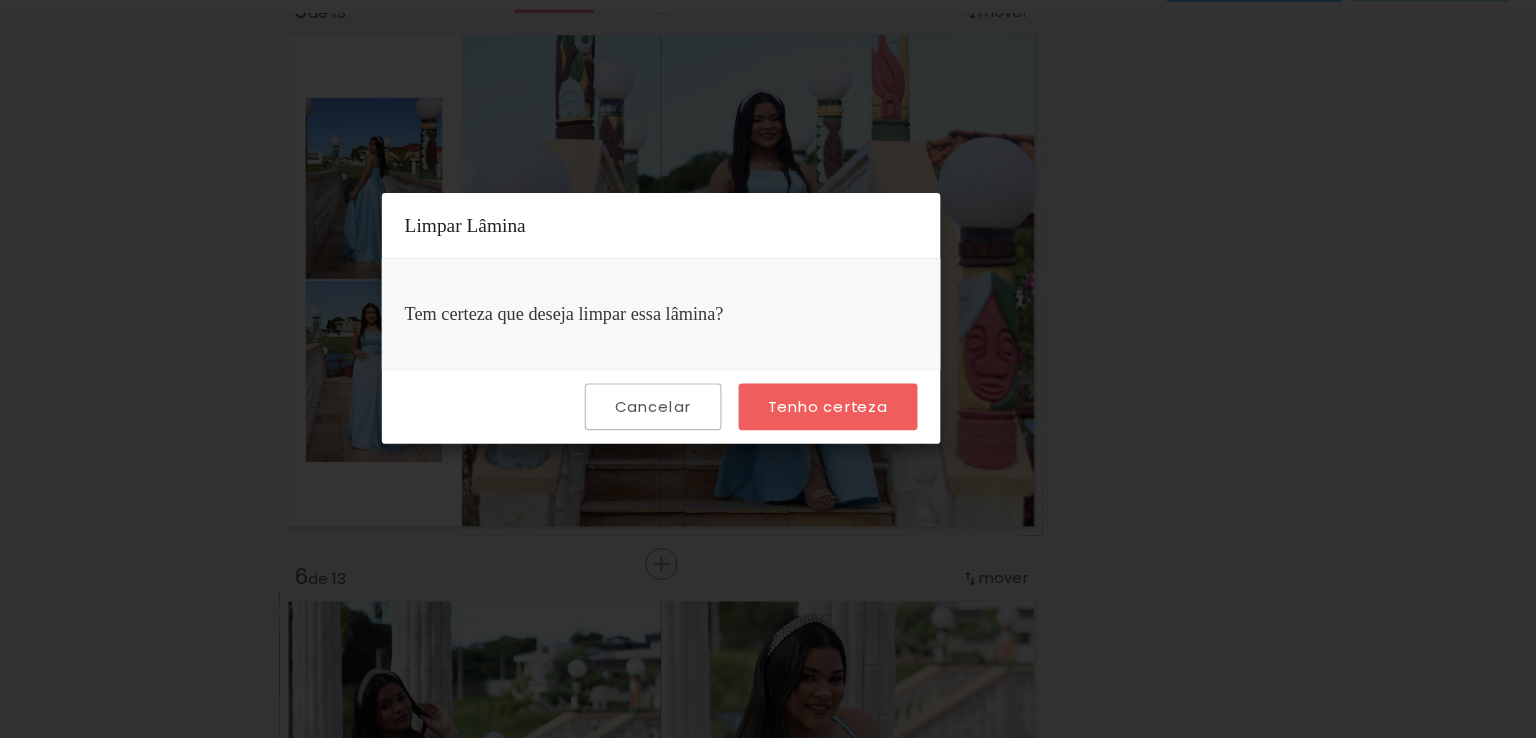 click on "Tenho certeza" at bounding box center [0, 0] 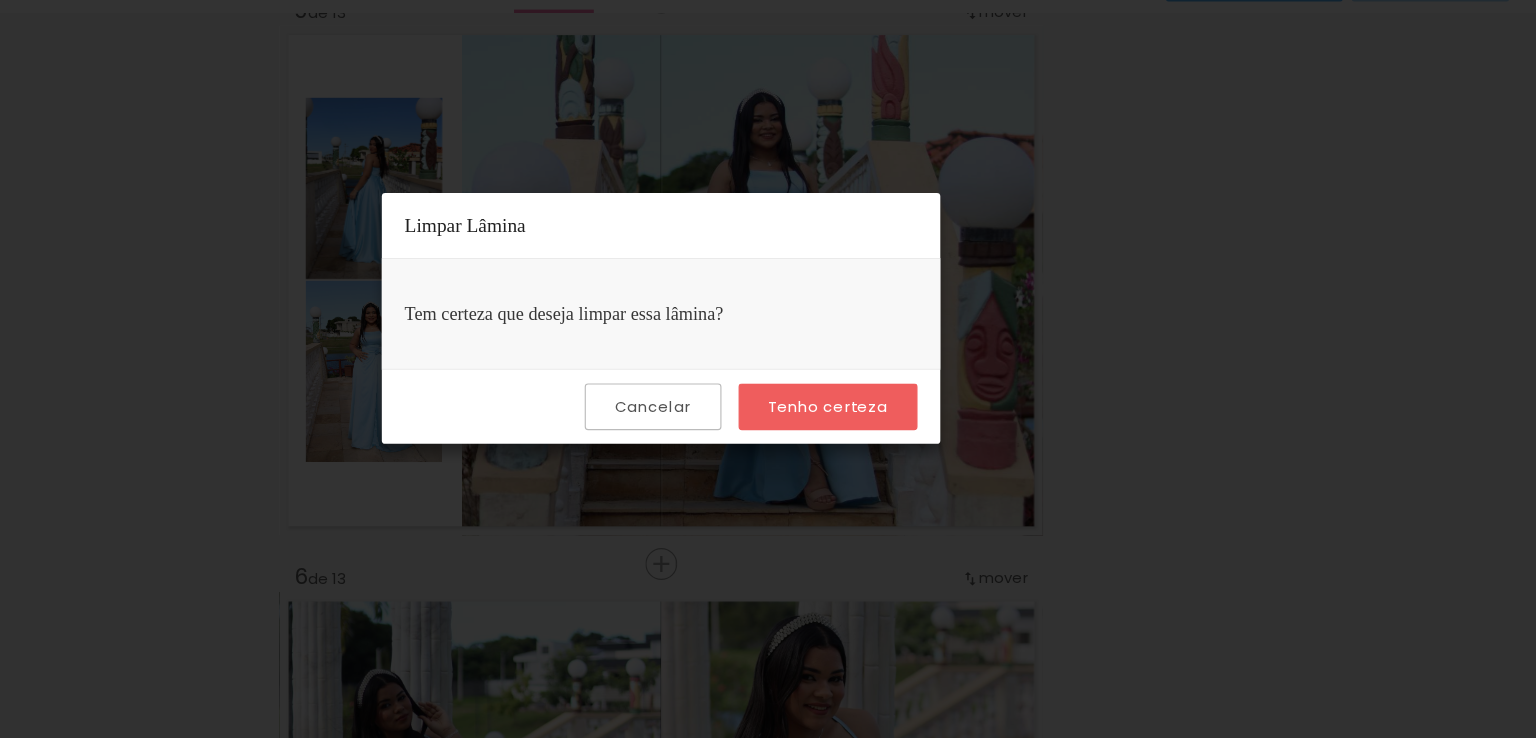 click on "Tenho certeza" at bounding box center (0, 0) 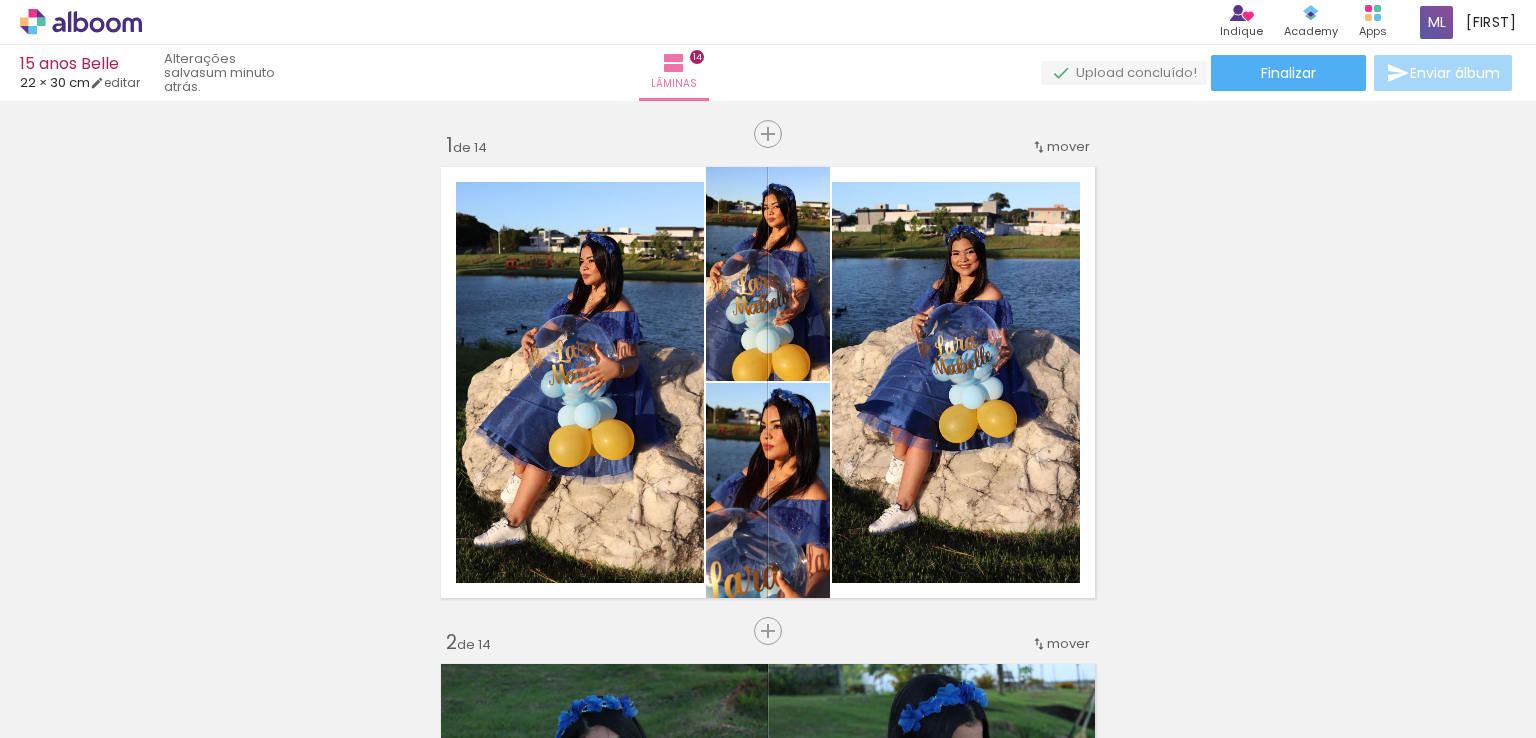 scroll, scrollTop: 0, scrollLeft: 0, axis: both 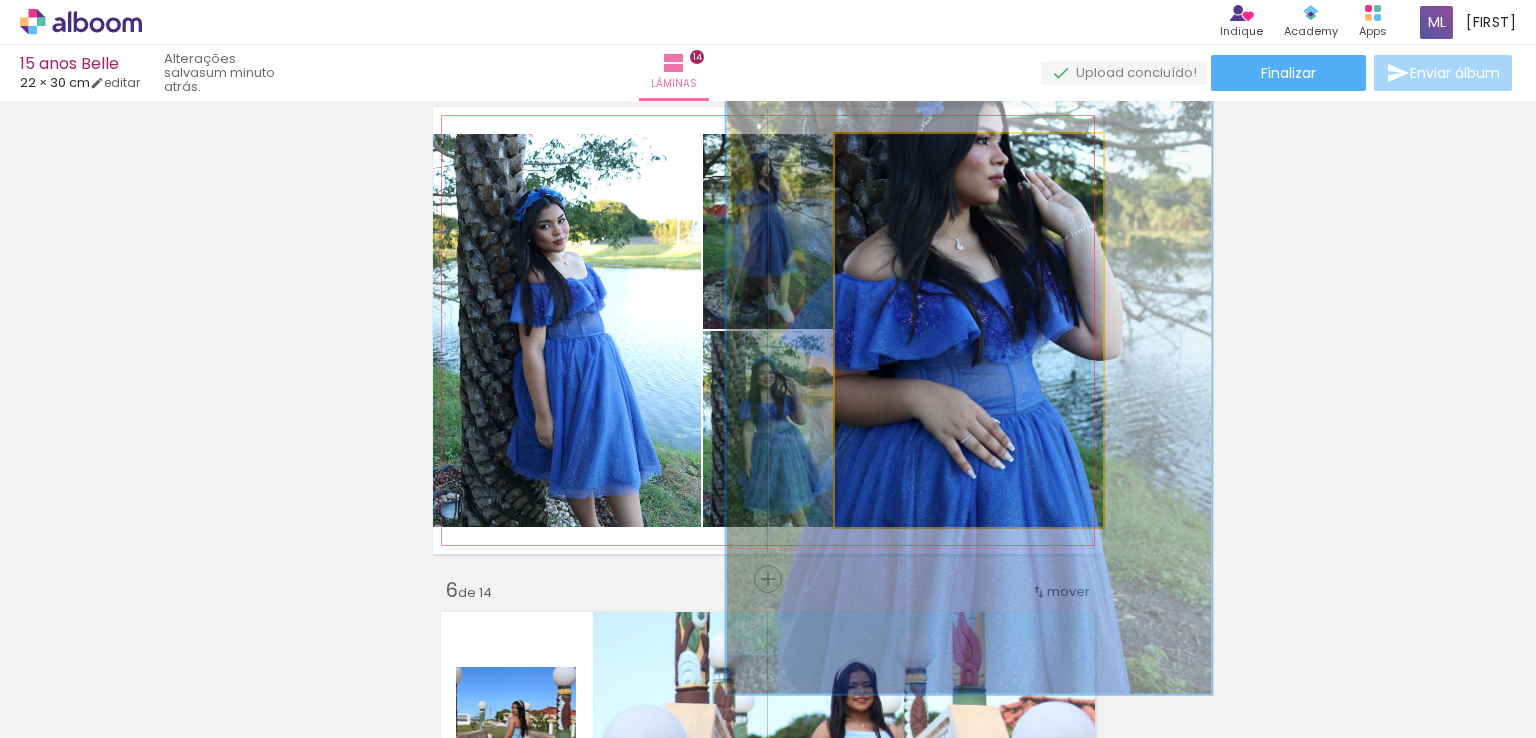 drag, startPoint x: 877, startPoint y: 157, endPoint x: 934, endPoint y: 149, distance: 57.558666 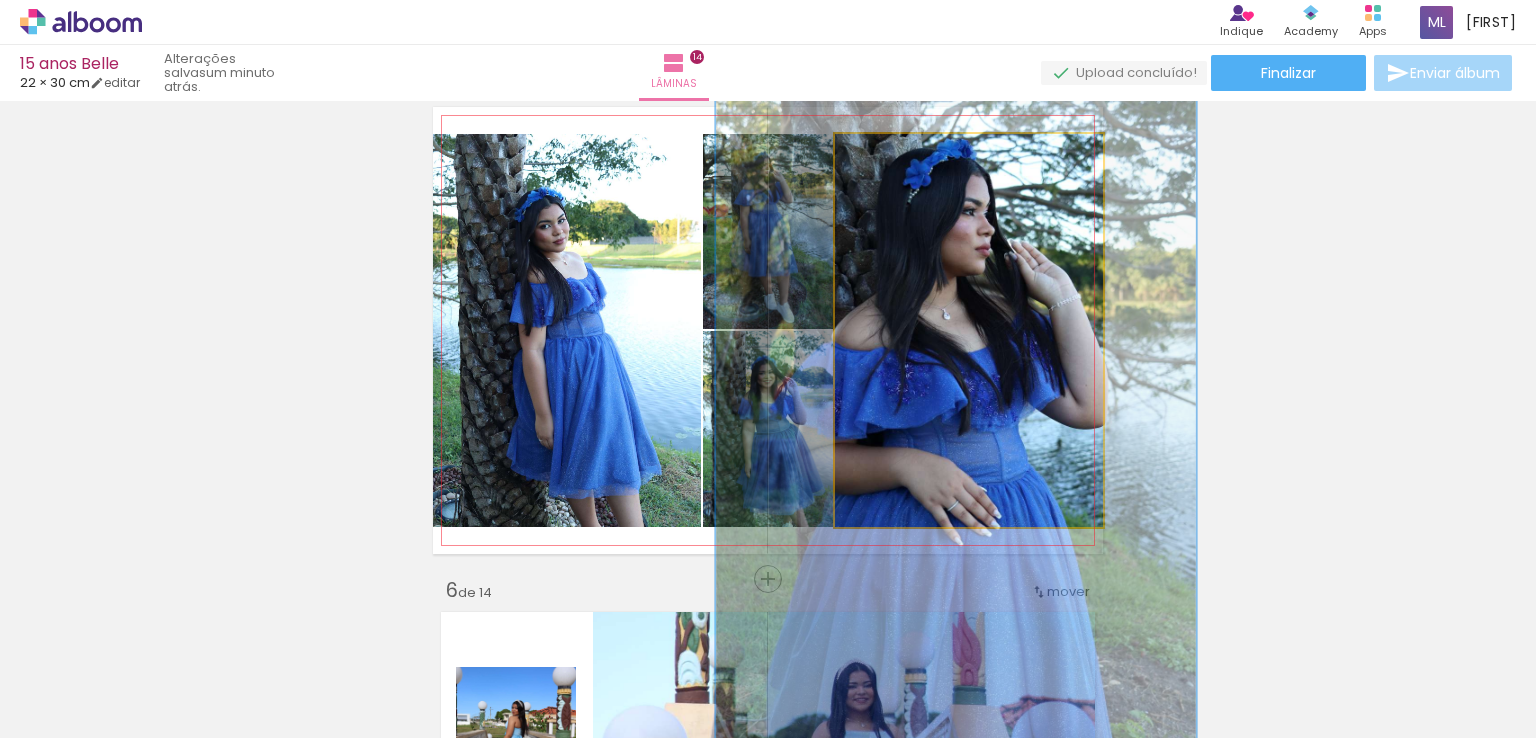 drag, startPoint x: 965, startPoint y: 284, endPoint x: 952, endPoint y: 353, distance: 70.21396 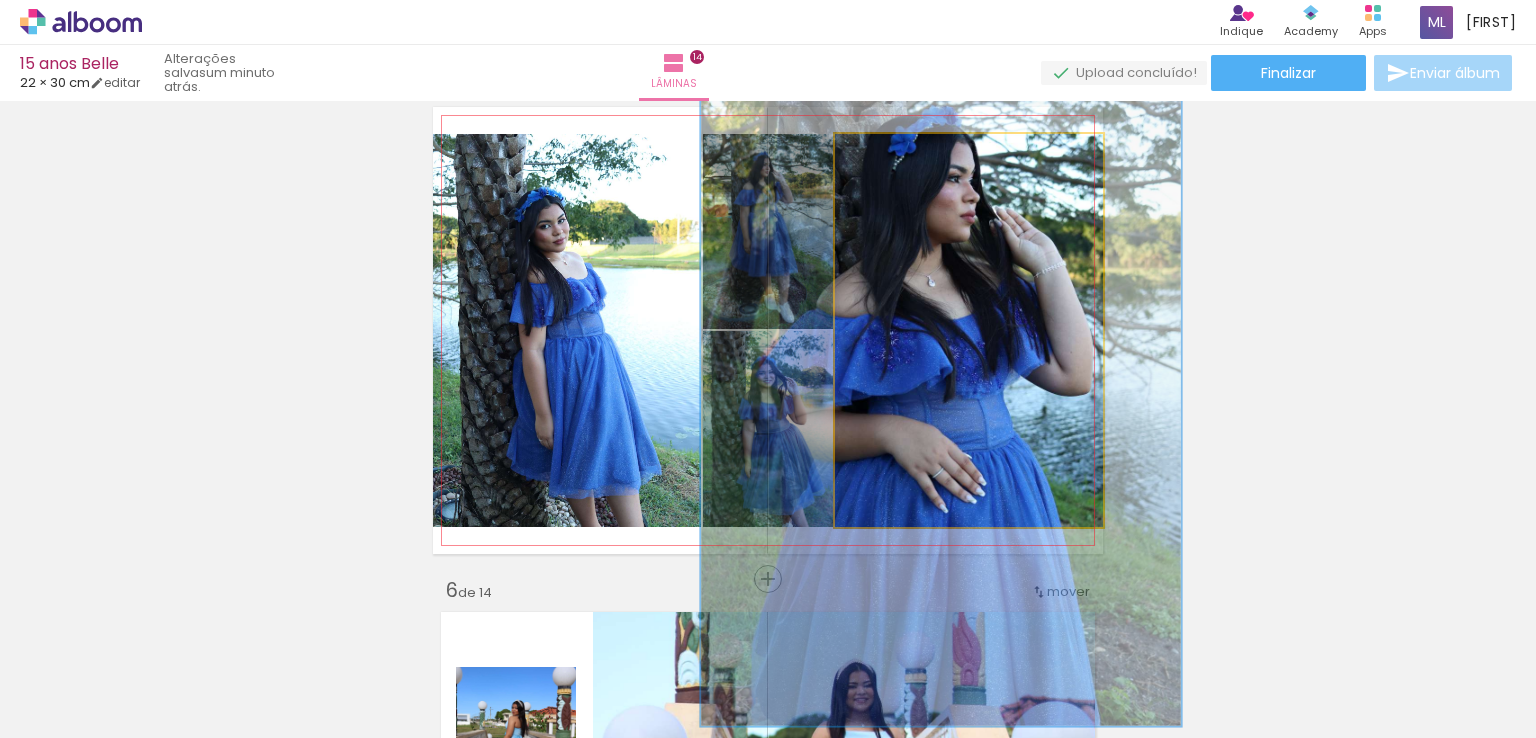 drag, startPoint x: 1015, startPoint y: 377, endPoint x: 1000, endPoint y: 344, distance: 36.249138 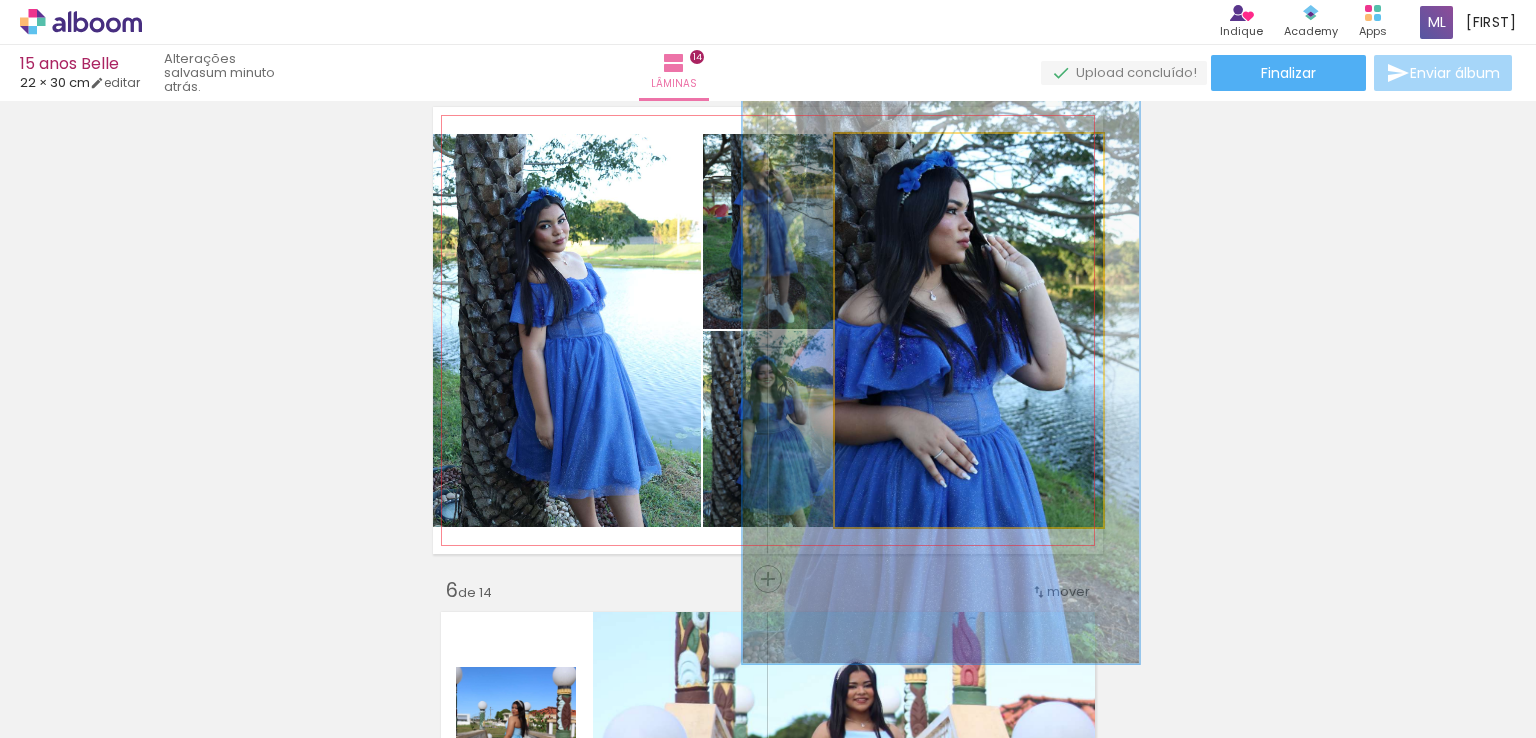drag, startPoint x: 935, startPoint y: 155, endPoint x: 911, endPoint y: 159, distance: 24.33105 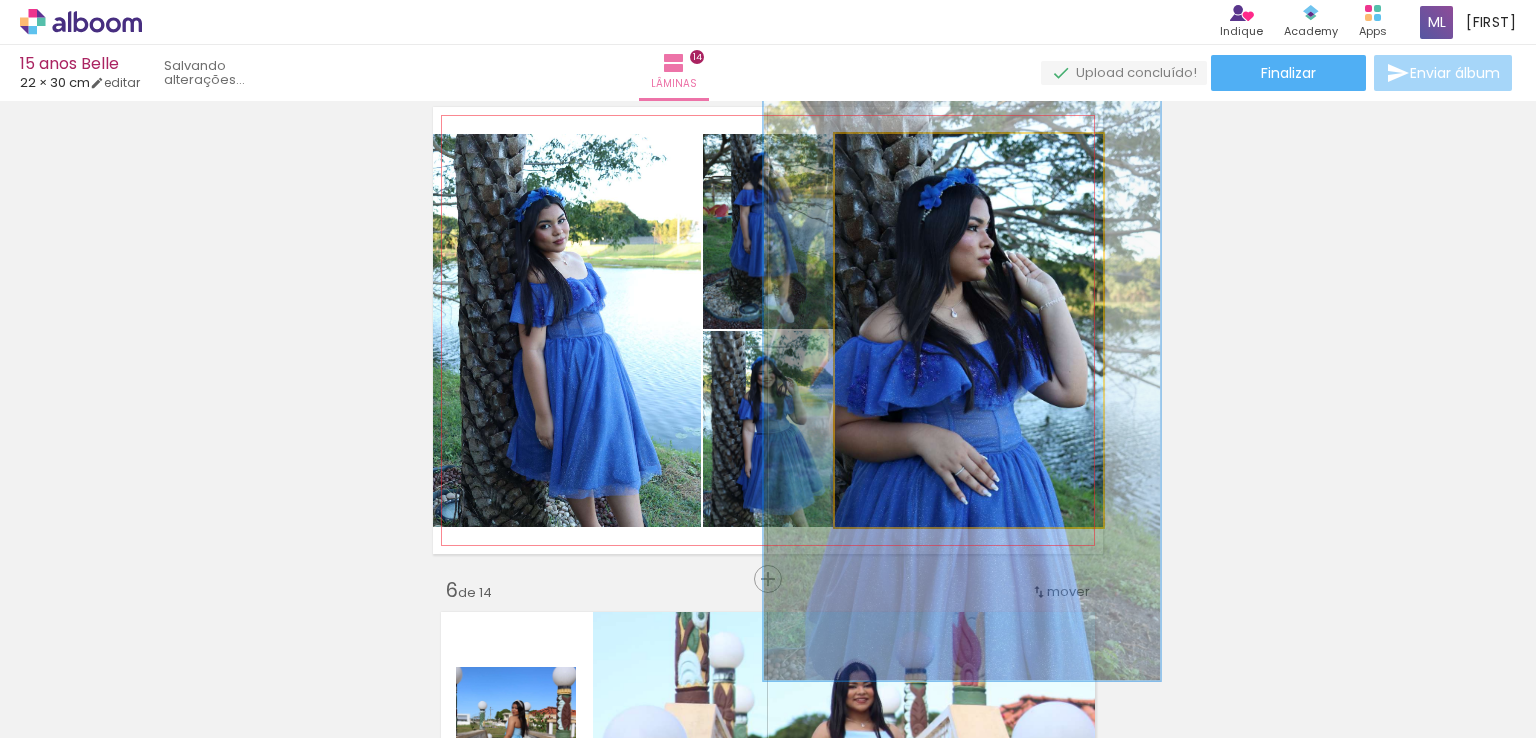 drag, startPoint x: 944, startPoint y: 252, endPoint x: 965, endPoint y: 269, distance: 27.018513 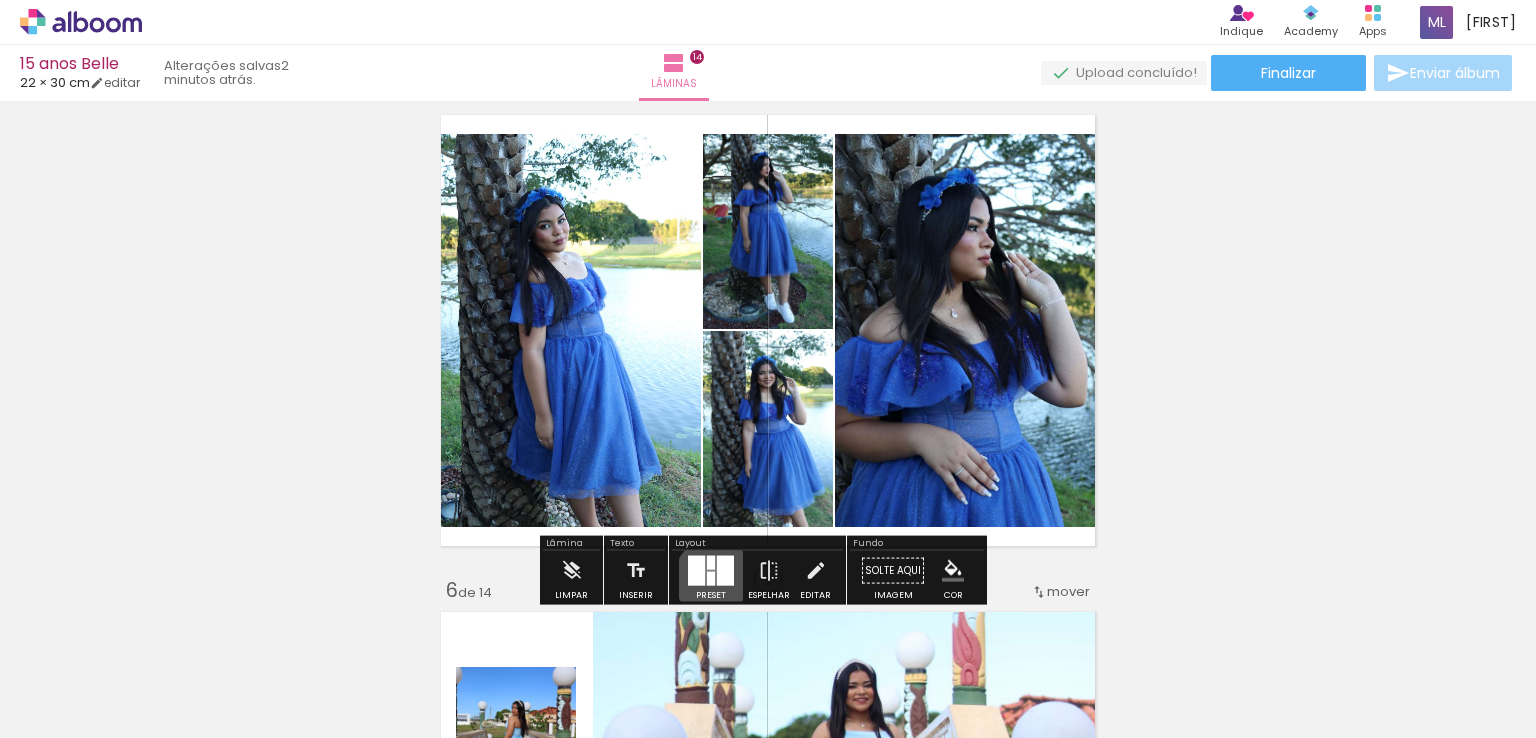 click at bounding box center [711, 571] 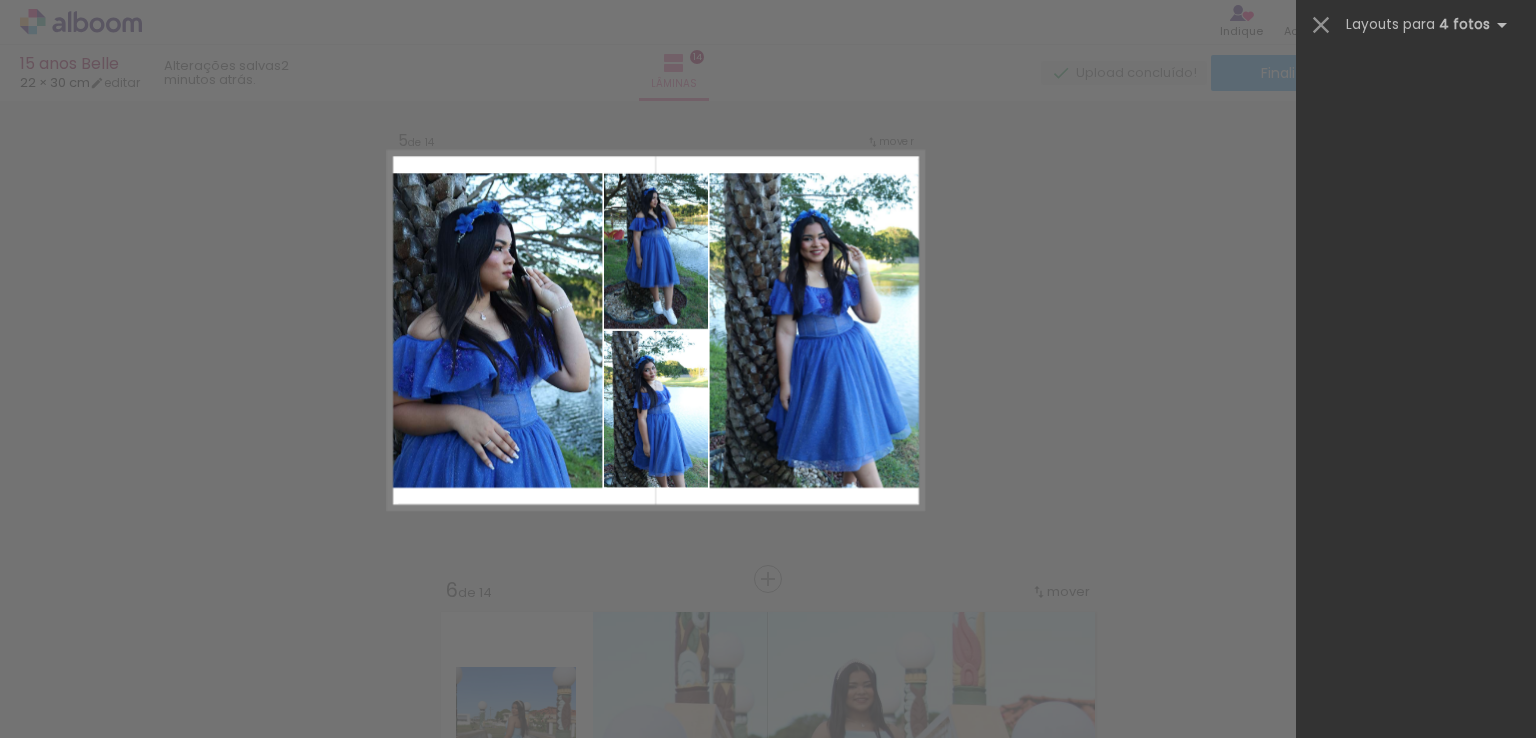 scroll, scrollTop: 0, scrollLeft: 0, axis: both 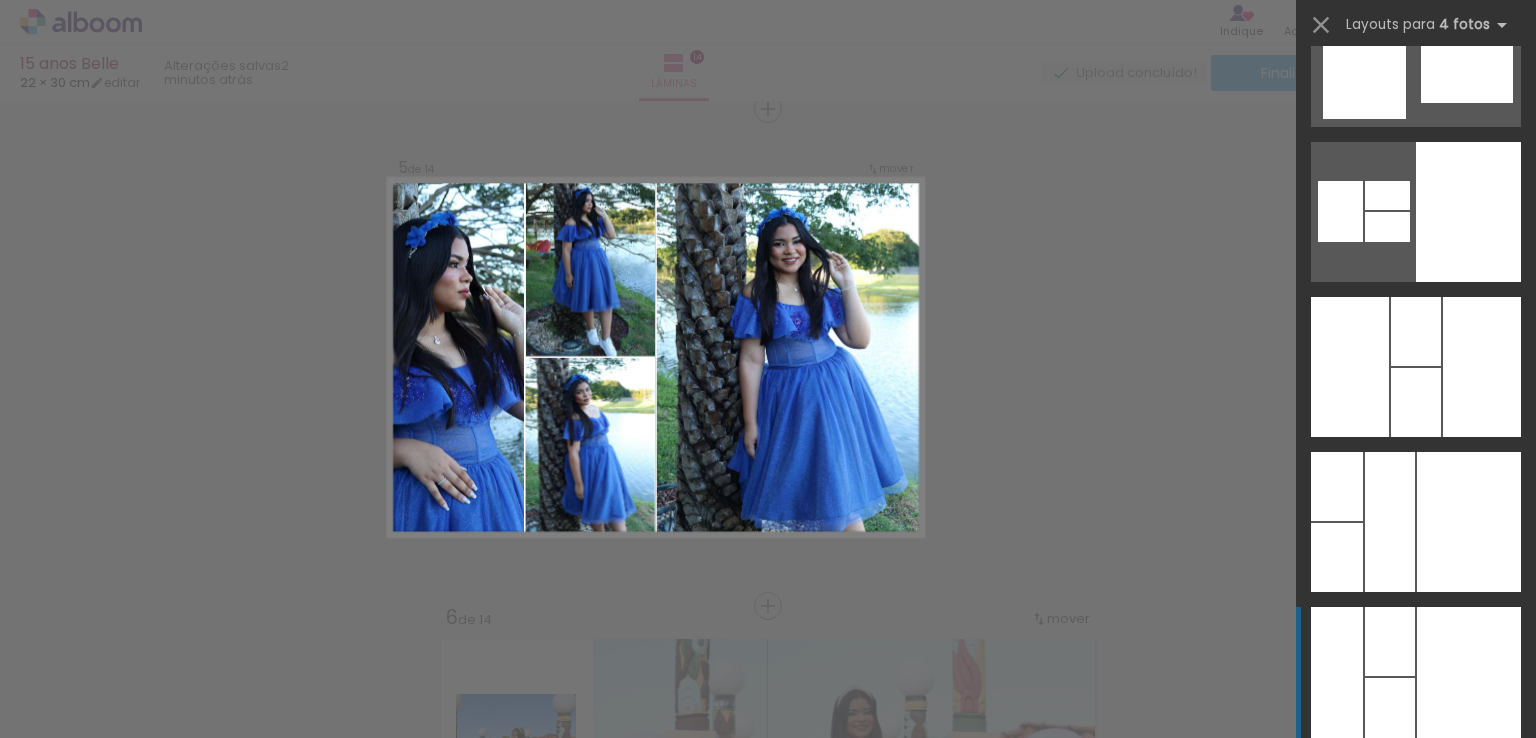 click at bounding box center (1469, 522) 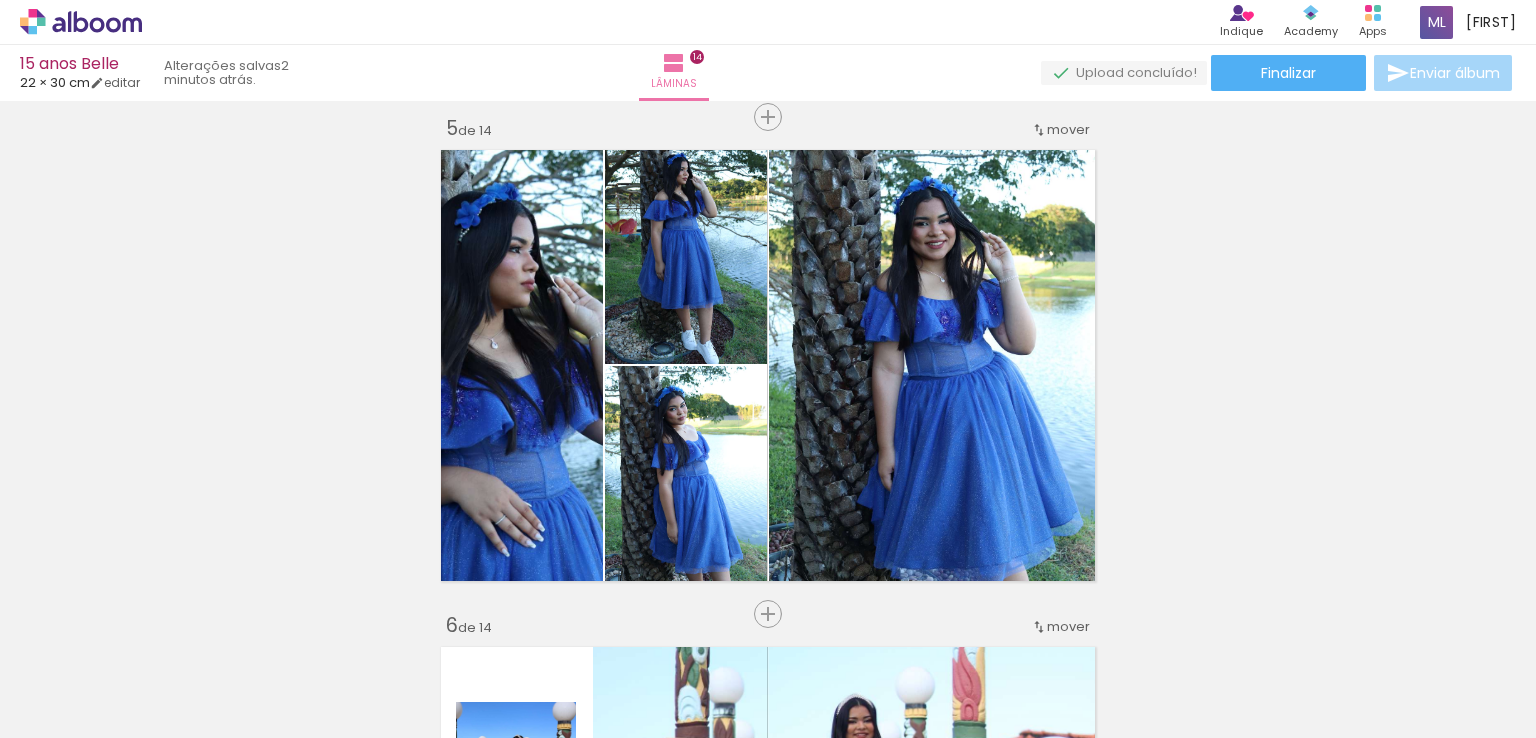 scroll, scrollTop: 2023, scrollLeft: 0, axis: vertical 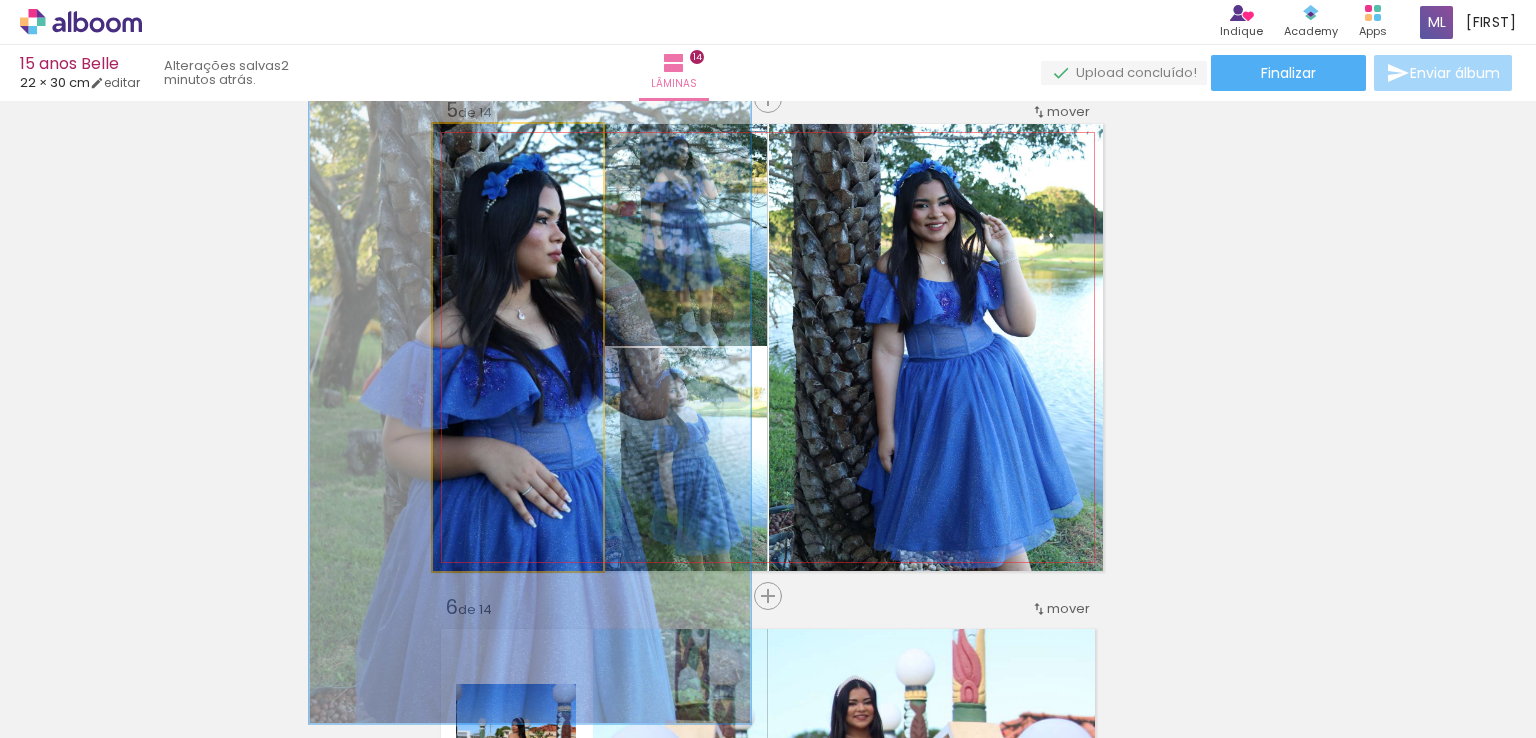 drag, startPoint x: 525, startPoint y: 327, endPoint x: 553, endPoint y: 315, distance: 30.463093 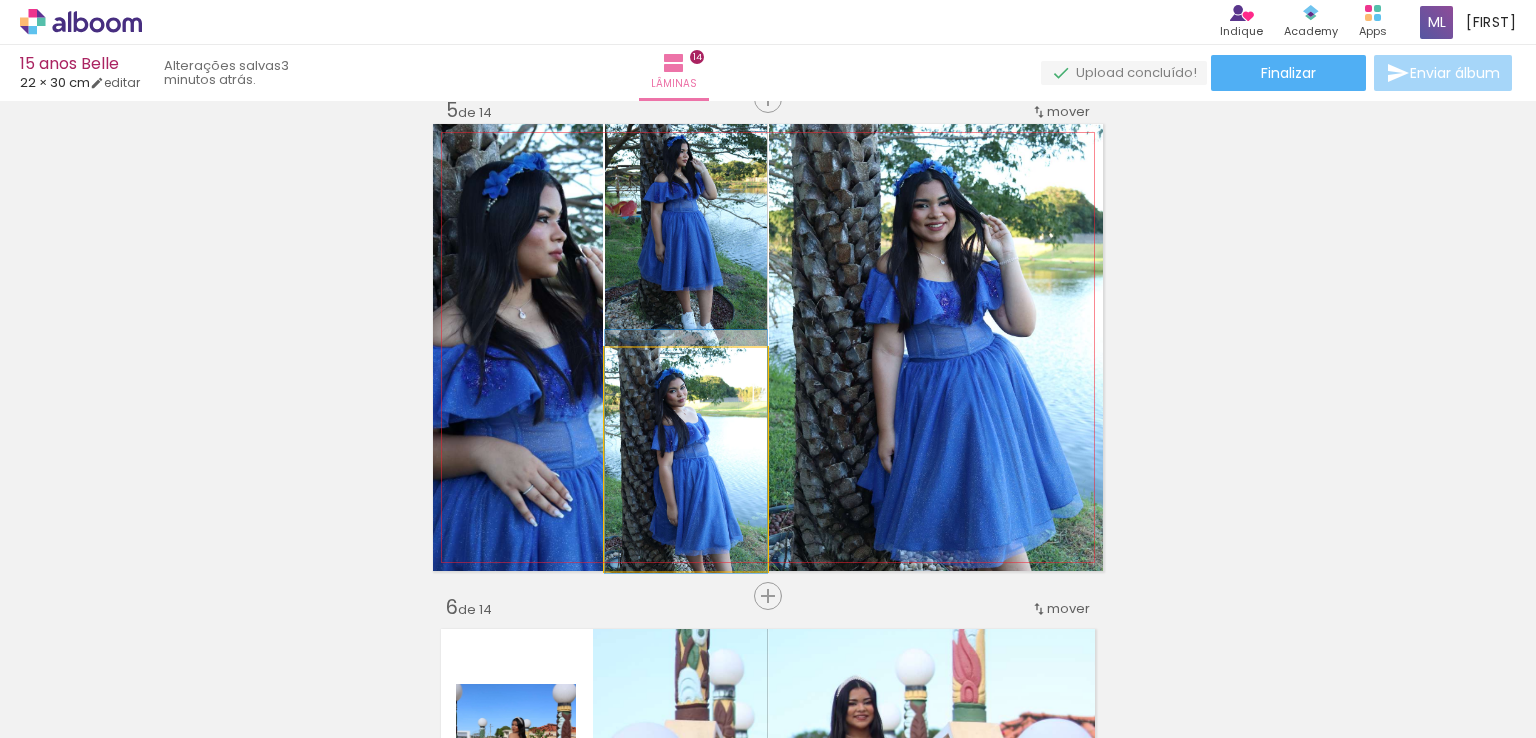 drag, startPoint x: 701, startPoint y: 418, endPoint x: 908, endPoint y: 276, distance: 251.02391 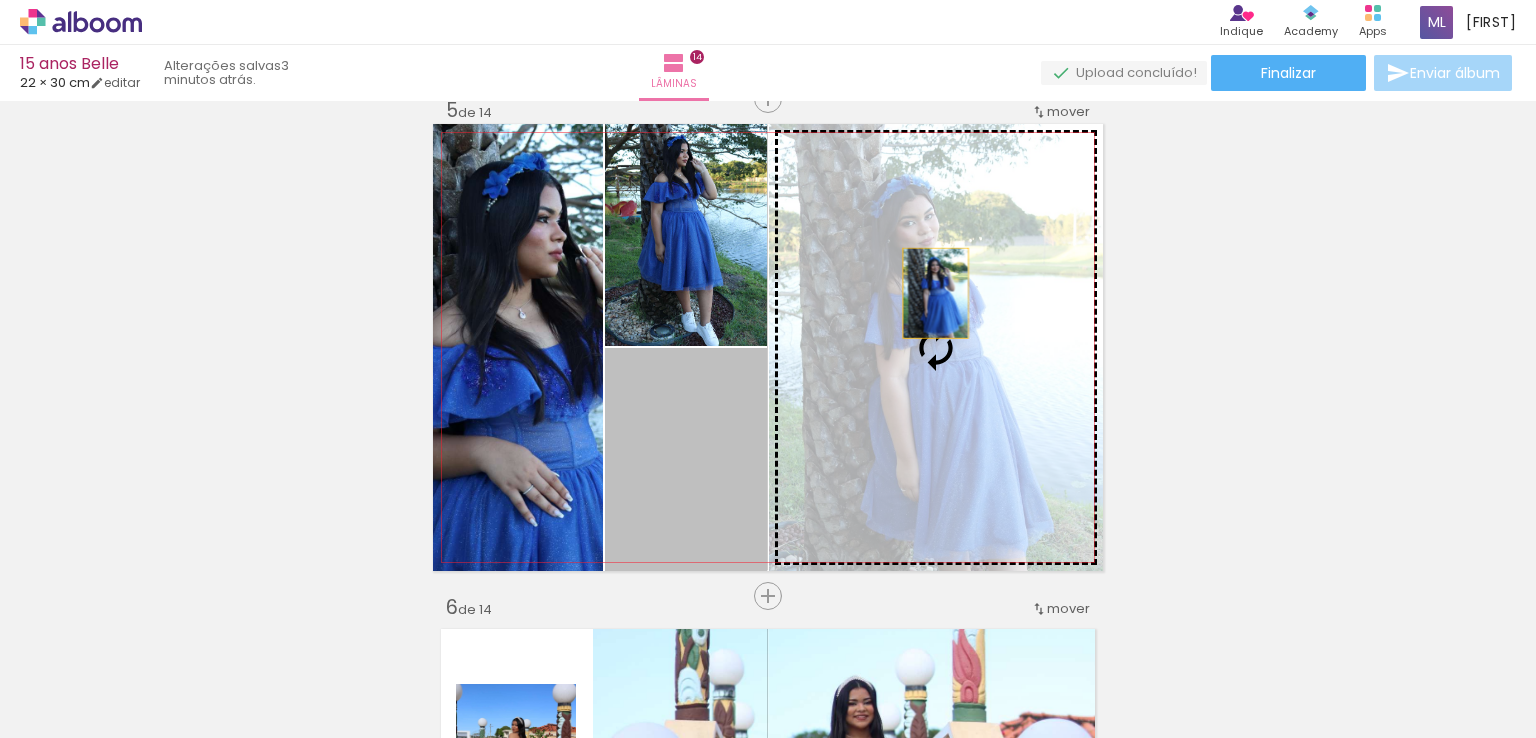 drag, startPoint x: 691, startPoint y: 445, endPoint x: 929, endPoint y: 293, distance: 282.39688 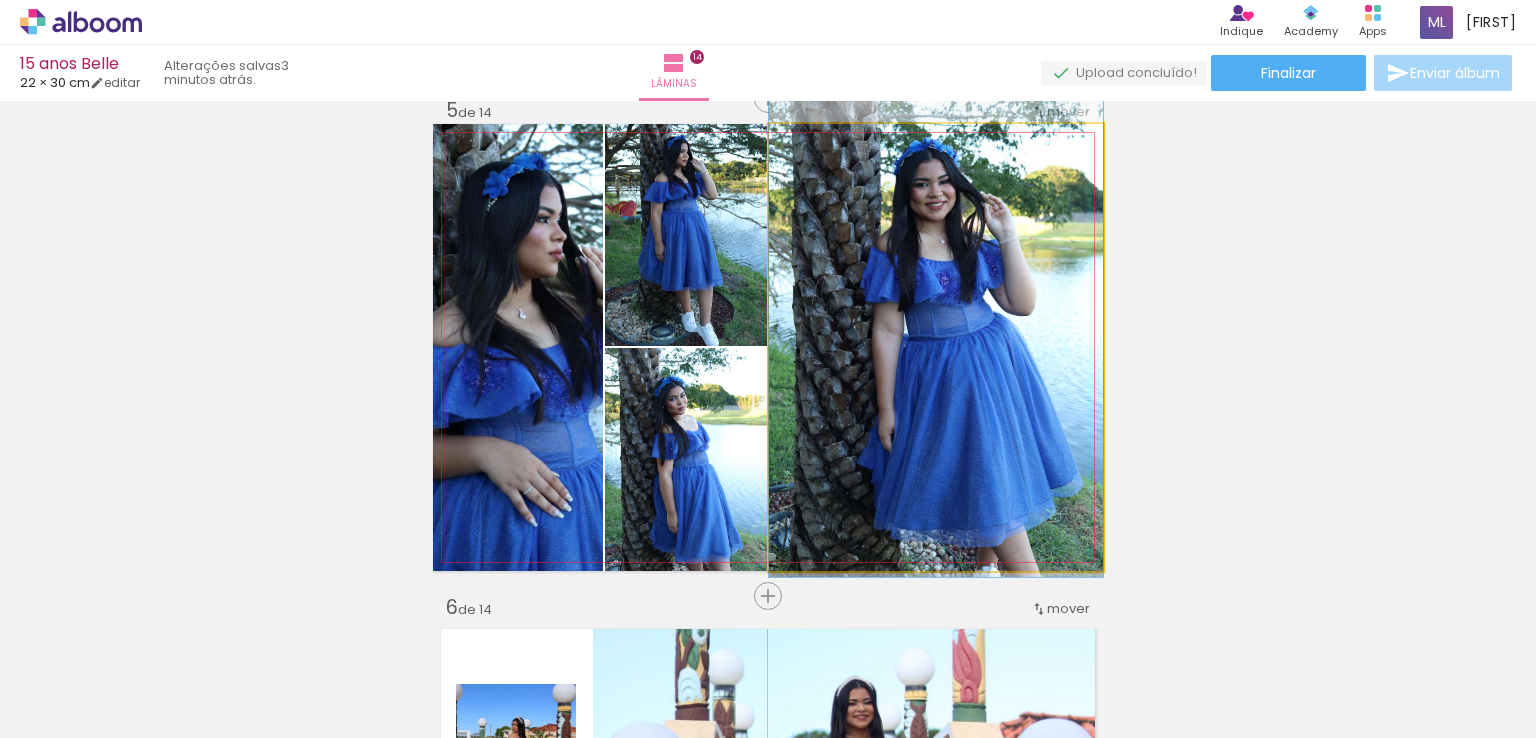 drag, startPoint x: 1016, startPoint y: 342, endPoint x: 1013, endPoint y: 321, distance: 21.213203 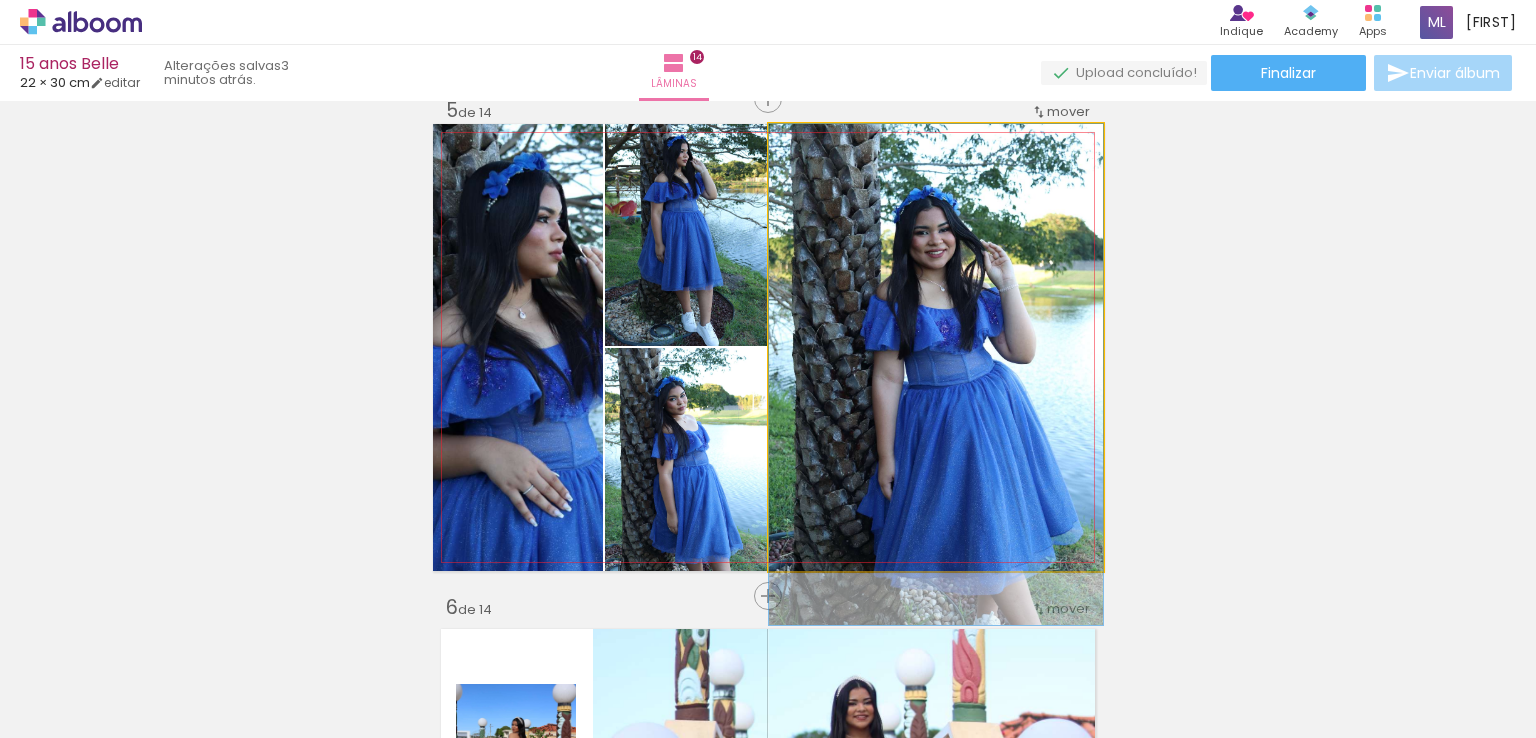 drag, startPoint x: 1048, startPoint y: 315, endPoint x: 1056, endPoint y: 373, distance: 58.549126 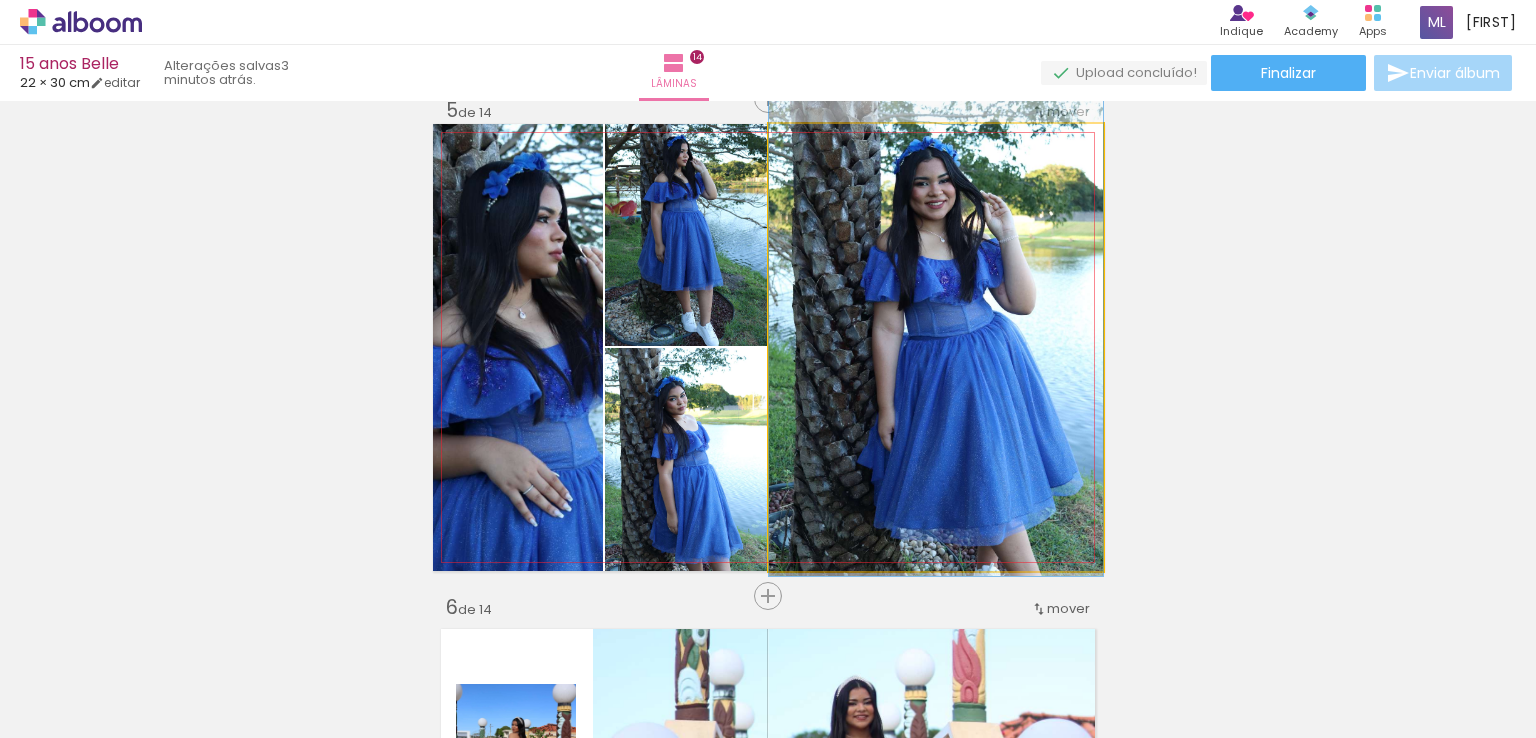 drag, startPoint x: 1056, startPoint y: 373, endPoint x: 1048, endPoint y: 324, distance: 49.648766 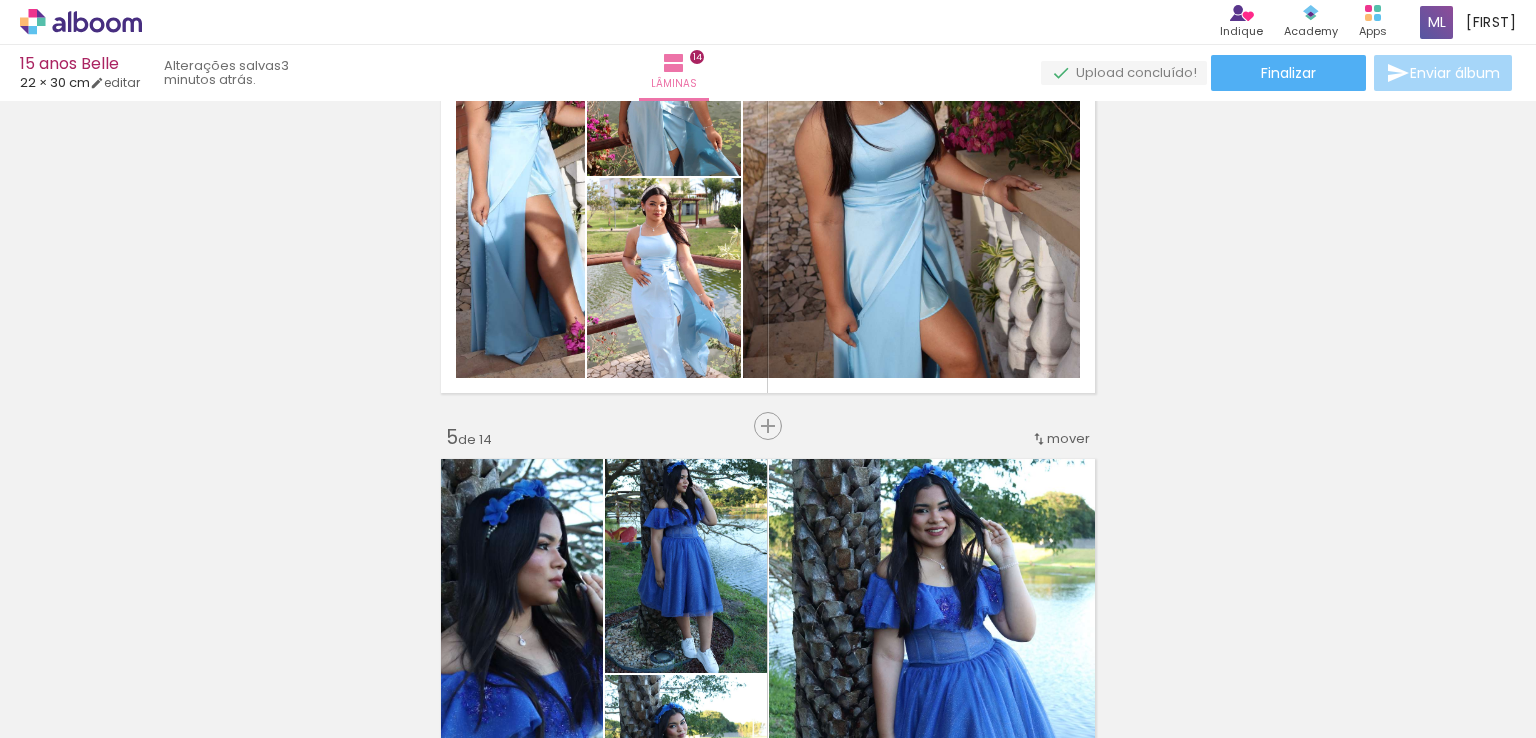 scroll, scrollTop: 1676, scrollLeft: 0, axis: vertical 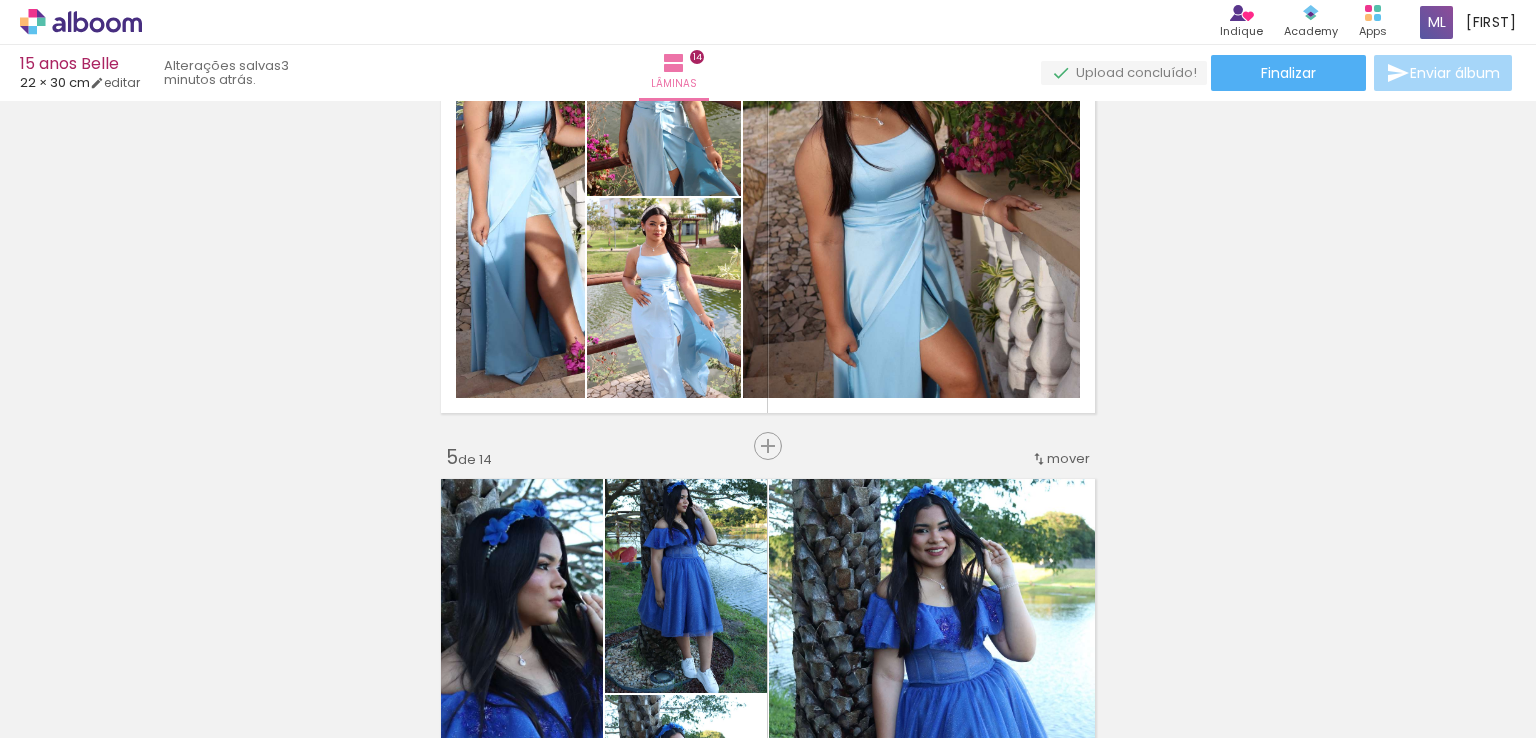click on "mover" at bounding box center [1068, 458] 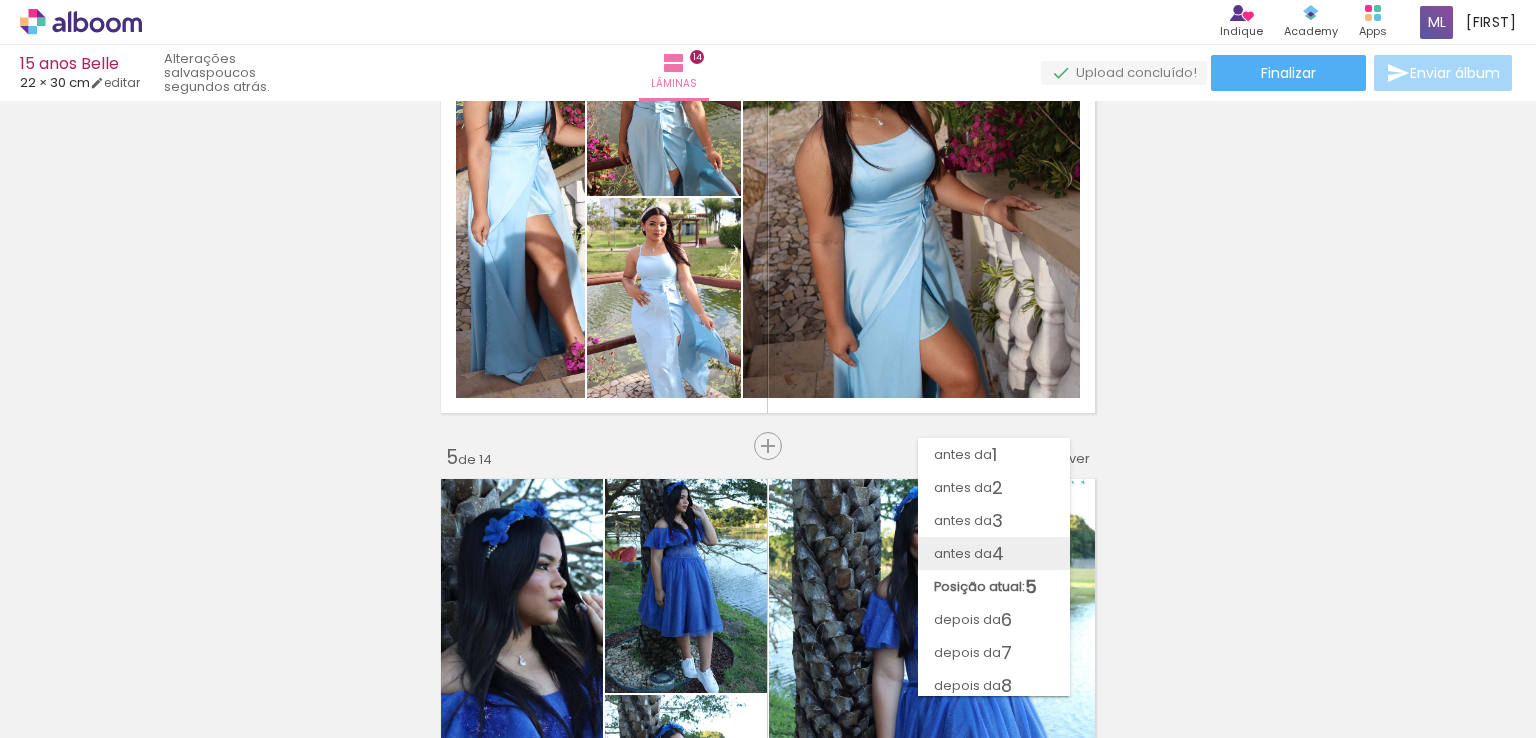 click on "4" at bounding box center (998, 553) 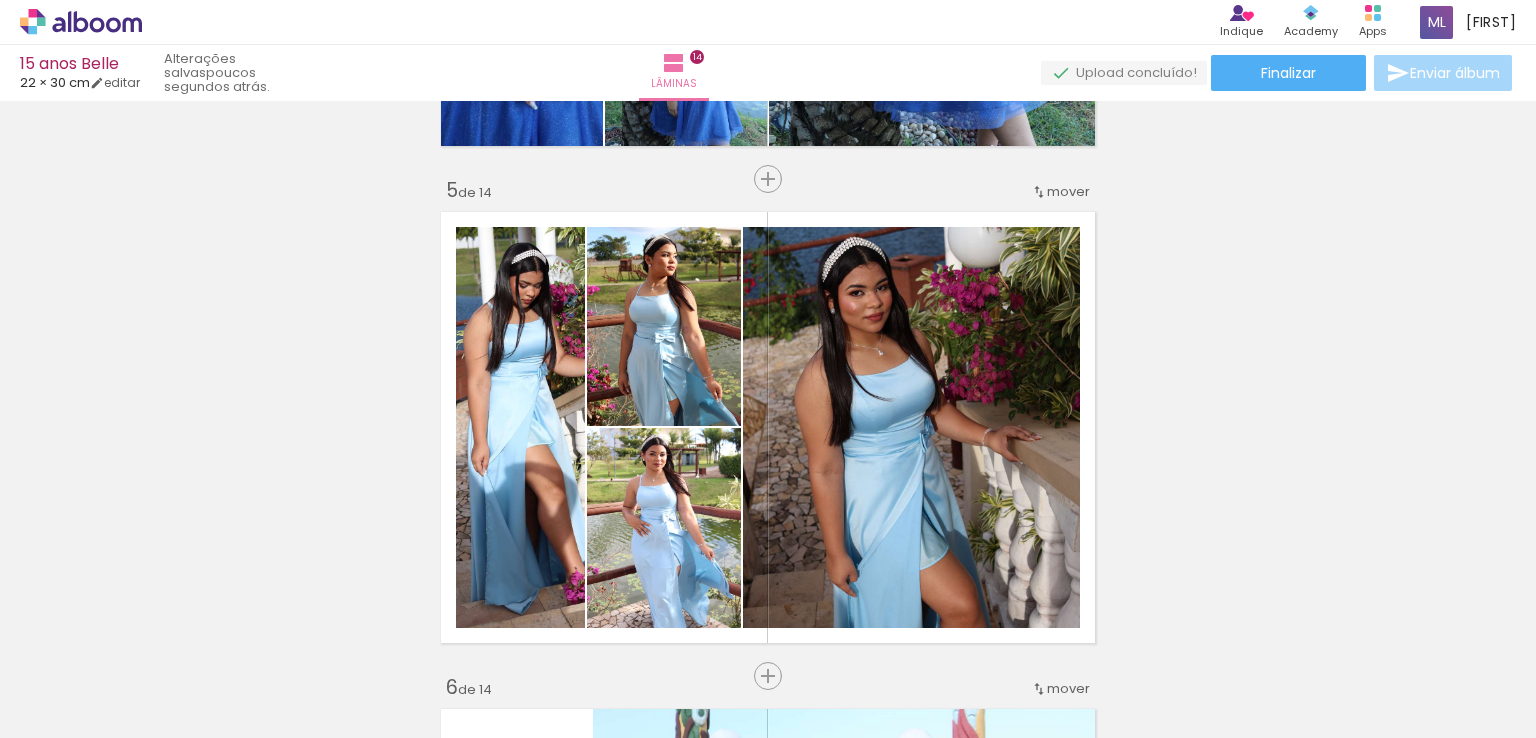 scroll, scrollTop: 1891, scrollLeft: 0, axis: vertical 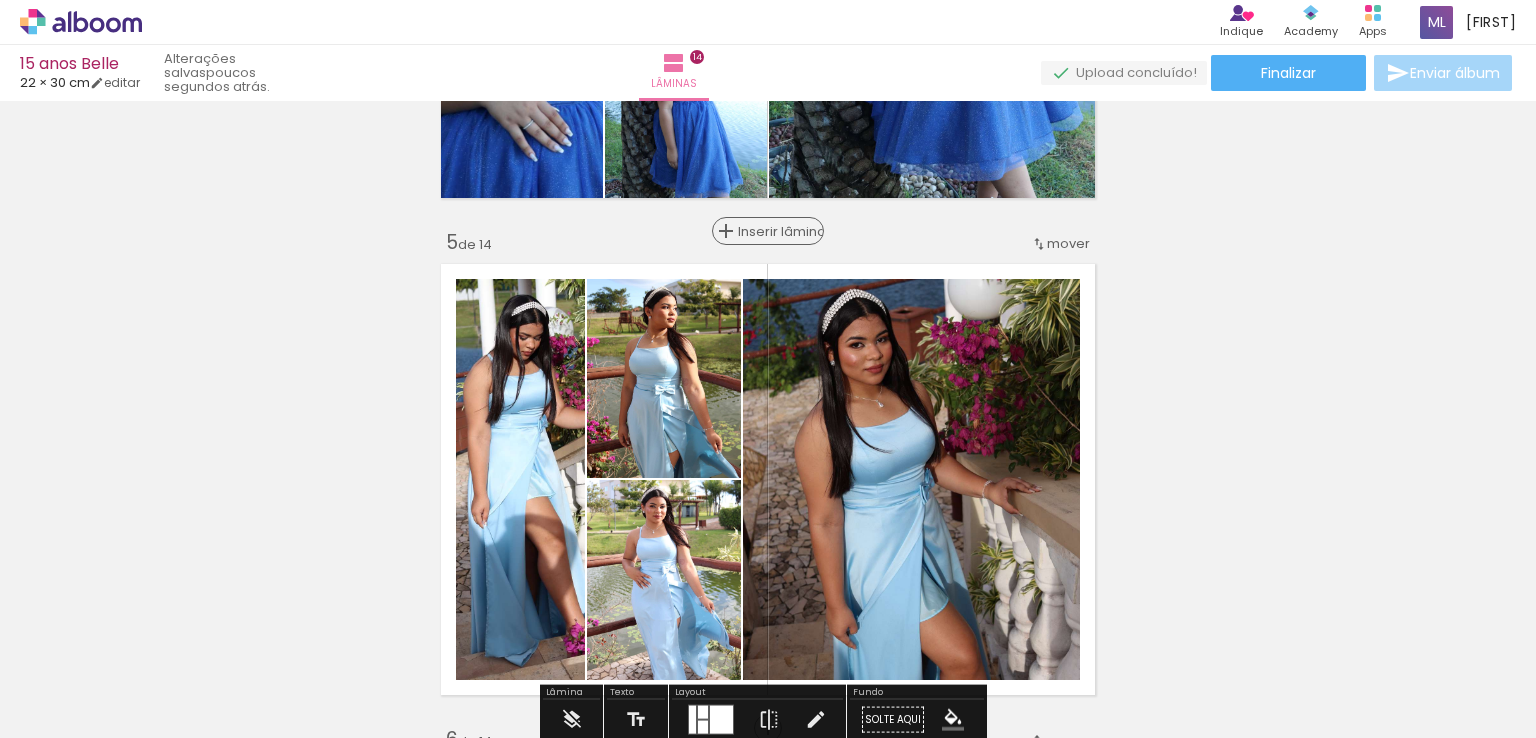 click on "Inserir lâmina" at bounding box center [768, 231] 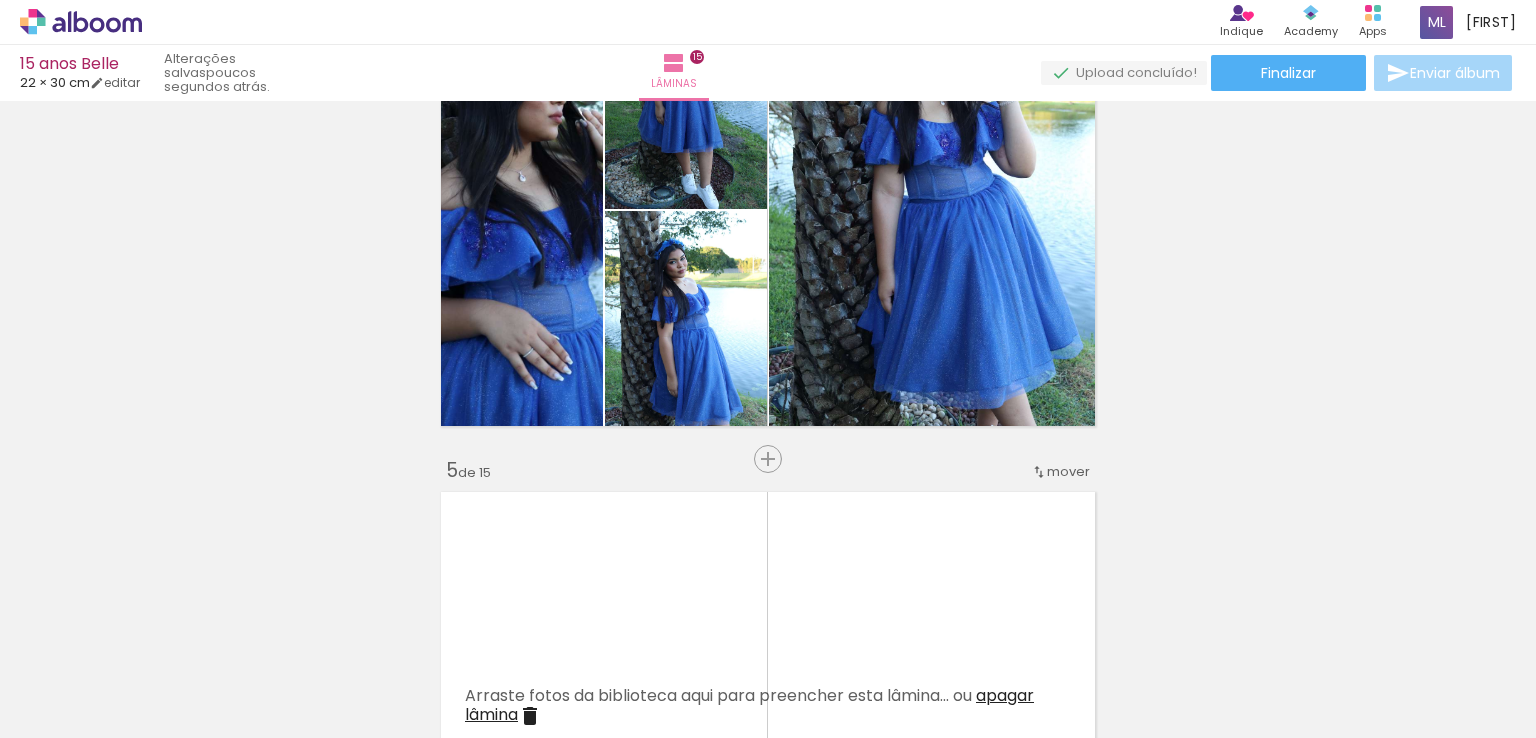 scroll, scrollTop: 1551, scrollLeft: 0, axis: vertical 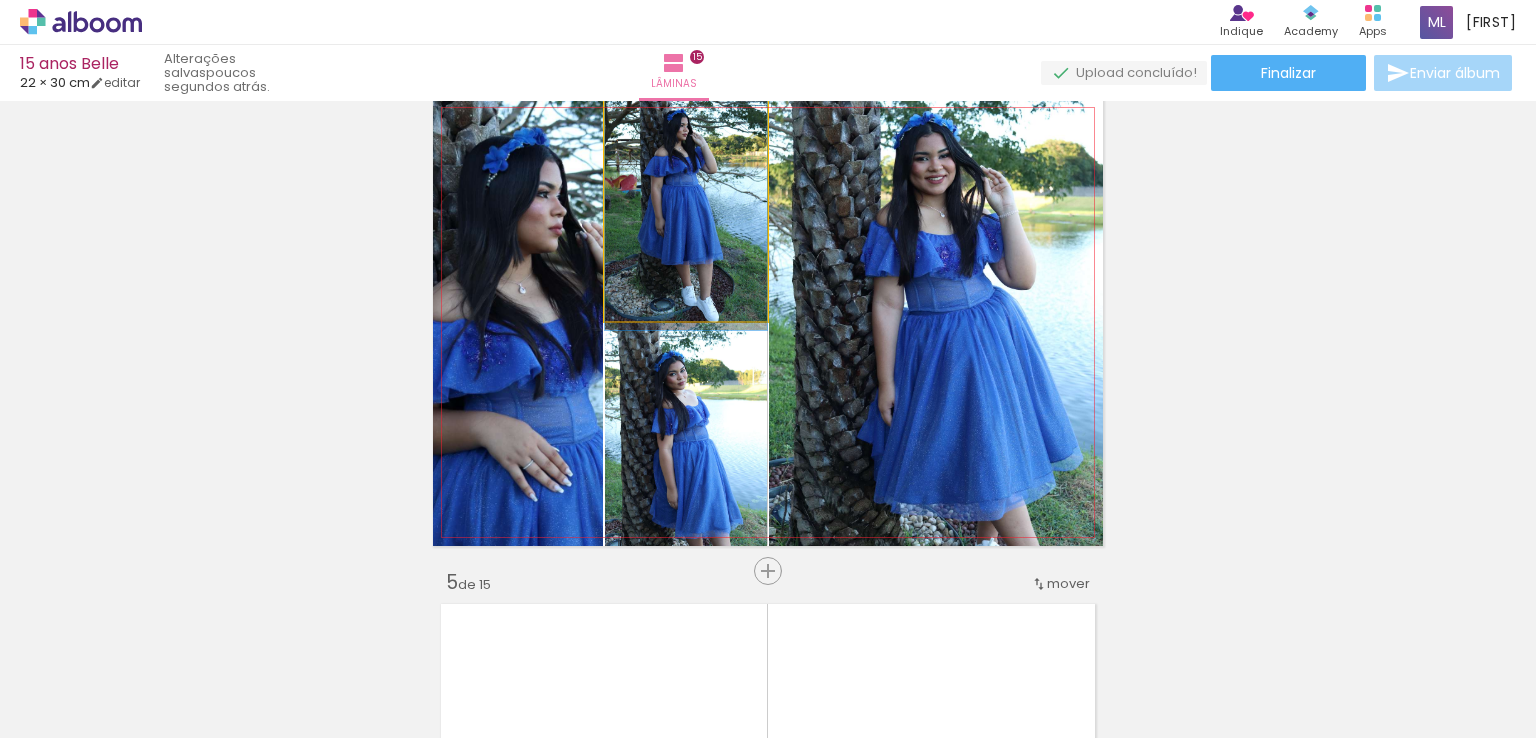 drag, startPoint x: 700, startPoint y: 161, endPoint x: 1336, endPoint y: 156, distance: 636.01965 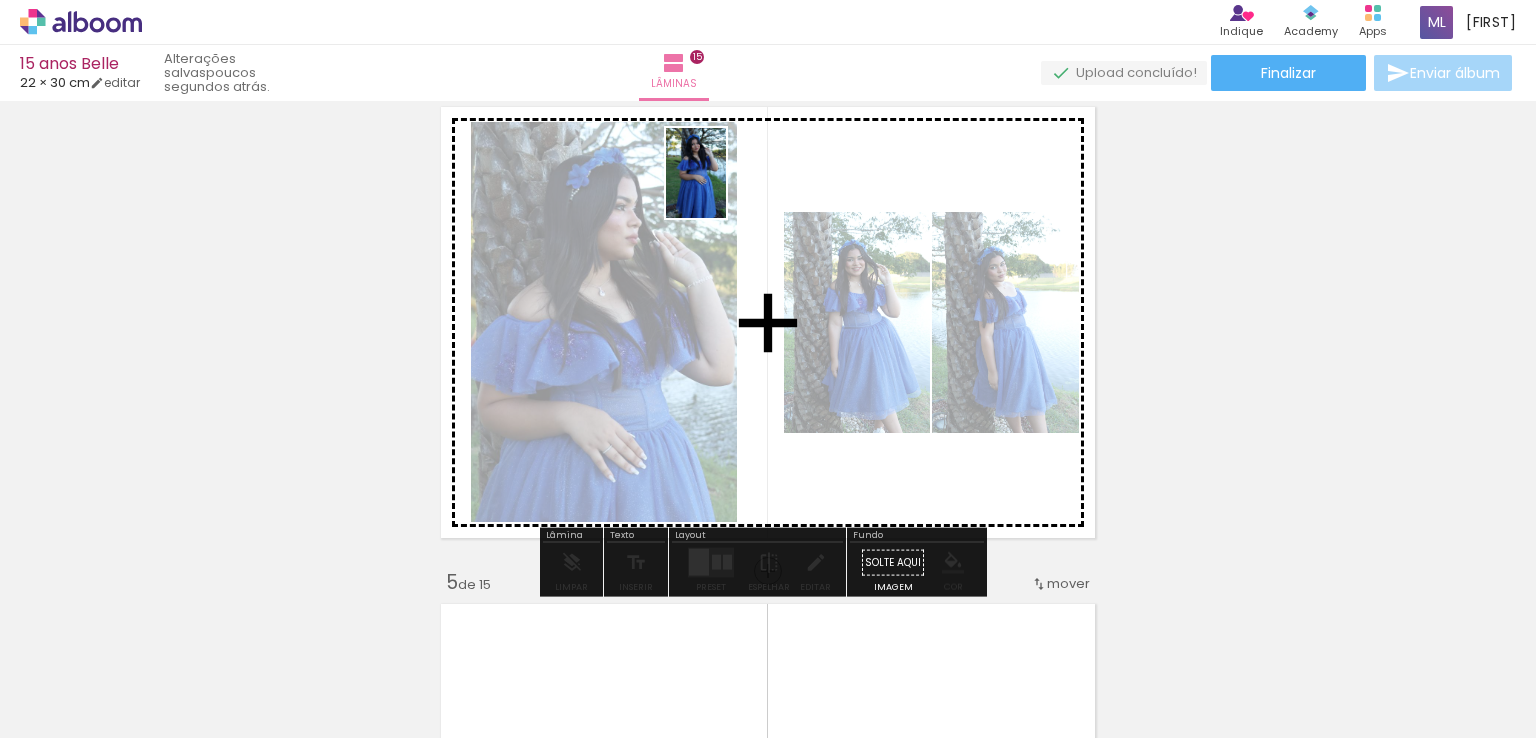 drag, startPoint x: 786, startPoint y: 668, endPoint x: 733, endPoint y: 197, distance: 473.97256 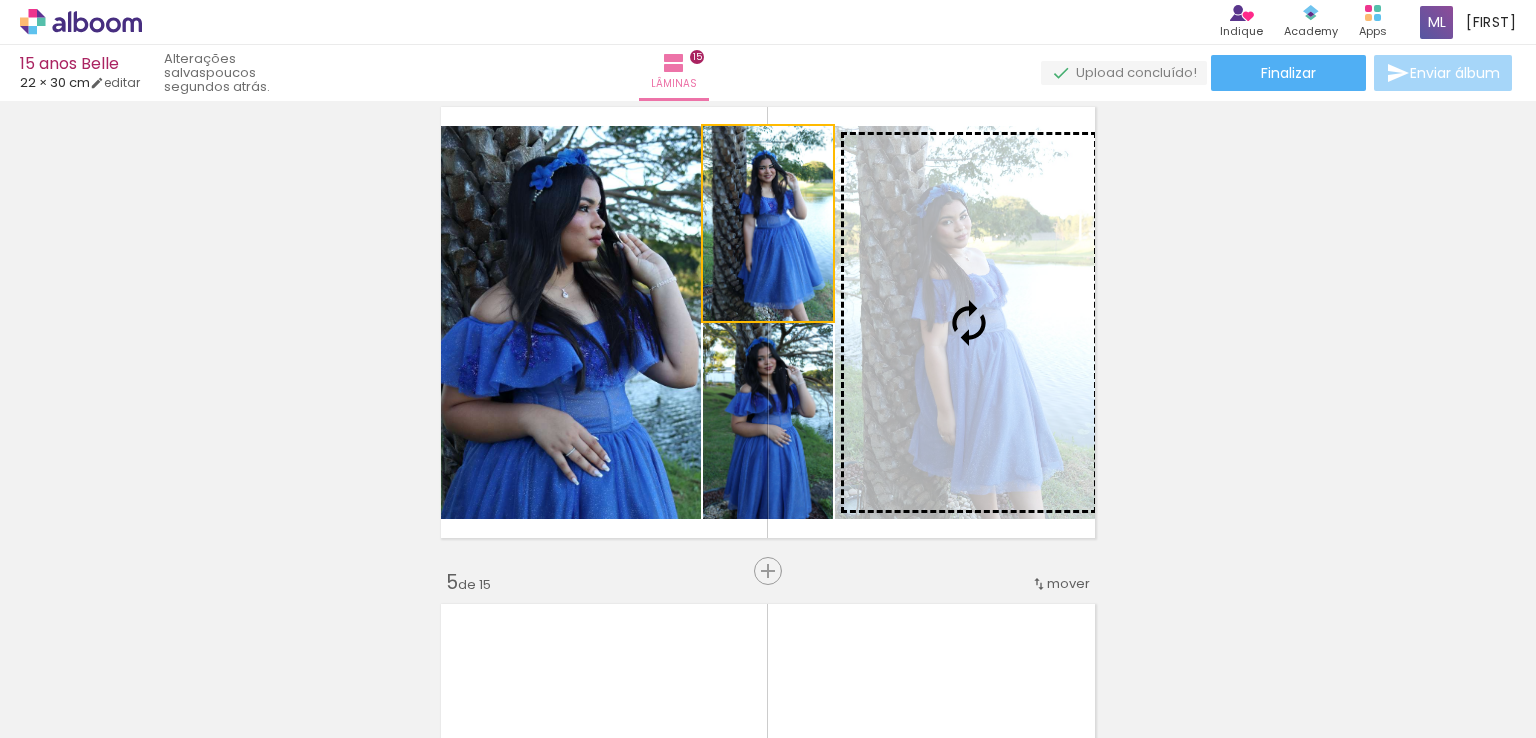 drag, startPoint x: 768, startPoint y: 207, endPoint x: 993, endPoint y: 266, distance: 232.60696 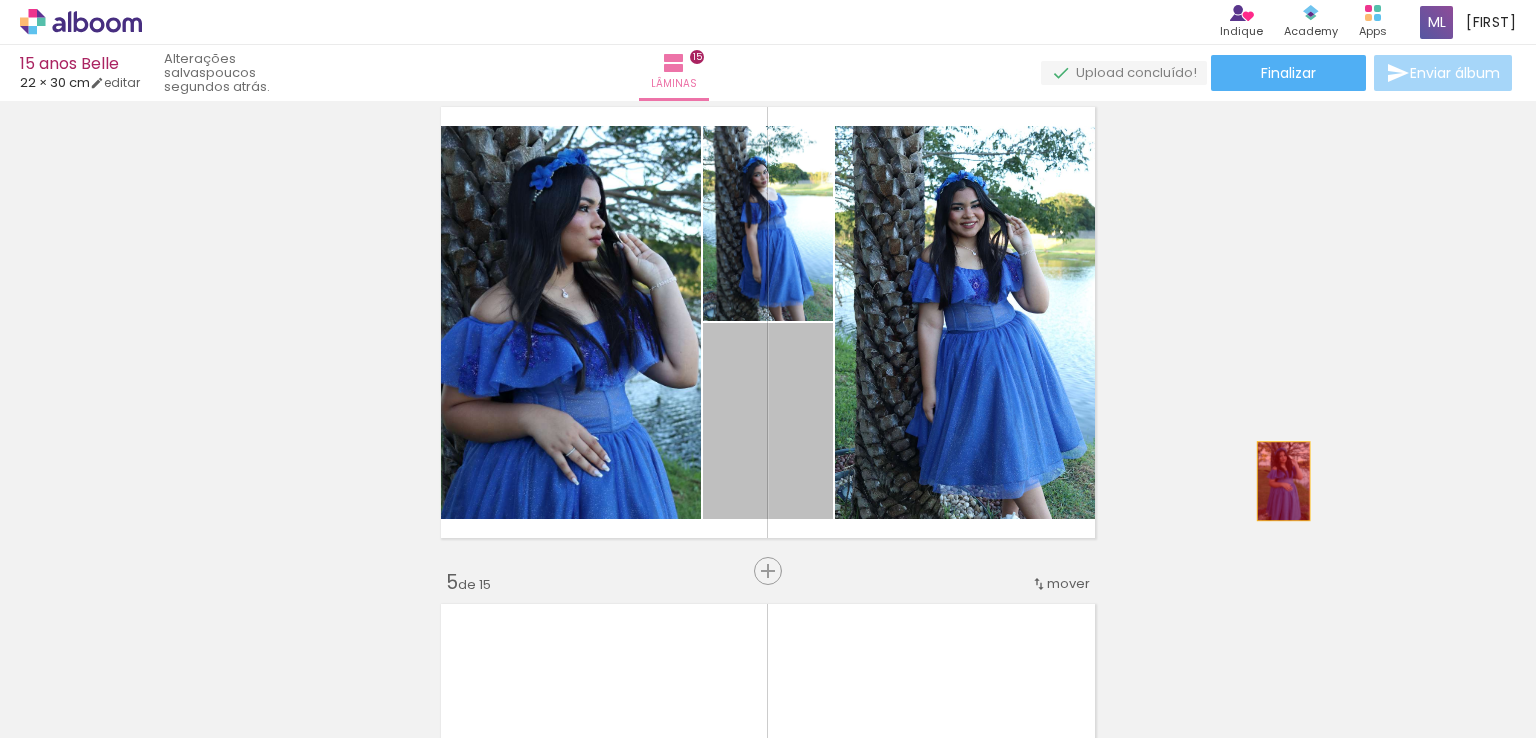 drag, startPoint x: 771, startPoint y: 417, endPoint x: 1295, endPoint y: 486, distance: 528.52344 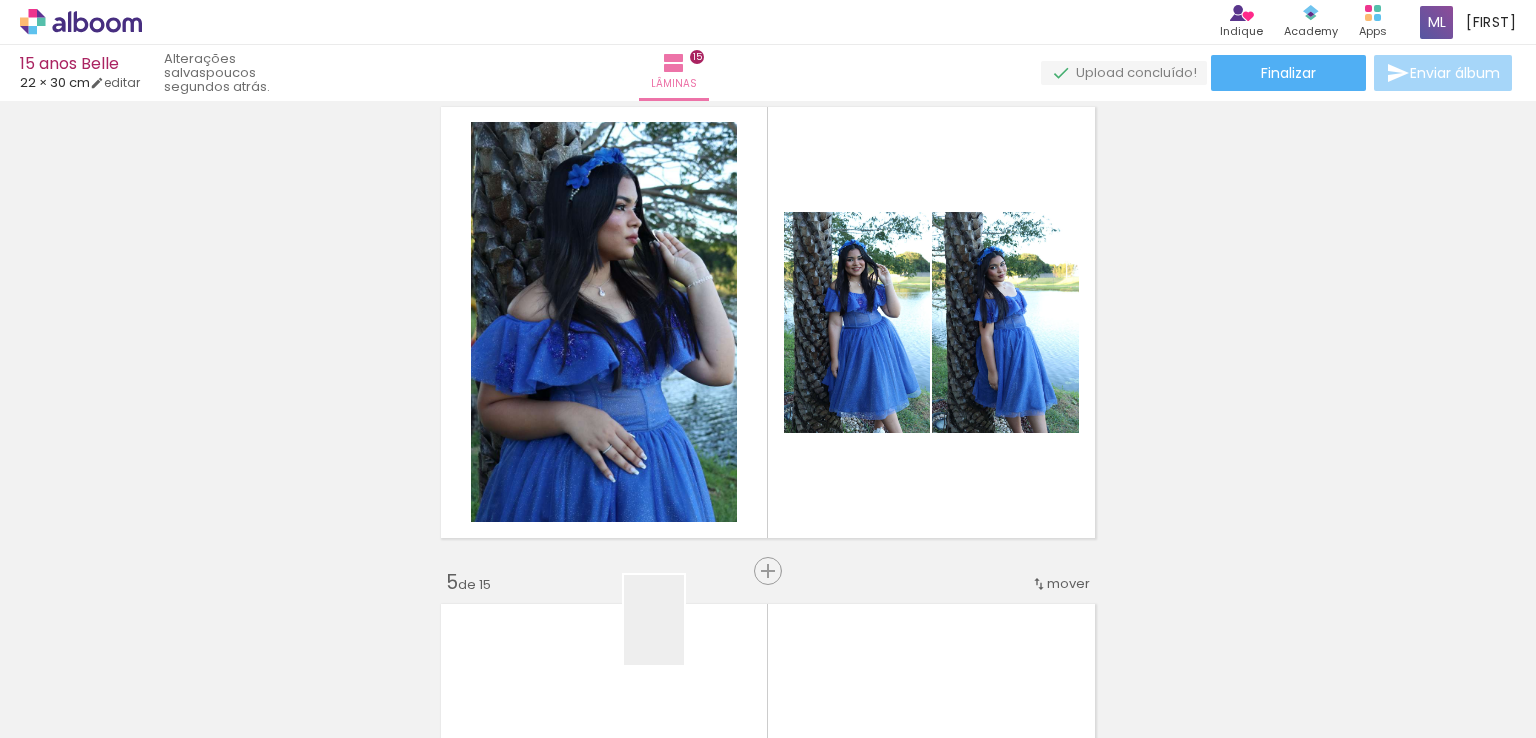 drag, startPoint x: 680, startPoint y: 672, endPoint x: 826, endPoint y: 136, distance: 555.52856 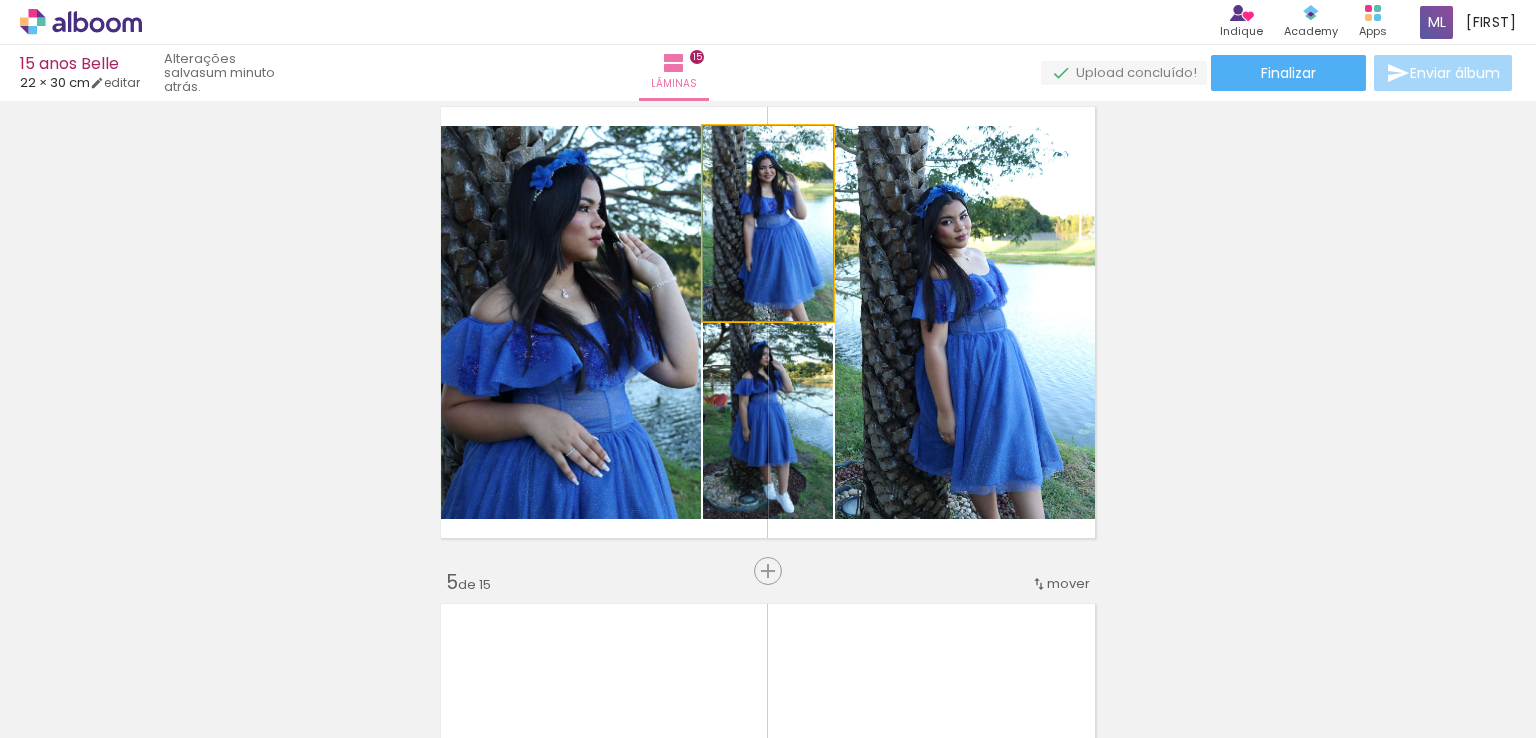 drag, startPoint x: 736, startPoint y: 234, endPoint x: 977, endPoint y: 263, distance: 242.73854 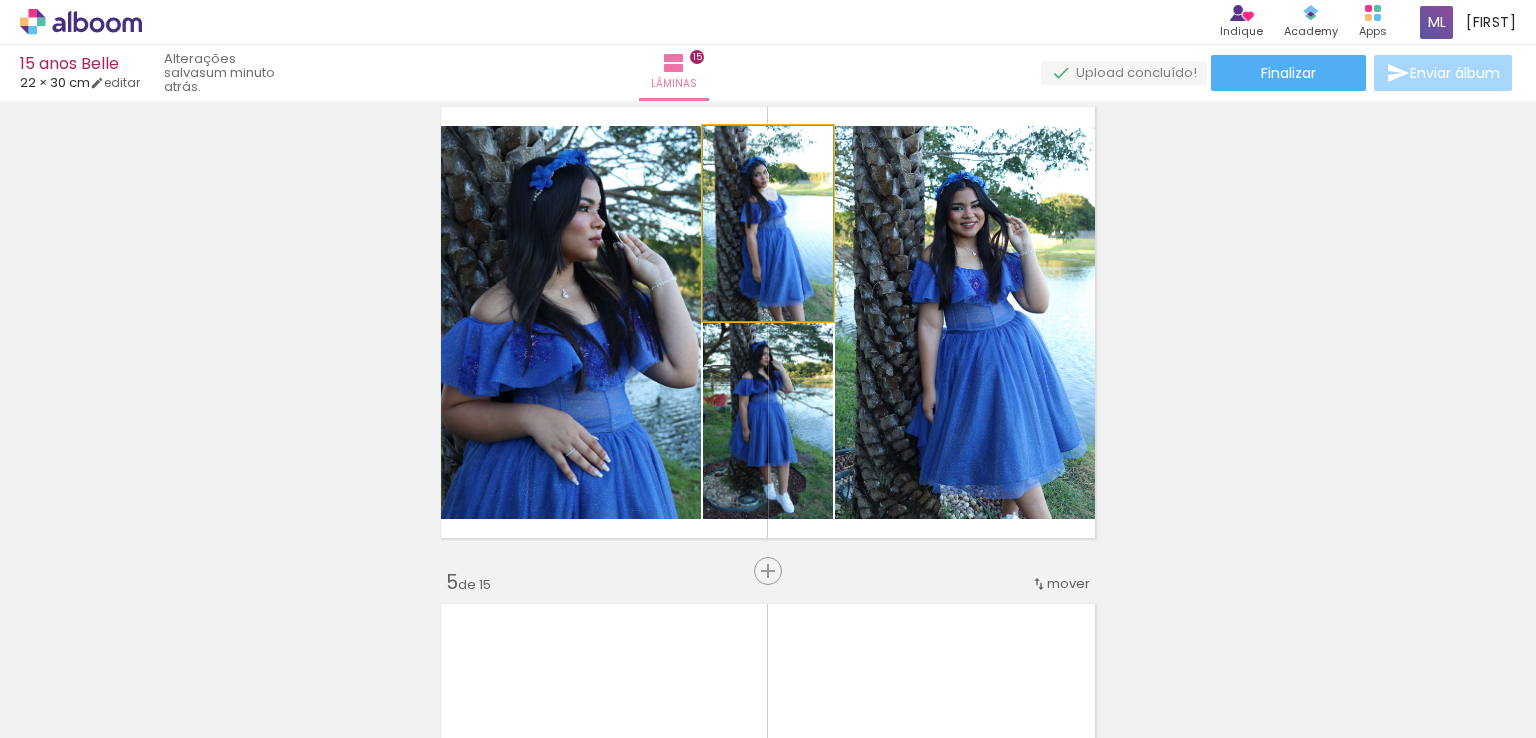drag, startPoint x: 772, startPoint y: 249, endPoint x: 771, endPoint y: 220, distance: 29.017237 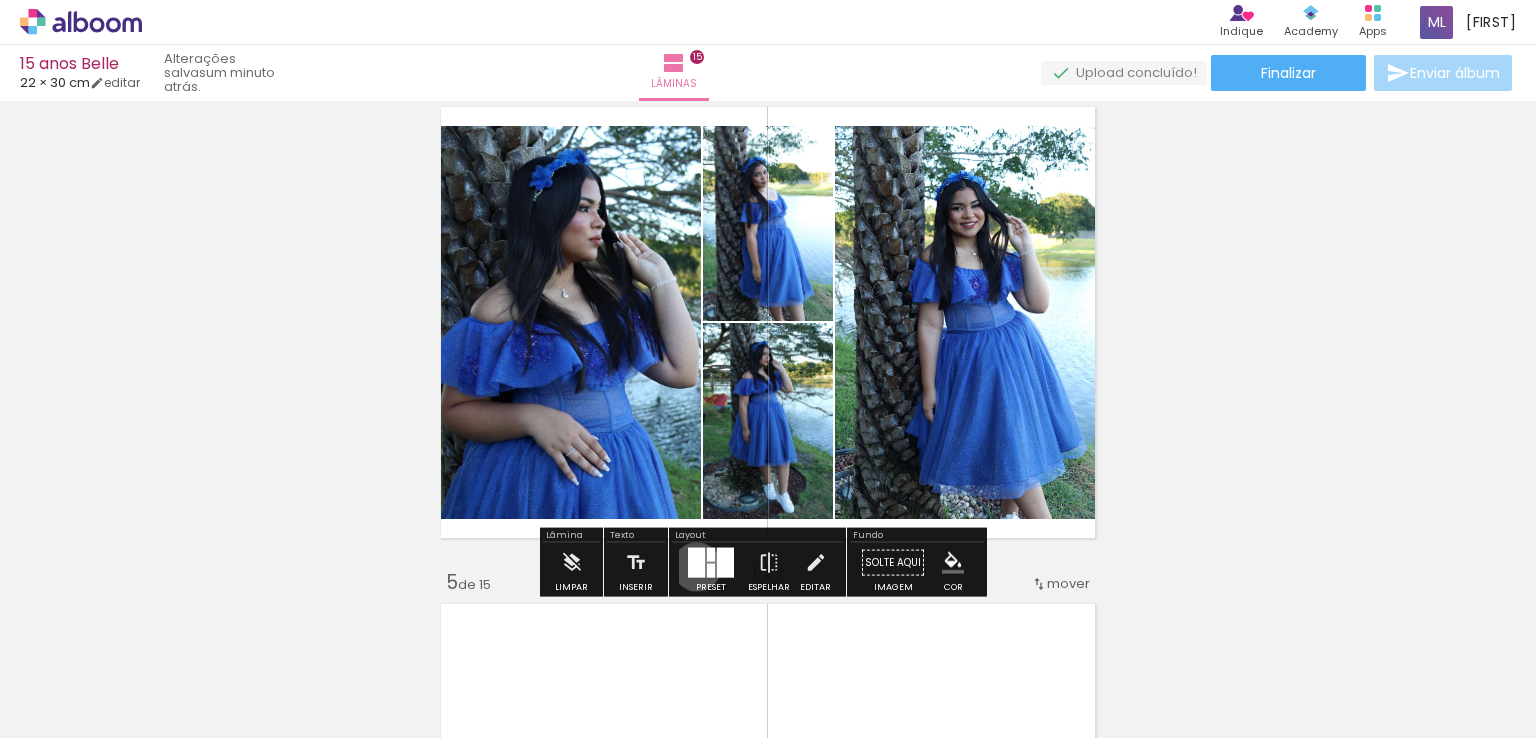 click at bounding box center (696, 563) 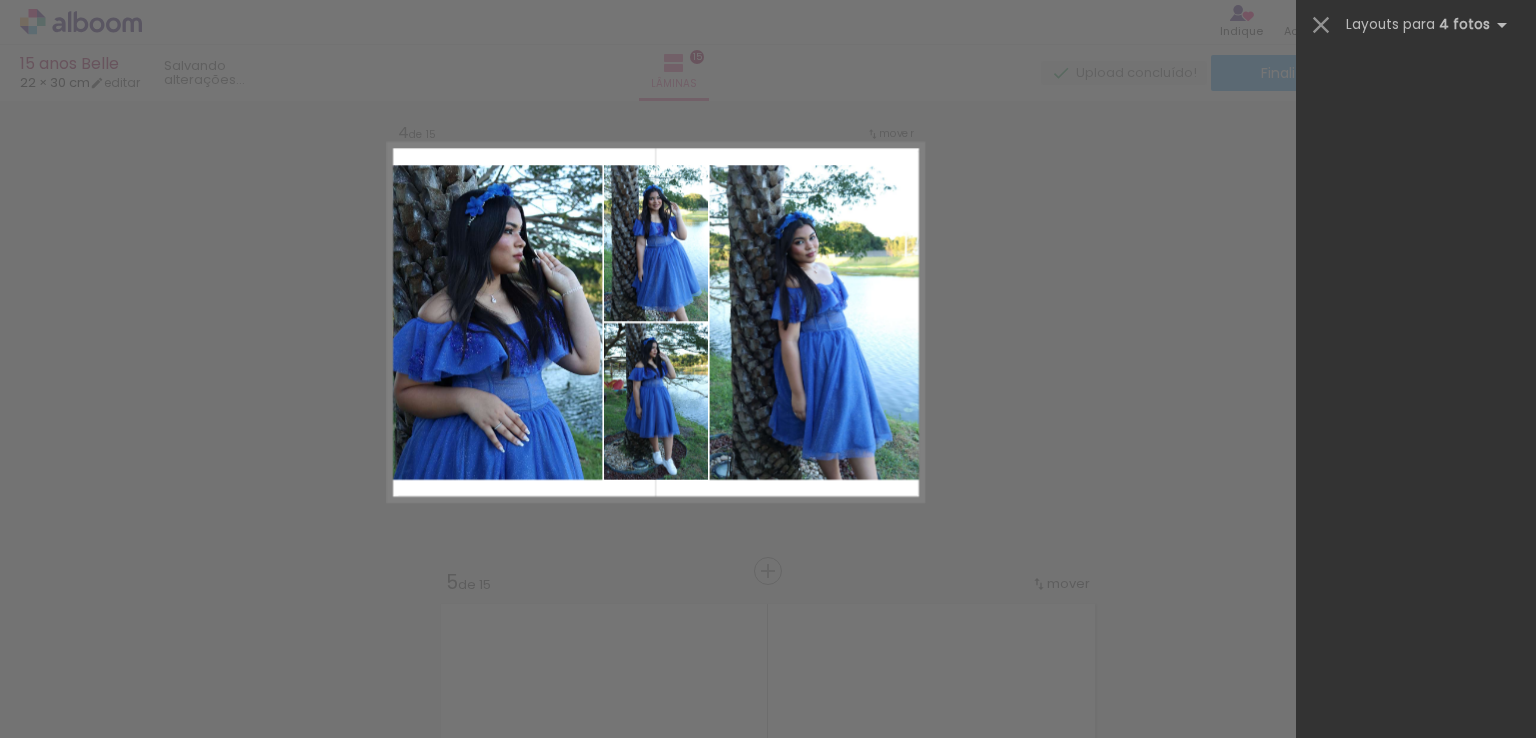 scroll, scrollTop: 0, scrollLeft: 0, axis: both 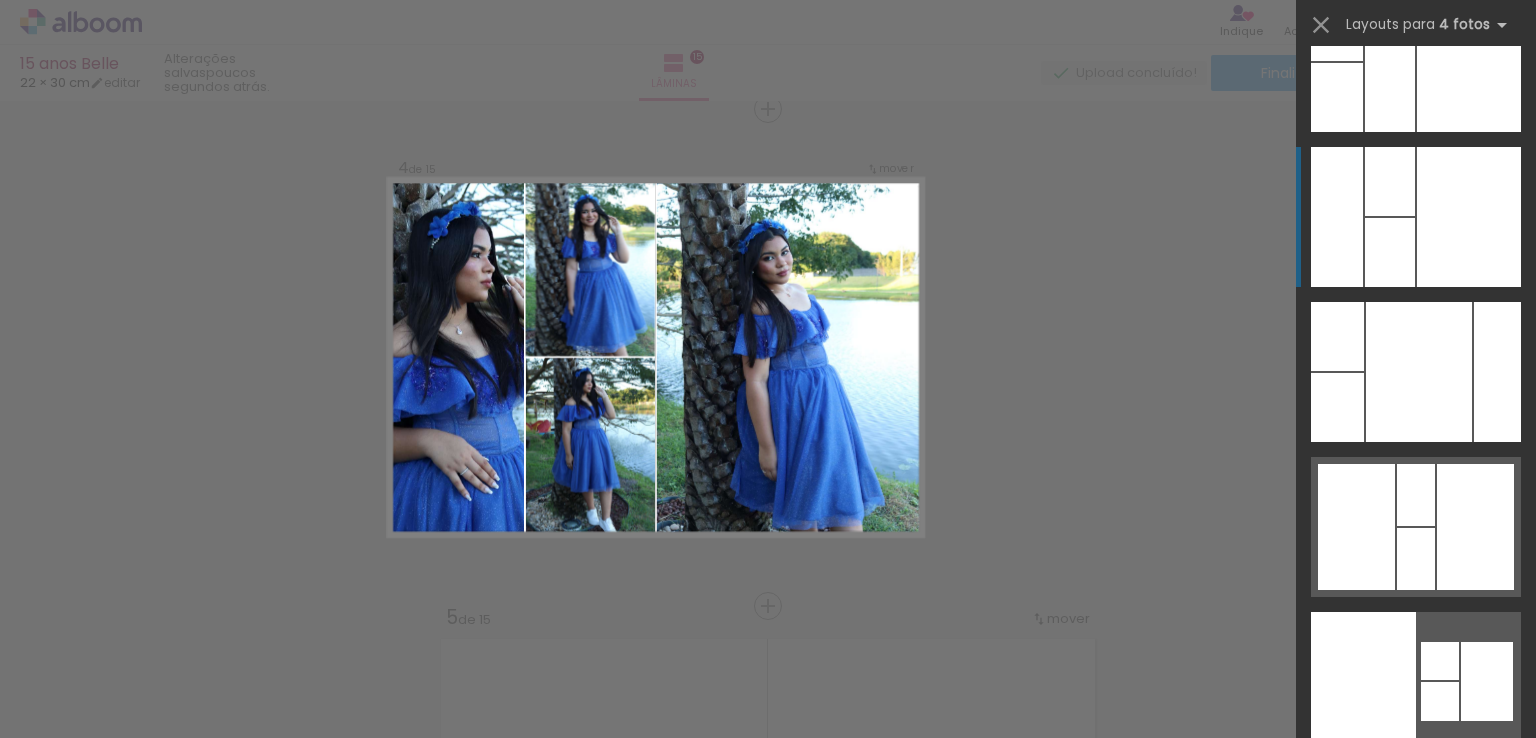 click at bounding box center (1492, -714) 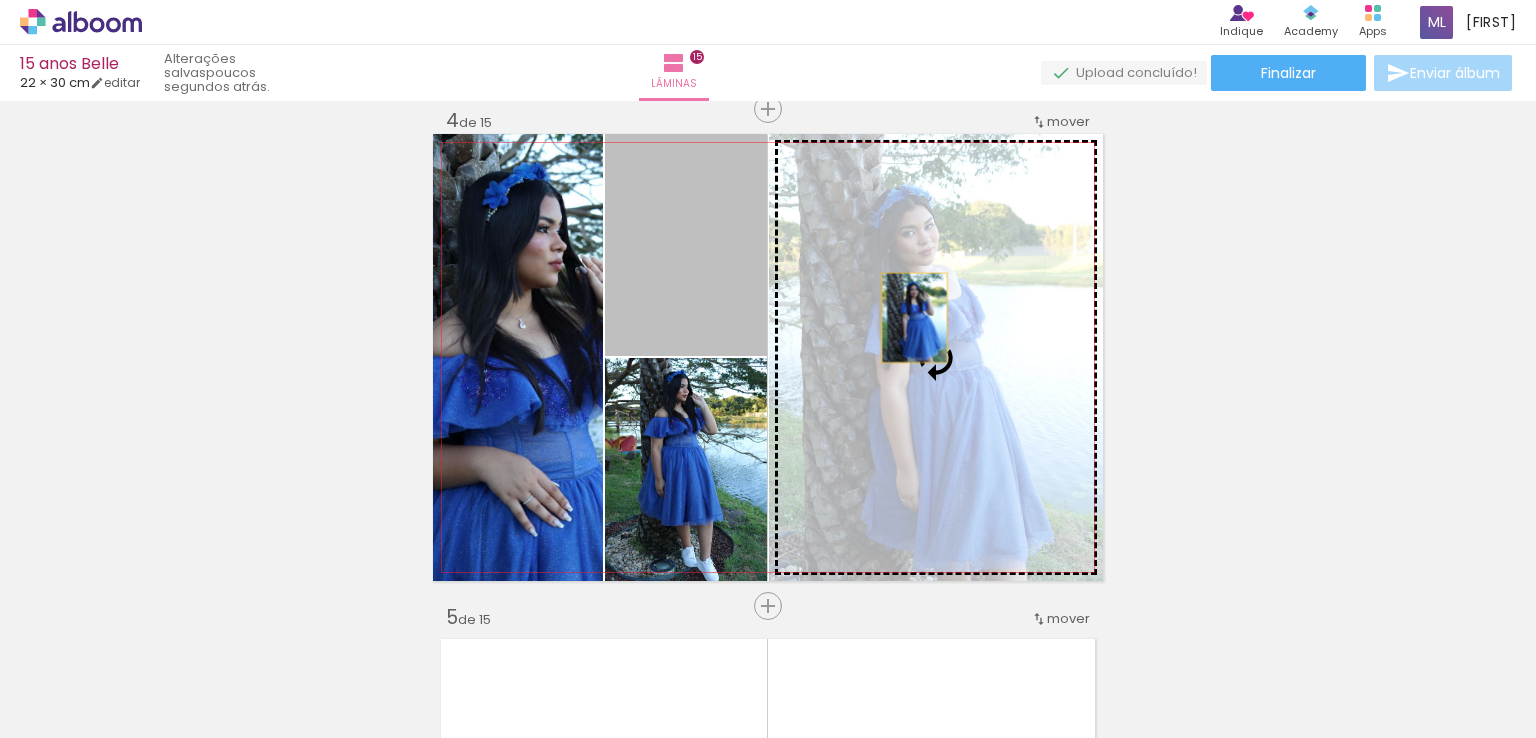 drag, startPoint x: 697, startPoint y: 277, endPoint x: 921, endPoint y: 322, distance: 228.47539 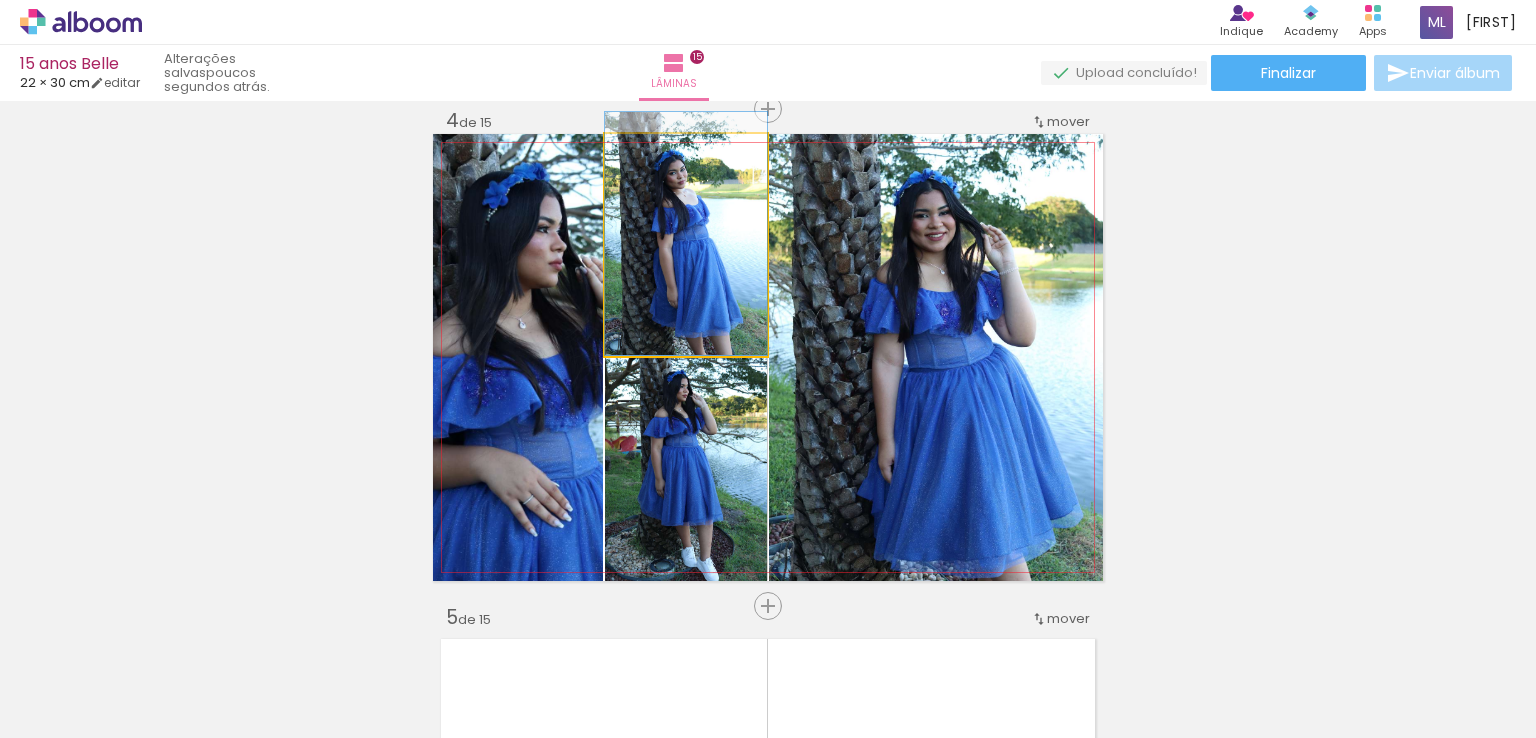 drag, startPoint x: 716, startPoint y: 284, endPoint x: 717, endPoint y: 267, distance: 17.029387 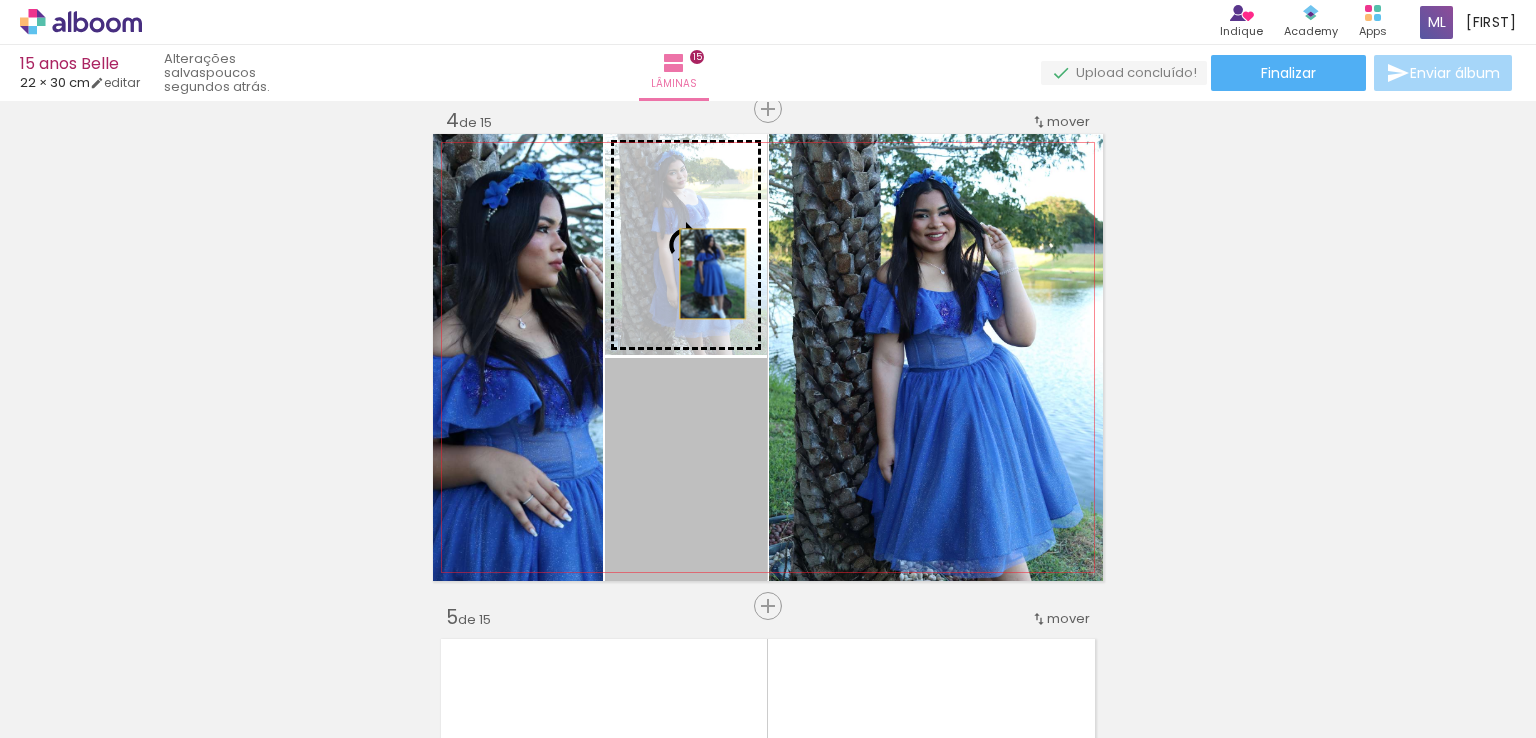 drag, startPoint x: 719, startPoint y: 493, endPoint x: 706, endPoint y: 264, distance: 229.3687 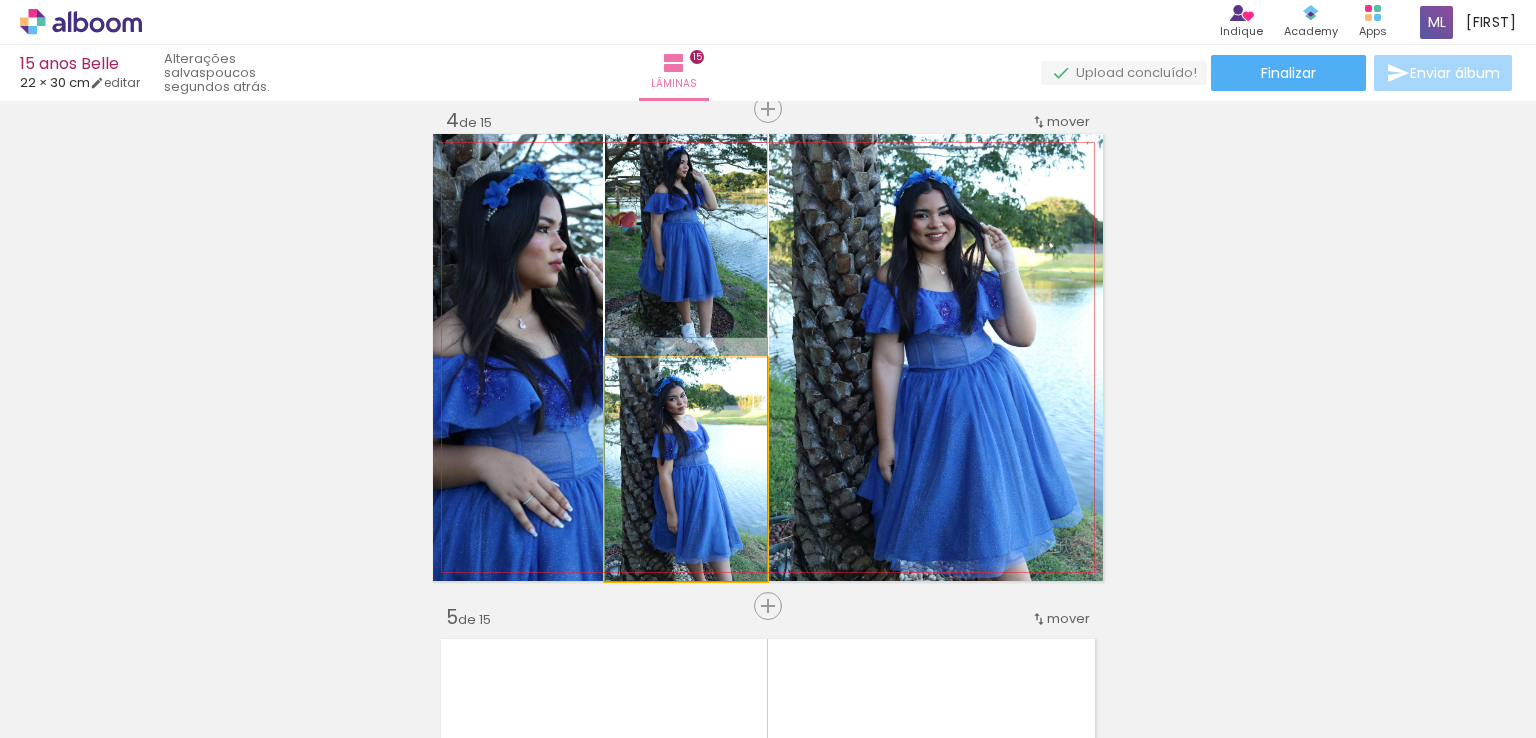 drag, startPoint x: 696, startPoint y: 443, endPoint x: 692, endPoint y: 415, distance: 28.284271 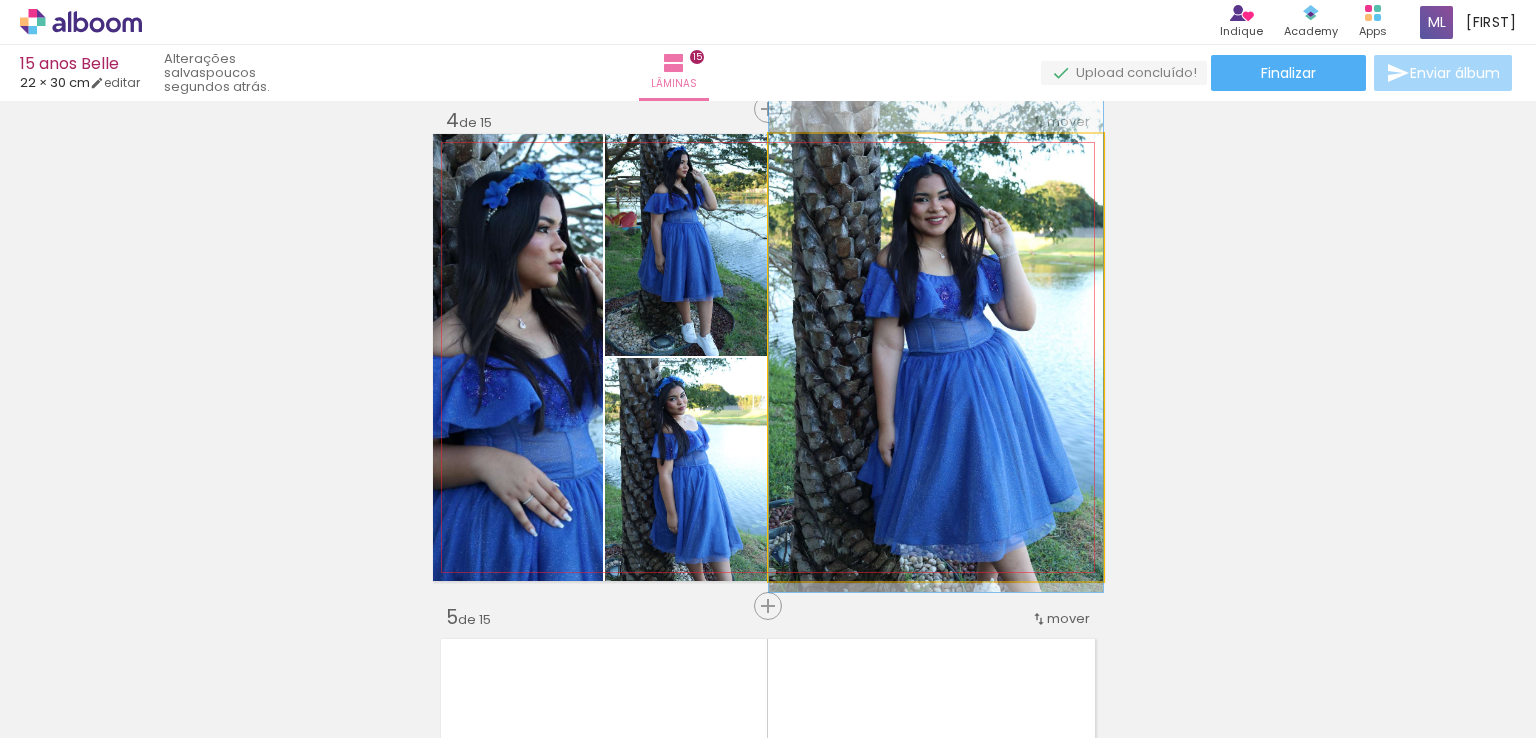 drag, startPoint x: 971, startPoint y: 410, endPoint x: 970, endPoint y: 394, distance: 16.03122 